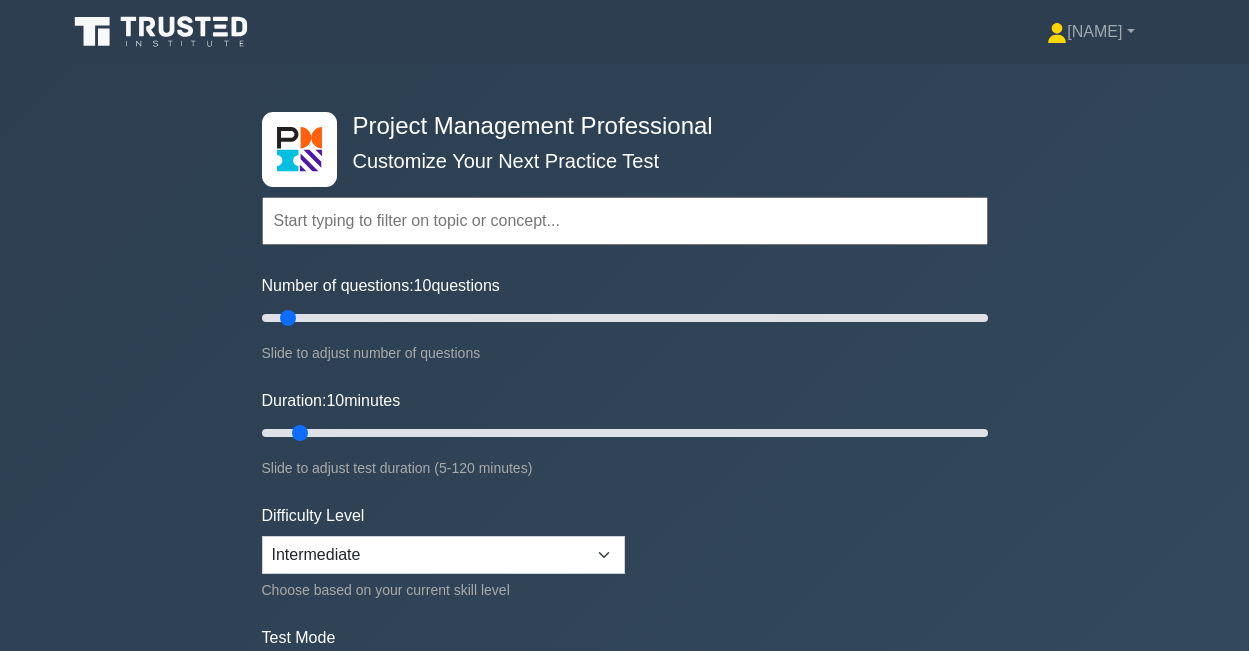 scroll, scrollTop: 0, scrollLeft: 0, axis: both 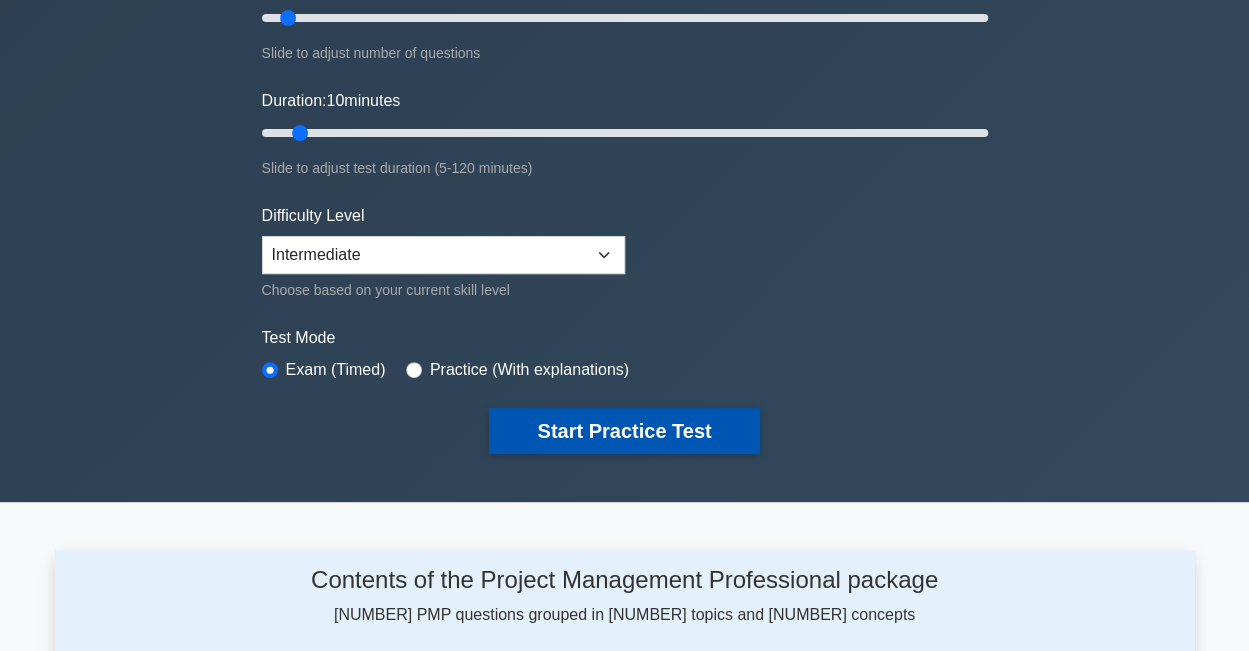 click on "Start Practice Test" at bounding box center [624, 431] 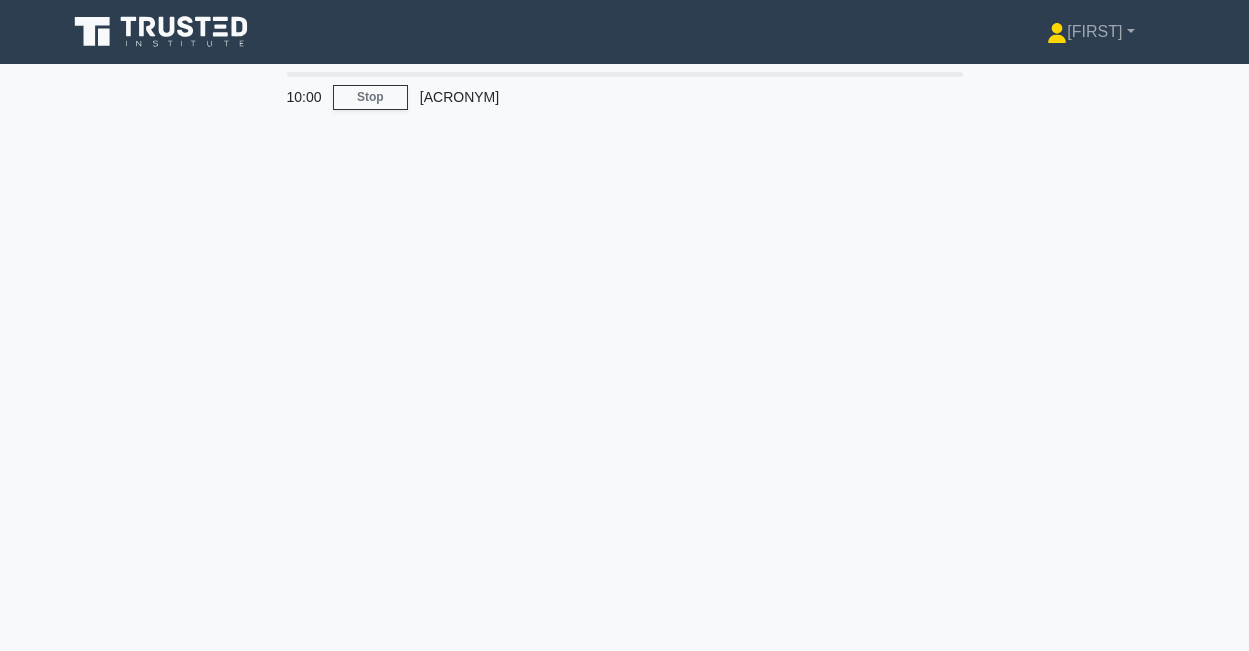 scroll, scrollTop: 0, scrollLeft: 0, axis: both 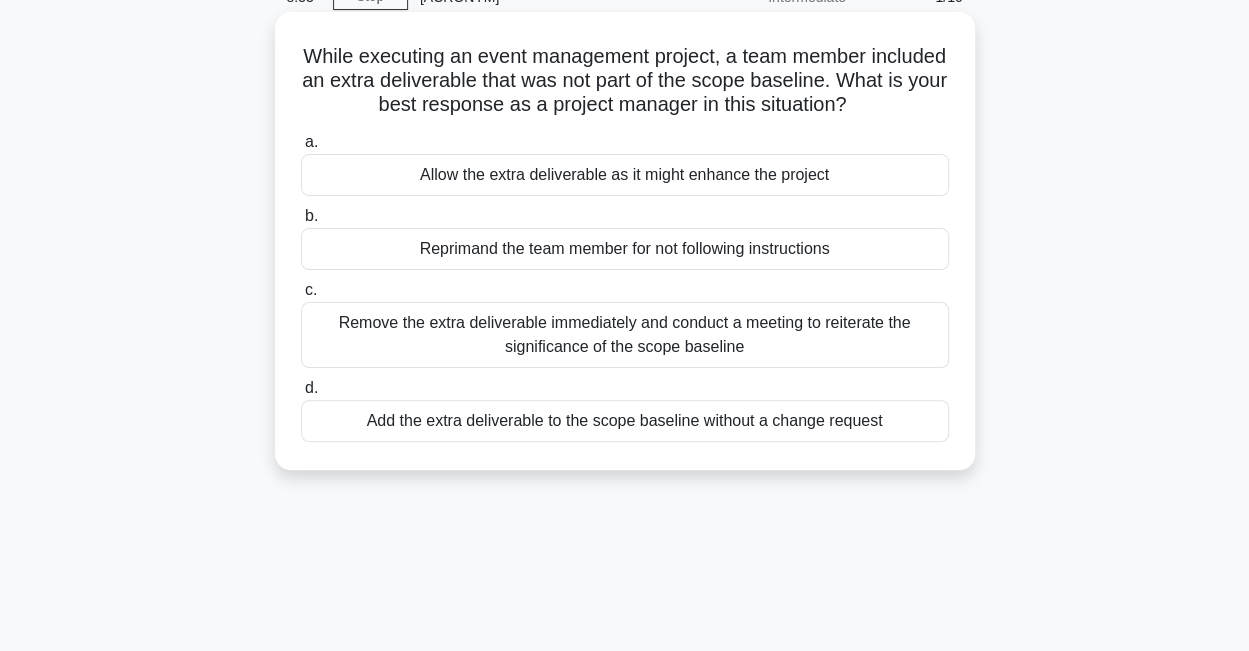 click on "Remove the extra deliverable immediately and conduct a meeting to reiterate the significance of the scope baseline" at bounding box center (625, 335) 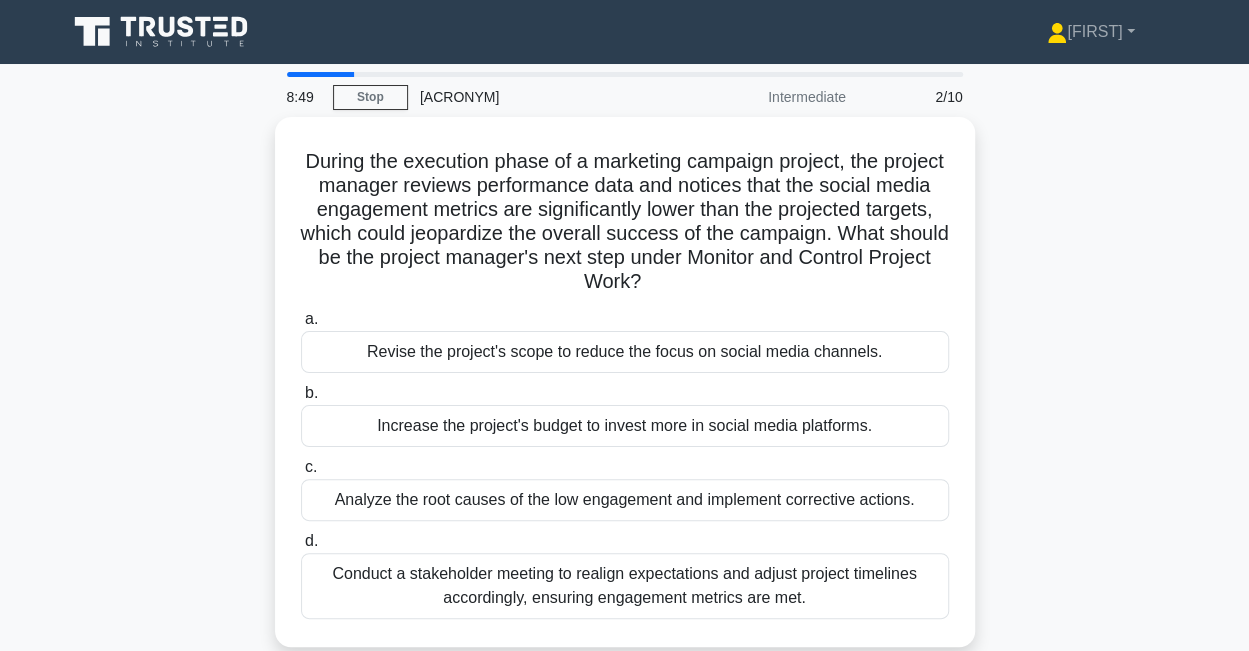 scroll, scrollTop: 100, scrollLeft: 0, axis: vertical 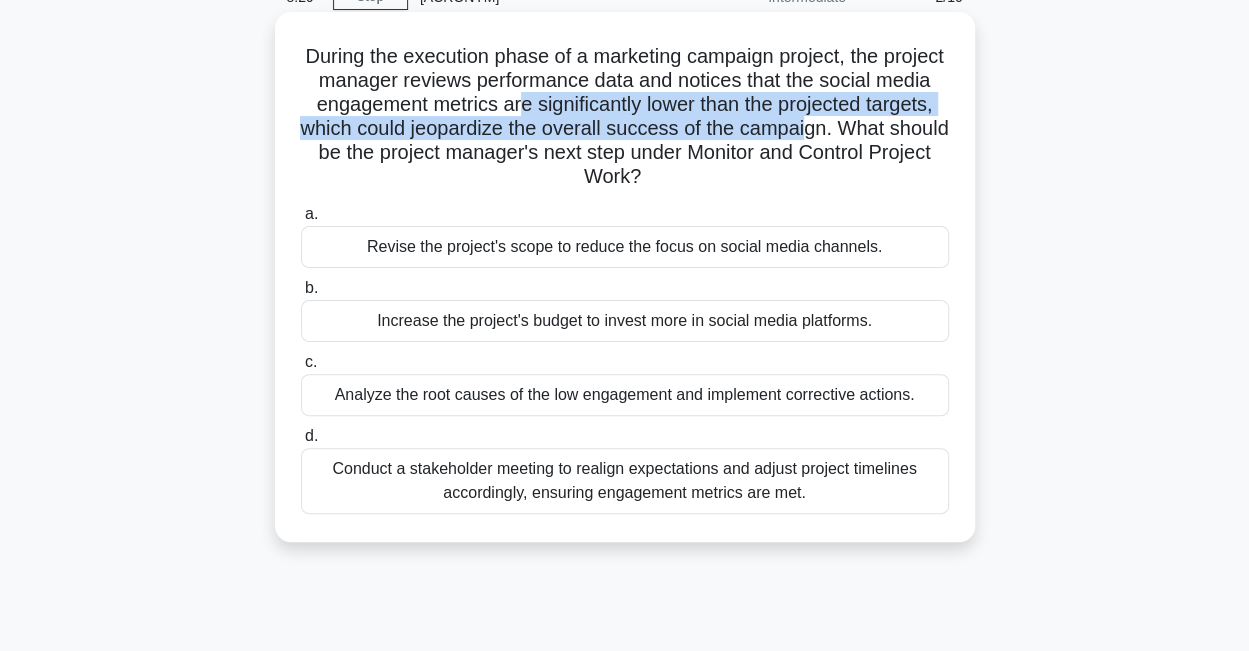 drag, startPoint x: 585, startPoint y: 109, endPoint x: 902, endPoint y: 118, distance: 317.12775 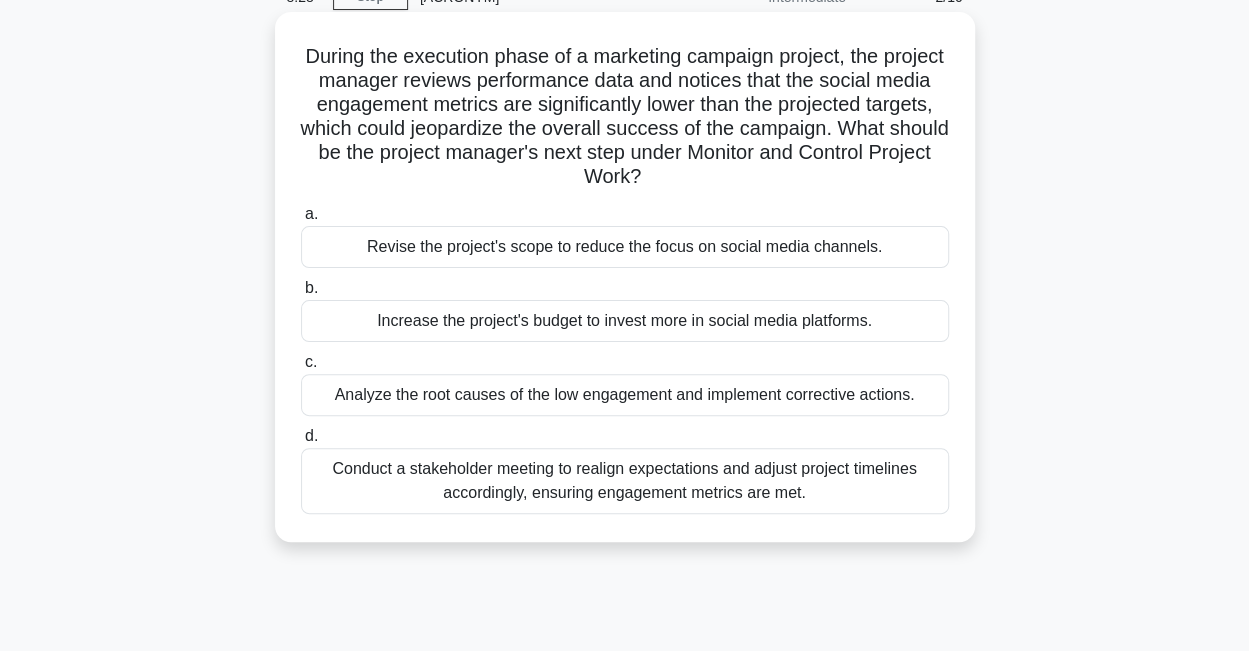 click on "During the execution phase of a marketing campaign project, the project manager reviews performance data and notices that the social media engagement metrics are significantly lower than the projected targets, which could jeopardize the overall success of the campaign. What should be the project manager's next step under Monitor and Control Project Work?
.spinner_0XTQ{transform-origin:center;animation:spinner_y6GP .75s linear infinite}@keyframes spinner_y6GP{100%{transform:rotate(360deg)}}" at bounding box center (625, 117) 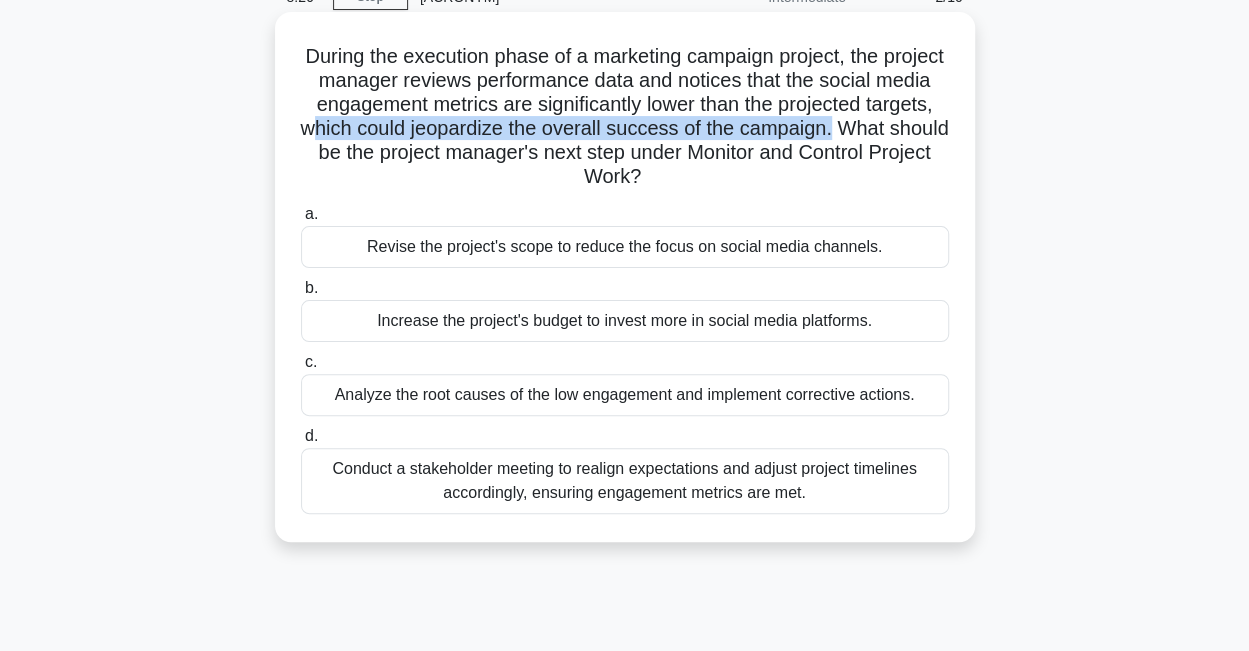 drag, startPoint x: 404, startPoint y: 134, endPoint x: 971, endPoint y: 117, distance: 567.2548 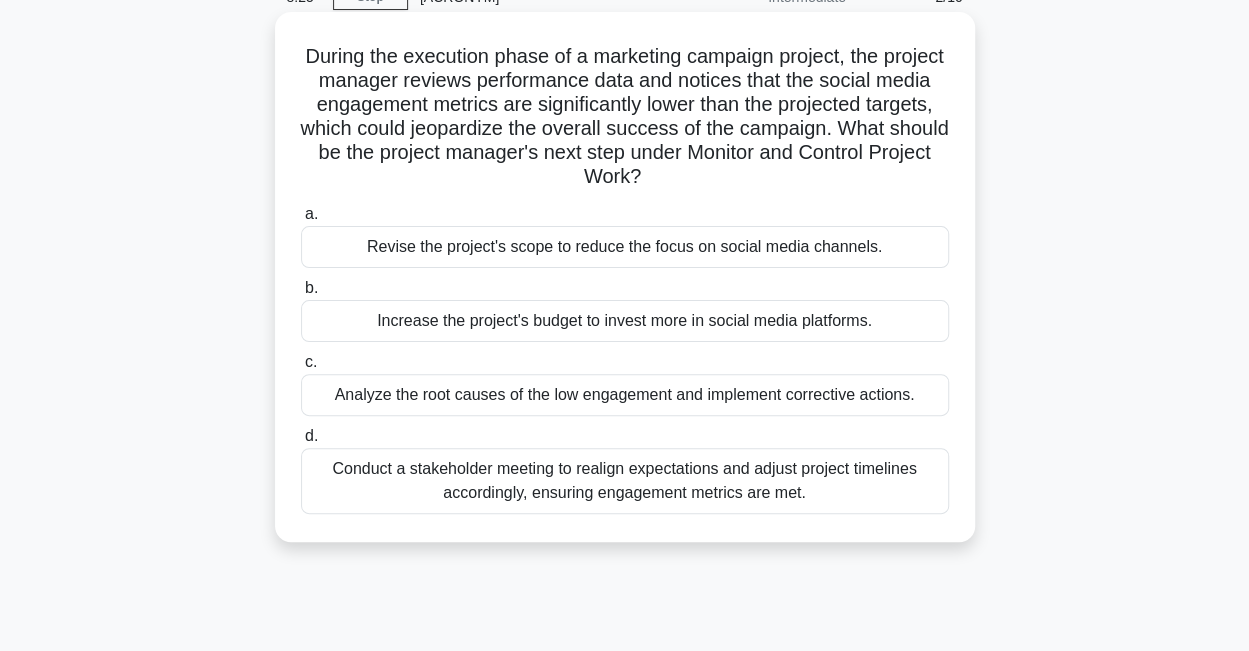 click on "During the execution phase of a marketing campaign project, the project manager reviews performance data and notices that the social media engagement metrics are significantly lower than the projected targets, which could jeopardize the overall success of the campaign. What should be the project manager's next step under Monitor and Control Project Work?
.spinner_0XTQ{transform-origin:center;animation:spinner_y6GP .75s linear infinite}@keyframes spinner_y6GP{100%{transform:rotate(360deg)}}" at bounding box center [625, 117] 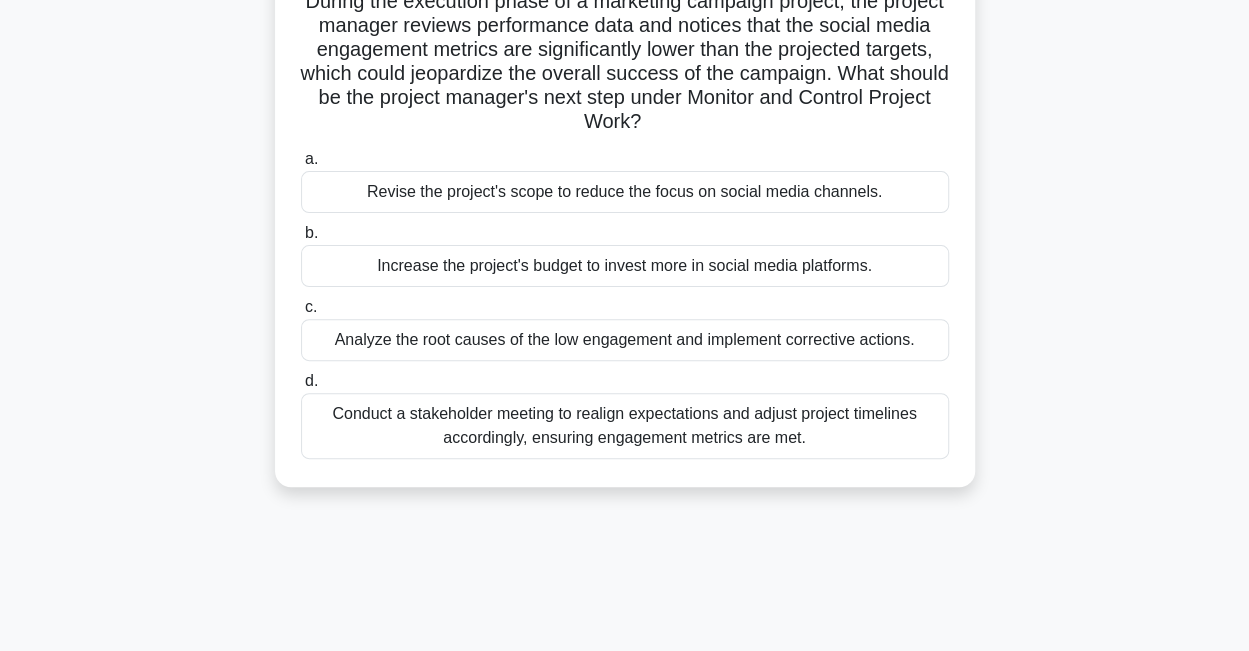 scroll, scrollTop: 300, scrollLeft: 0, axis: vertical 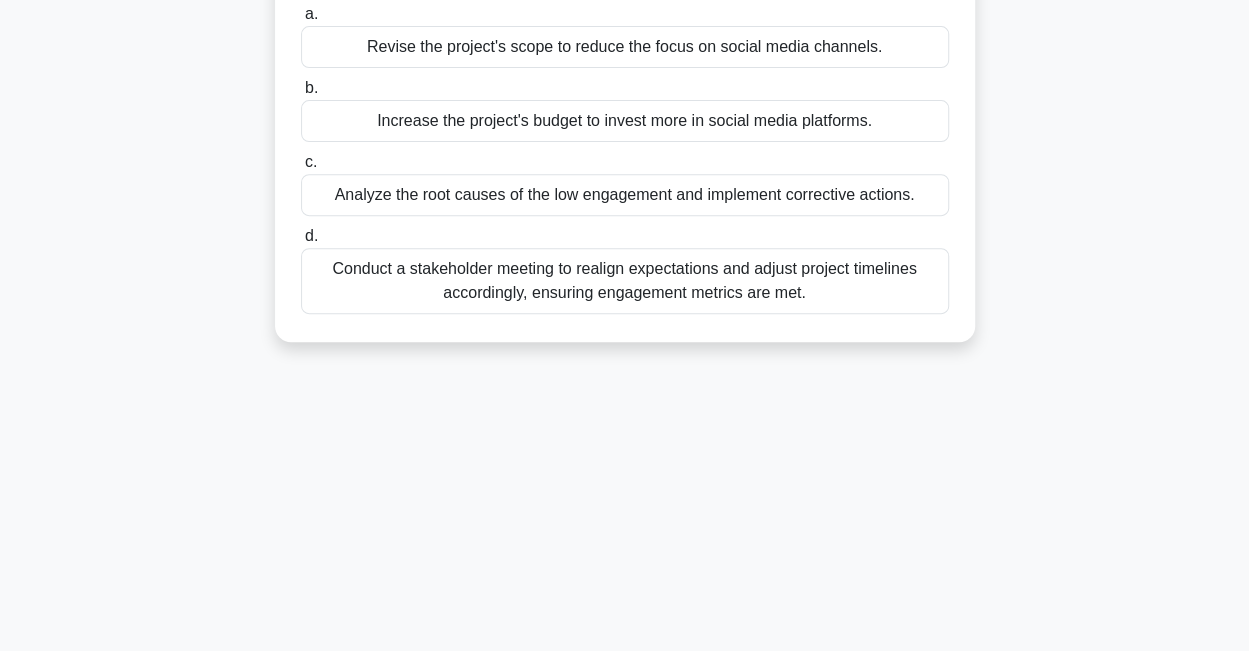 click on "Analyze the root causes of the low engagement and implement corrective actions." at bounding box center (625, 195) 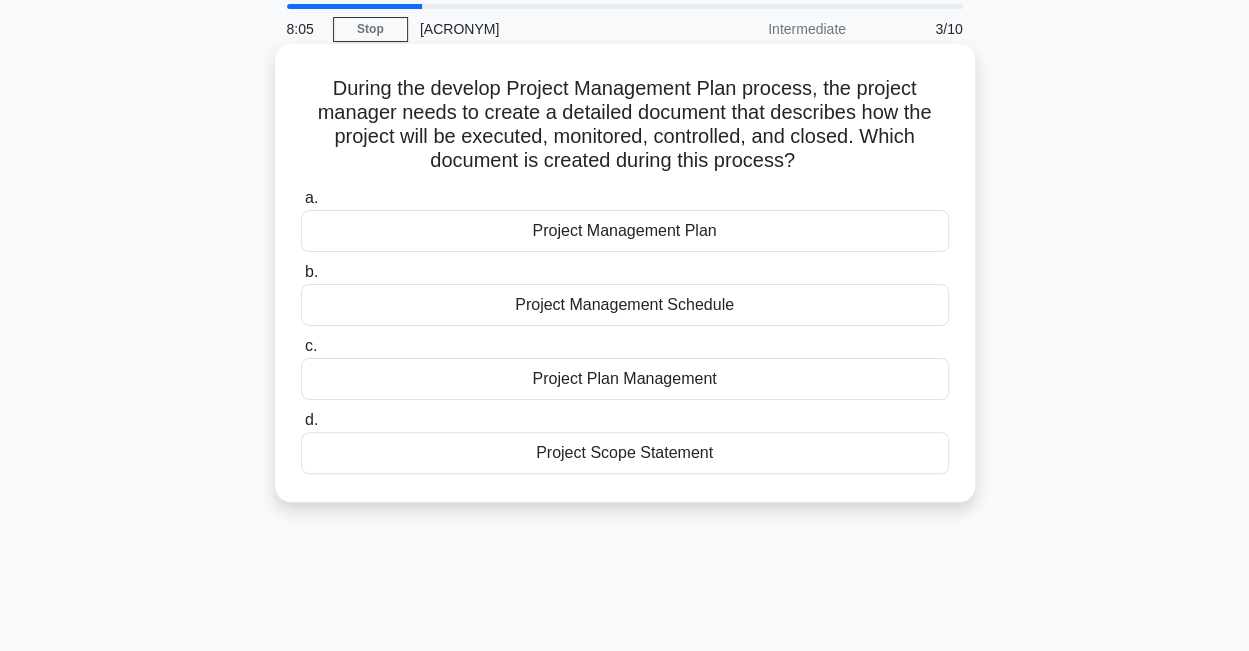 scroll, scrollTop: 100, scrollLeft: 0, axis: vertical 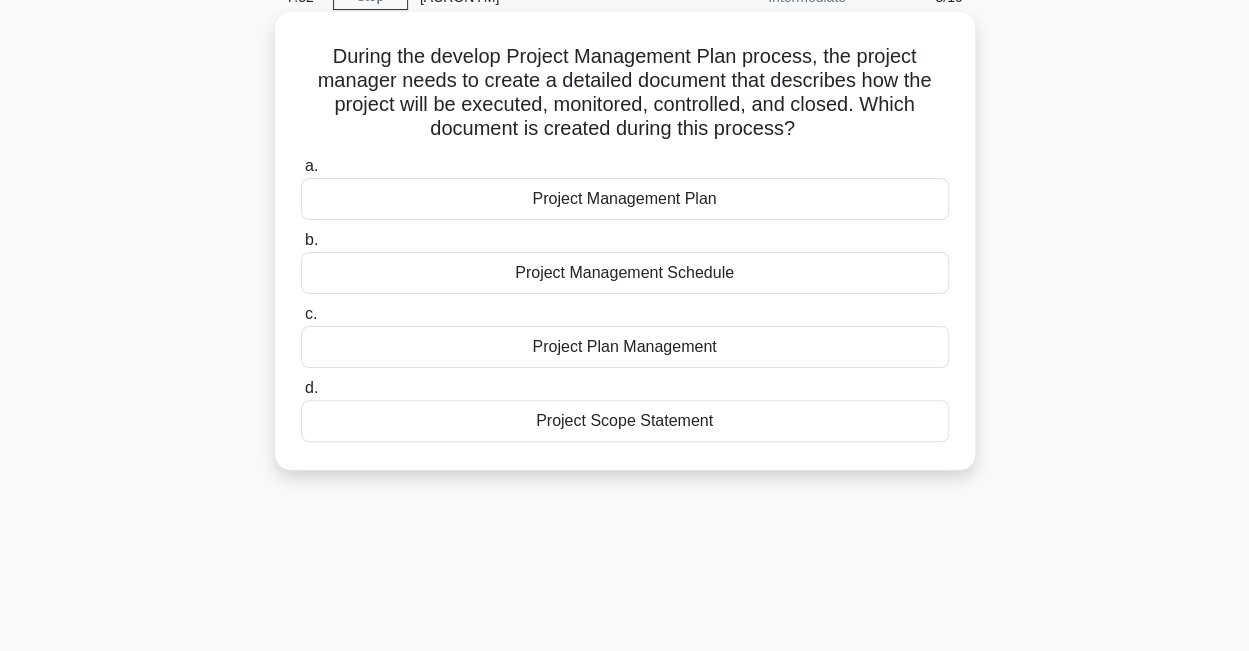 click on "Project Management Plan" at bounding box center (625, 199) 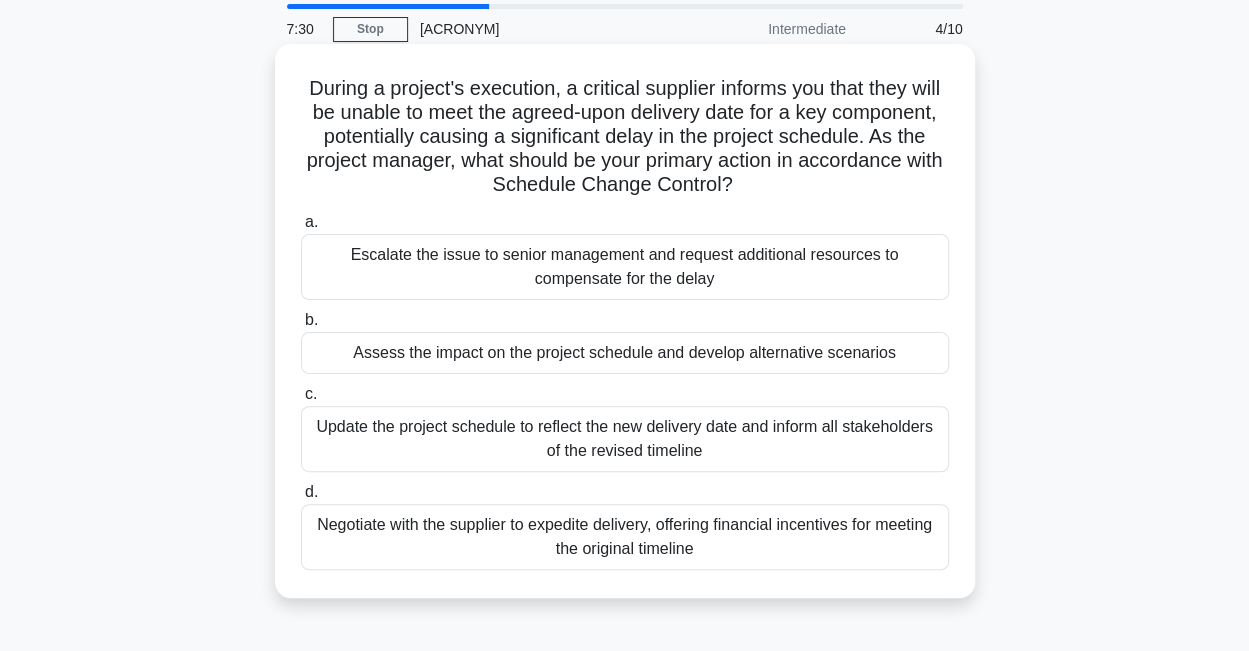 scroll, scrollTop: 100, scrollLeft: 0, axis: vertical 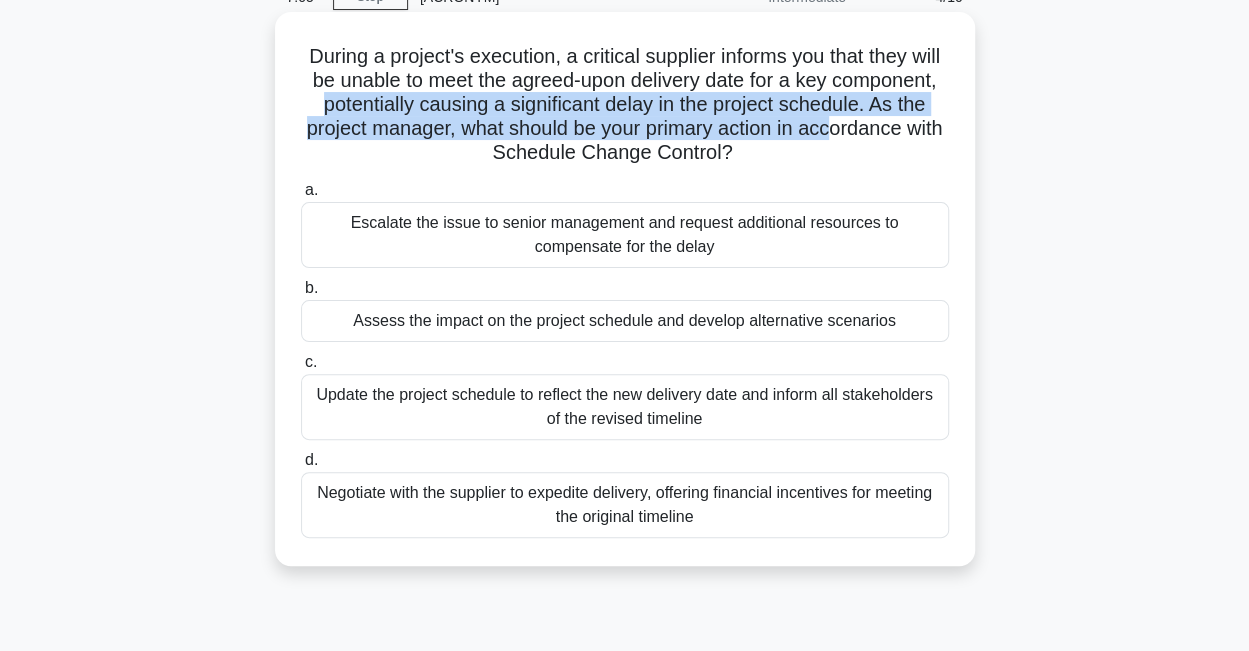 drag, startPoint x: 448, startPoint y: 101, endPoint x: 456, endPoint y: 145, distance: 44.72136 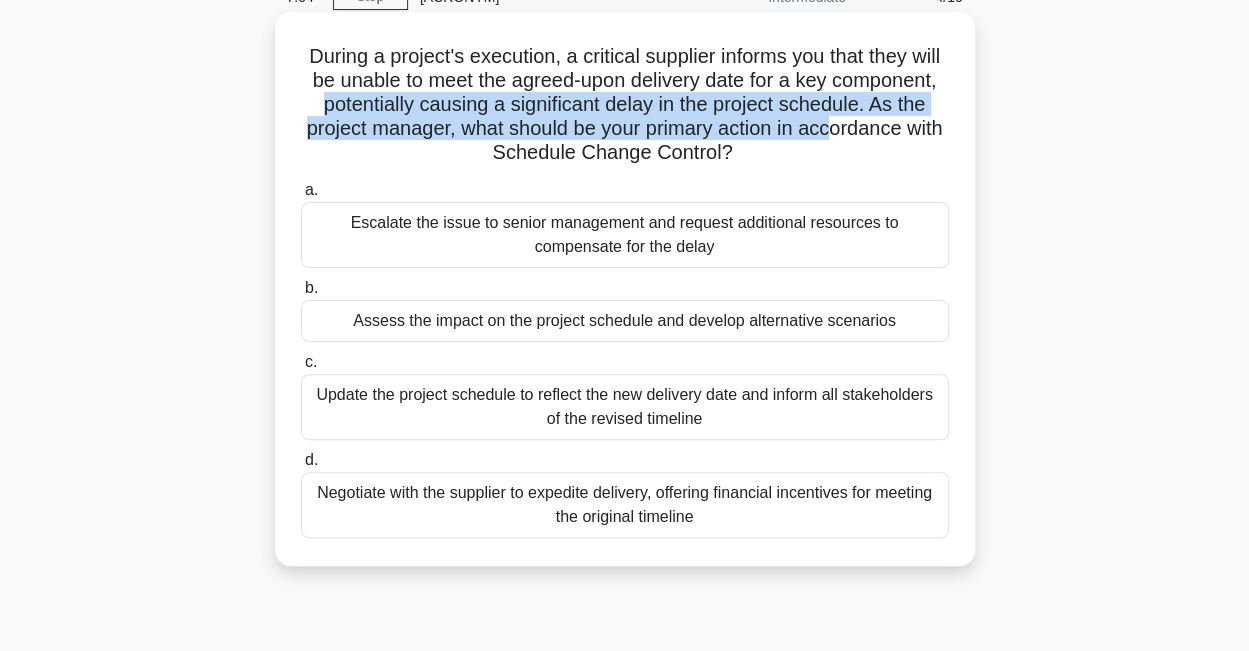 click on "During a project's execution, a critical supplier informs you that they will be unable to meet the agreed-upon delivery date for a key component, potentially causing a significant delay in the project schedule. As the project manager, what should be your primary action in accordance with Schedule Change Control?
.spinner_0XTQ{transform-origin:center;animation:spinner_y6GP .75s linear infinite}@keyframes spinner_y6GP{100%{transform:rotate(360deg)}}" at bounding box center [625, 105] 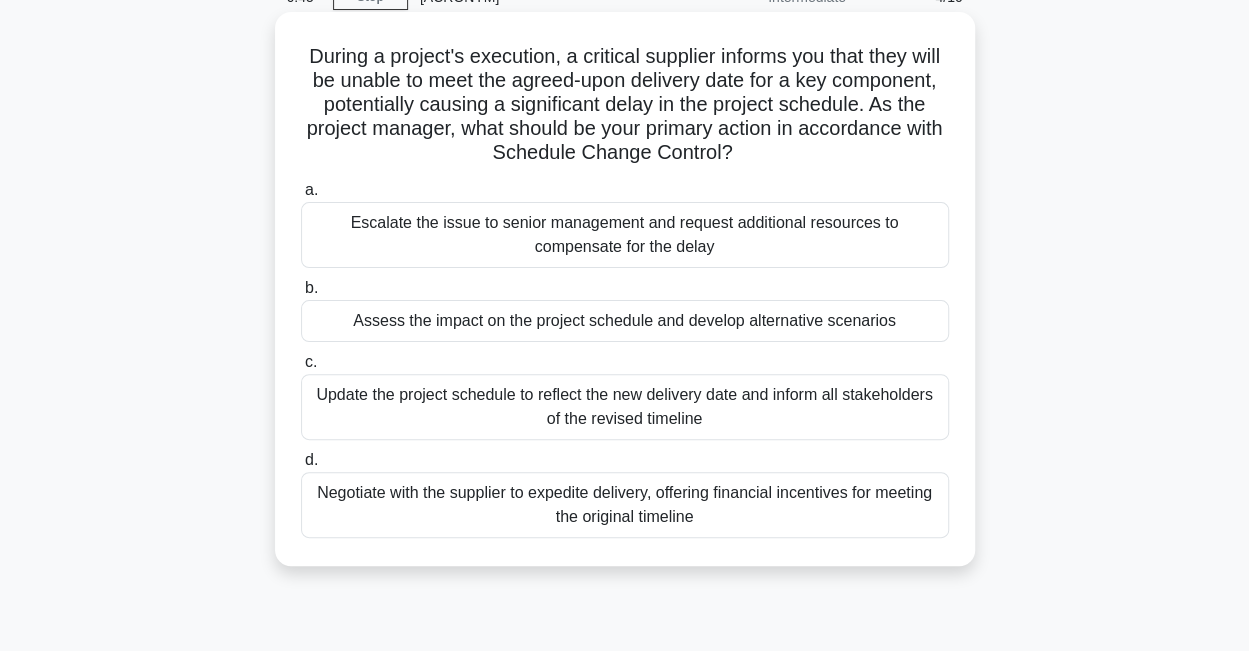 click on "Assess the impact on the project schedule and develop alternative scenarios" at bounding box center [625, 321] 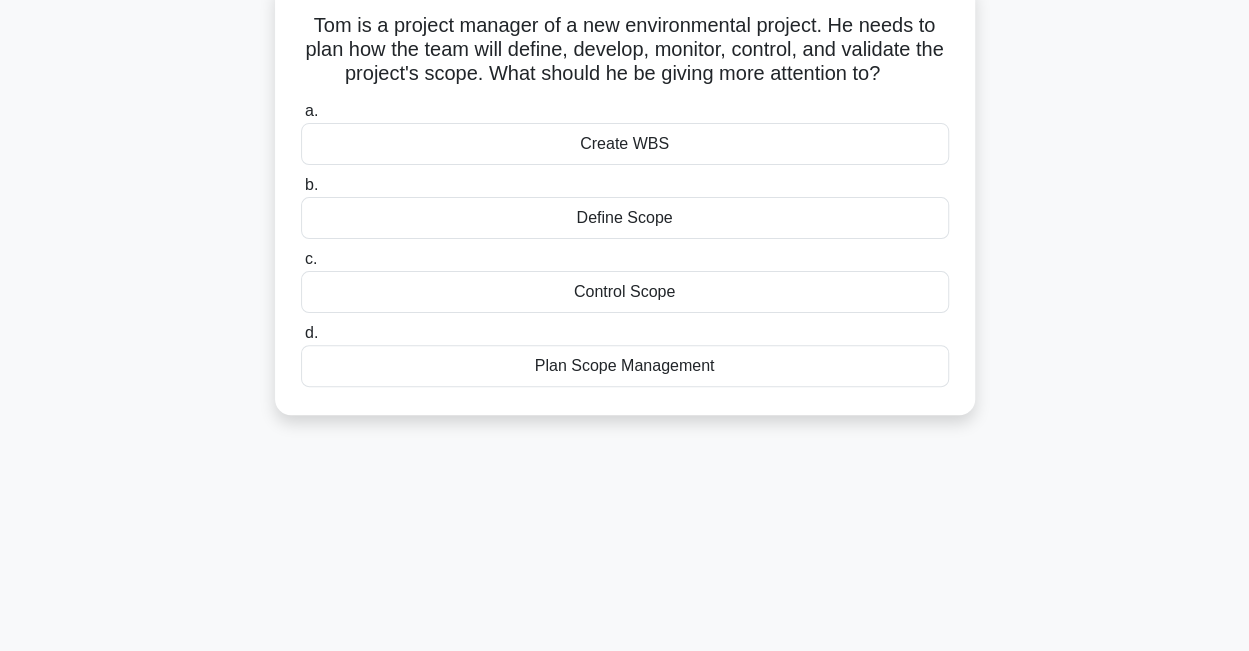scroll, scrollTop: 100, scrollLeft: 0, axis: vertical 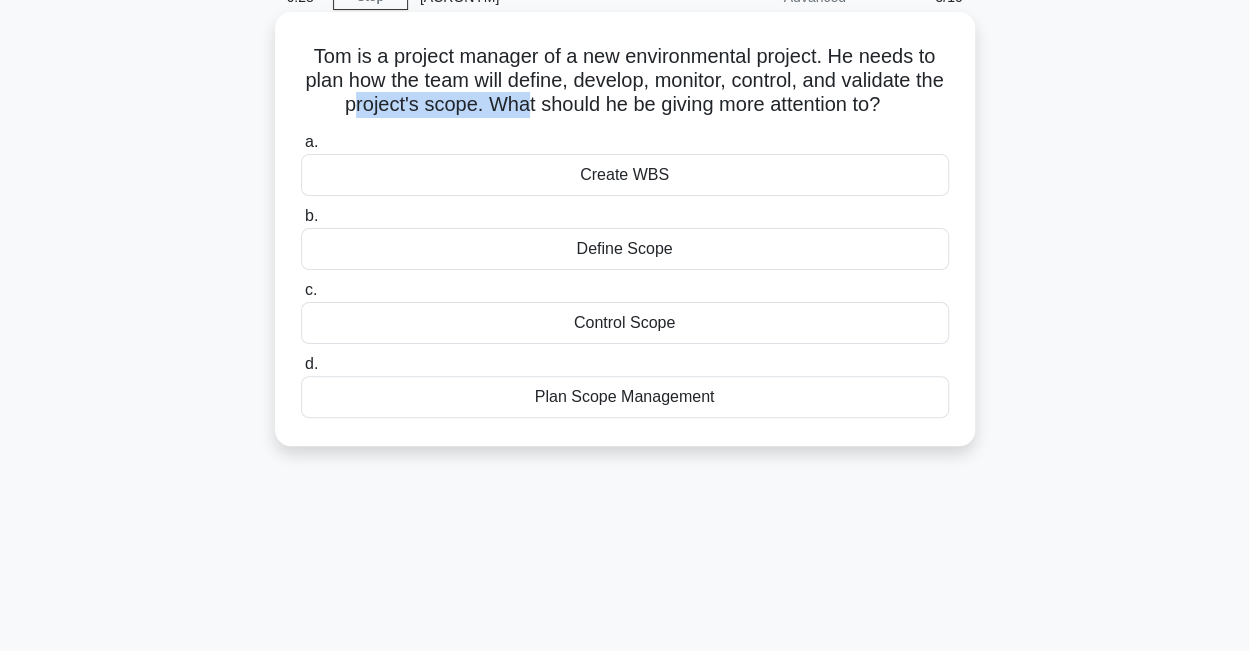 drag, startPoint x: 368, startPoint y: 105, endPoint x: 535, endPoint y: 98, distance: 167.14664 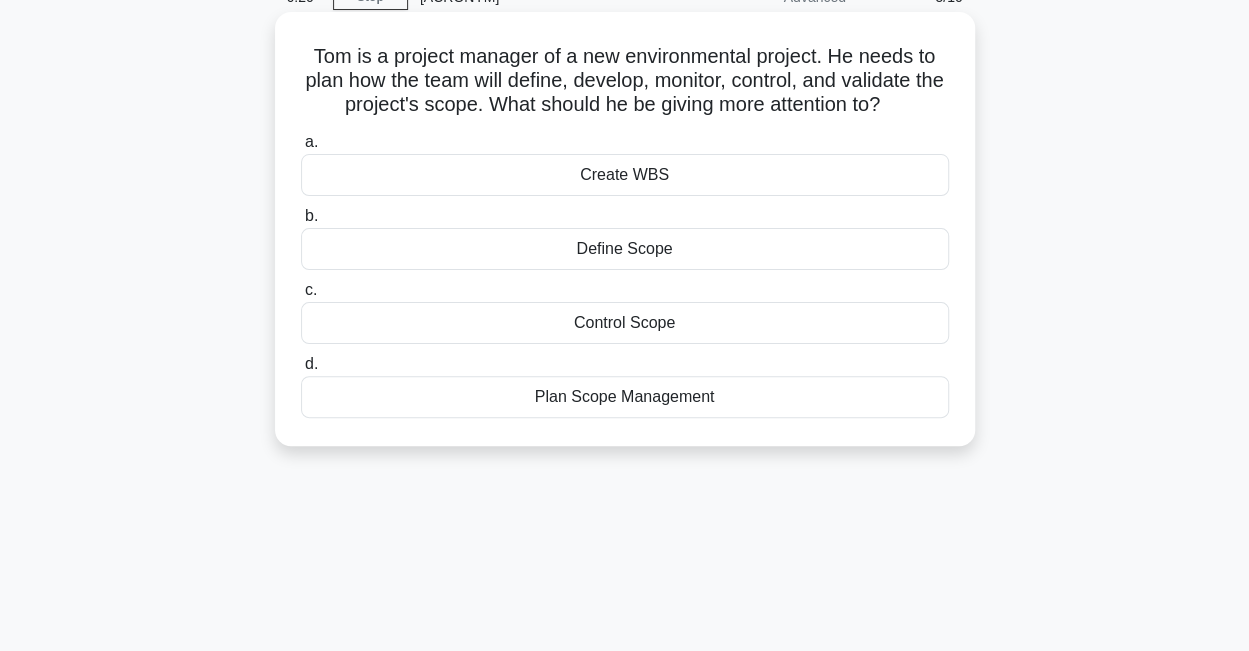 click on "Plan Scope Management" at bounding box center (625, 397) 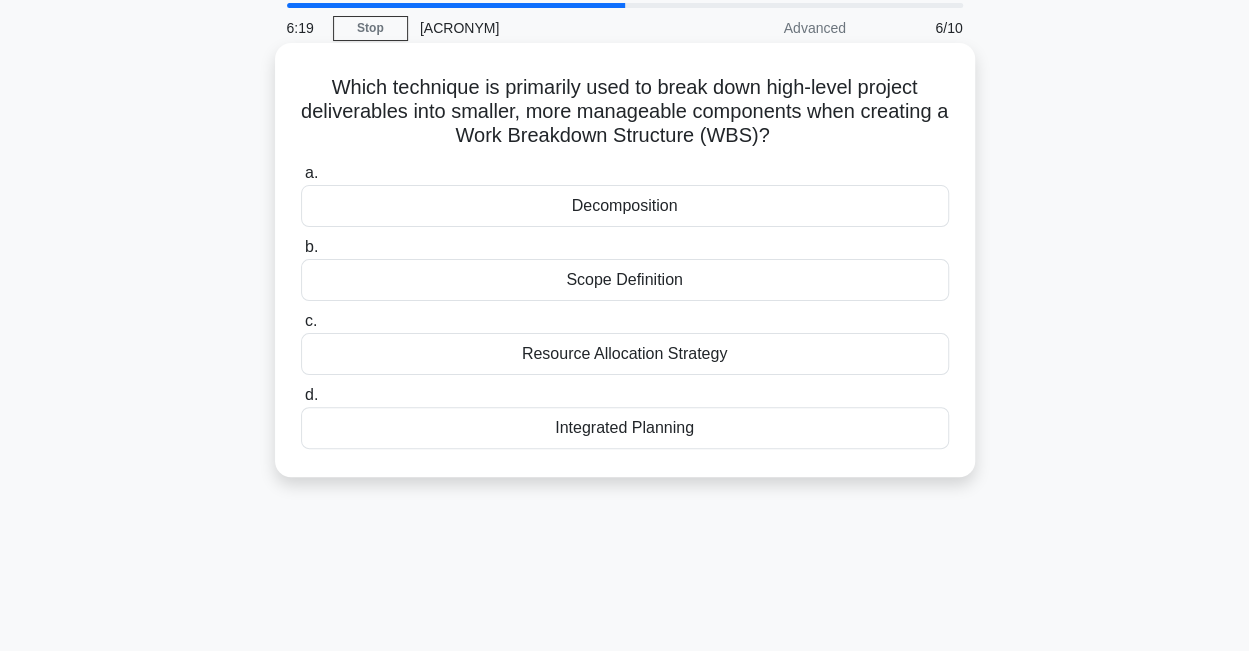 scroll, scrollTop: 100, scrollLeft: 0, axis: vertical 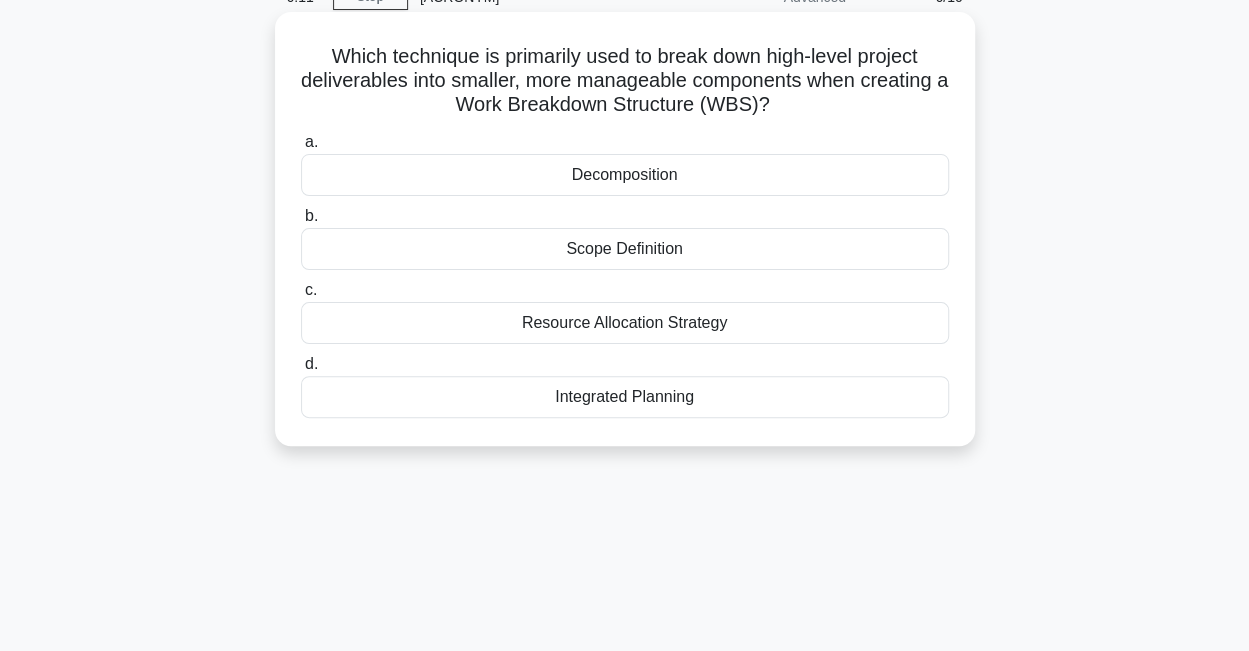 click on "Decomposition" at bounding box center (625, 175) 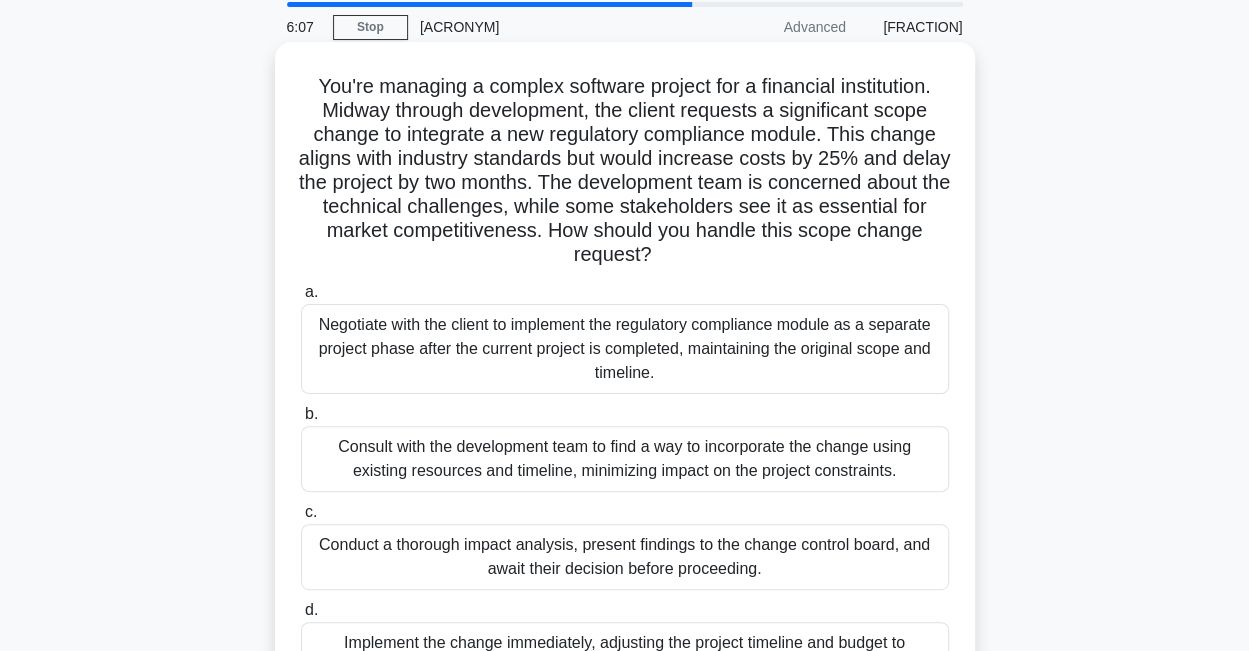 scroll, scrollTop: 100, scrollLeft: 0, axis: vertical 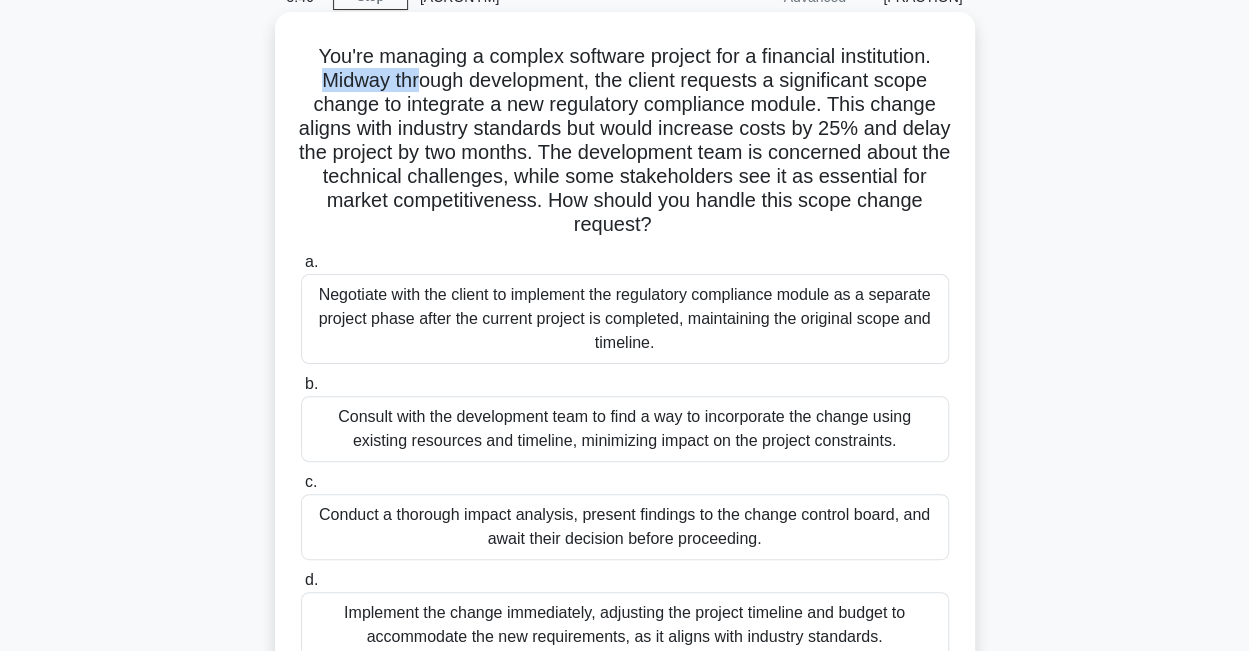 drag, startPoint x: 312, startPoint y: 79, endPoint x: 416, endPoint y: 76, distance: 104.04326 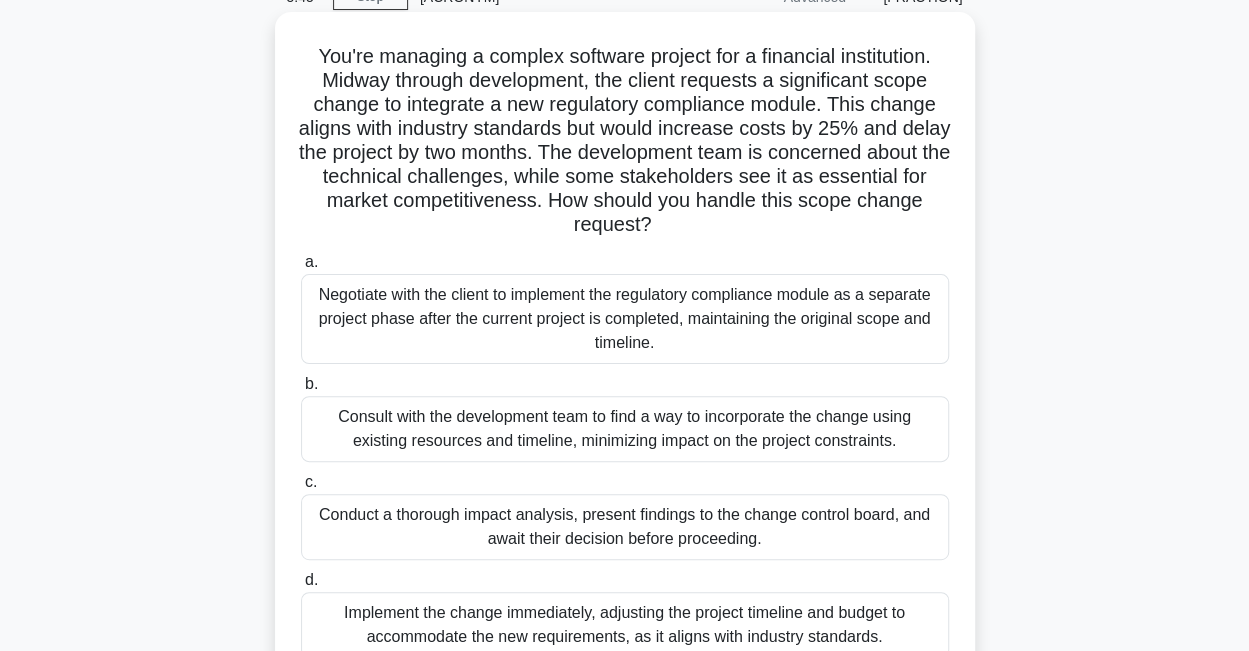 click on "You're managing a complex software project for a financial institution. Midway through development, the client requests a significant scope change to integrate a new regulatory compliance module. This change aligns with industry standards but would increase costs by 25% and delay the project by two months. The development team is concerned about the technical challenges, while some stakeholders see it as essential for market competitiveness. How should you handle this scope change request?
.spinner_0XTQ{transform-origin:center;animation:spinner_y6GP .75s linear infinite}@keyframes spinner_y6GP{100%{transform:rotate(360deg)}}" at bounding box center [625, 141] 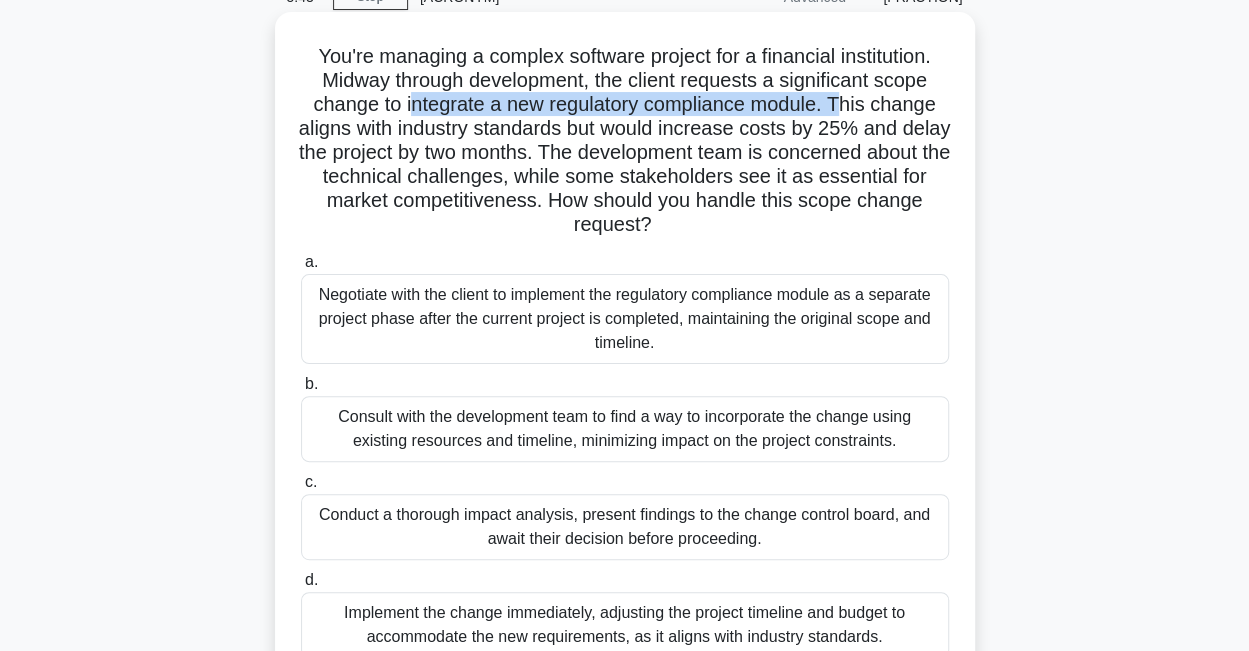drag, startPoint x: 436, startPoint y: 108, endPoint x: 844, endPoint y: 108, distance: 408 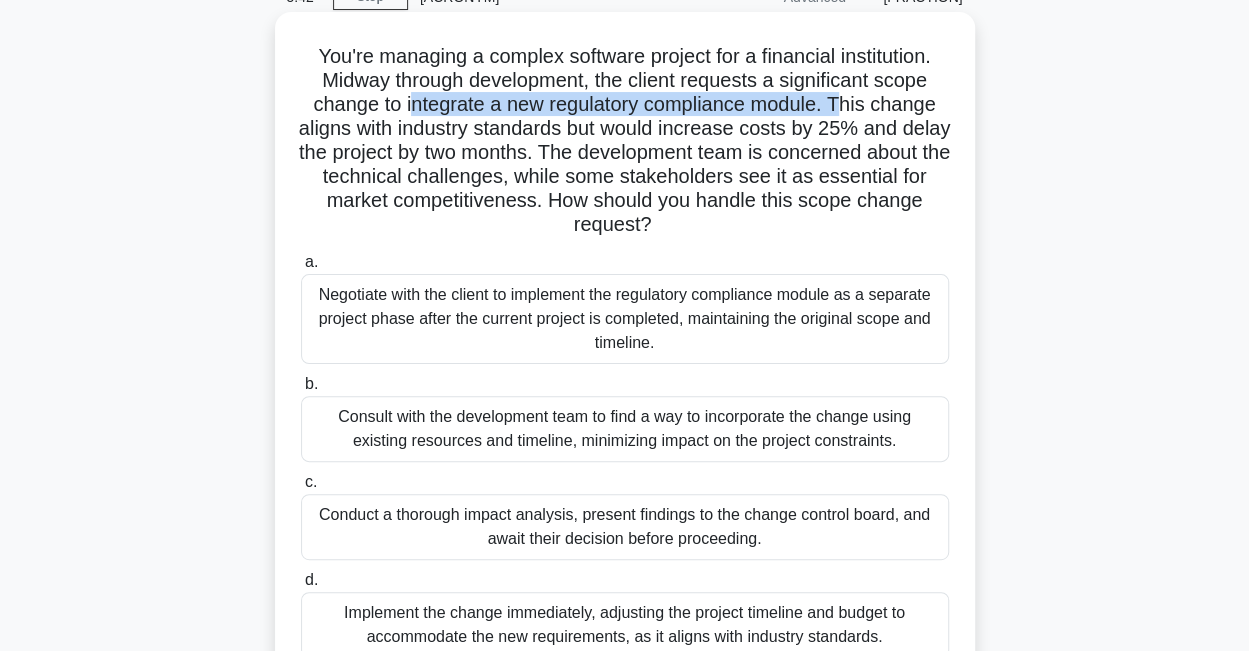 click on "You're managing a complex software project for a financial institution. Midway through development, the client requests a significant scope change to integrate a new regulatory compliance module. This change aligns with industry standards but would increase costs by 25% and delay the project by two months. The development team is concerned about the technical challenges, while some stakeholders see it as essential for market competitiveness. How should you handle this scope change request?
.spinner_0XTQ{transform-origin:center;animation:spinner_y6GP .75s linear infinite}@keyframes spinner_y6GP{100%{transform:rotate(360deg)}}" at bounding box center (625, 141) 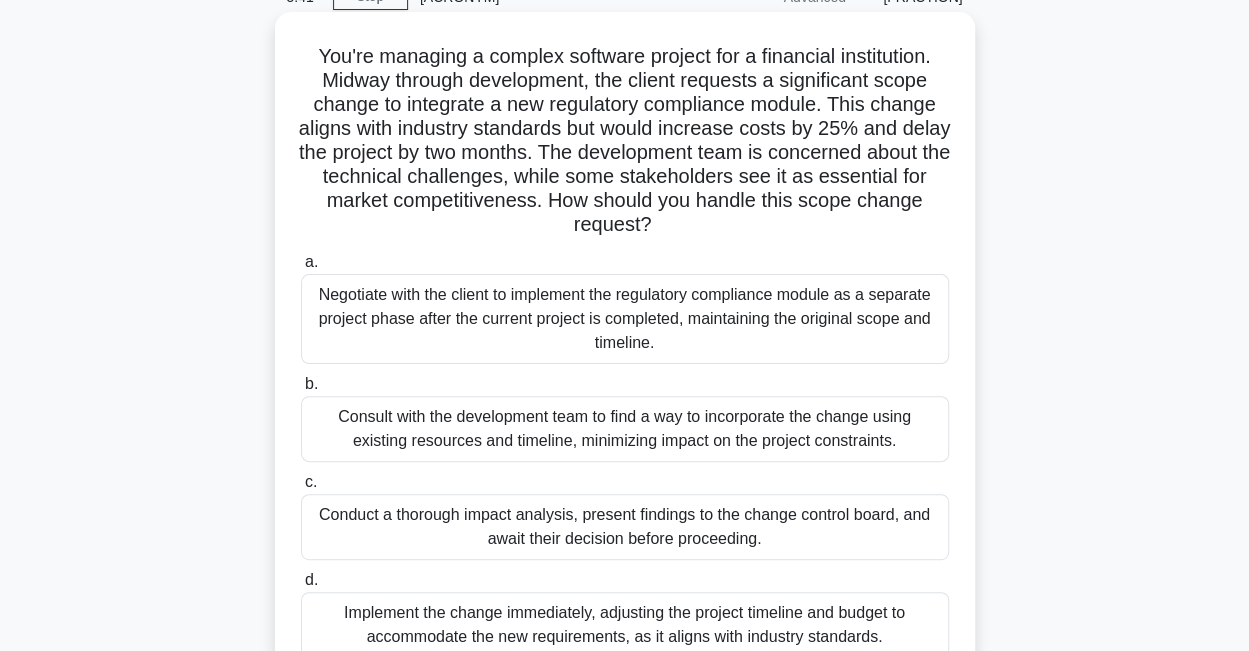 click on "You're managing a complex software project for a financial institution. Midway through development, the client requests a significant scope change to integrate a new regulatory compliance module. This change aligns with industry standards but would increase costs by 25% and delay the project by two months. The development team is concerned about the technical challenges, while some stakeholders see it as essential for market competitiveness. How should you handle this scope change request?
.spinner_0XTQ{transform-origin:center;animation:spinner_y6GP .75s linear infinite}@keyframes spinner_y6GP{100%{transform:rotate(360deg)}}" at bounding box center (625, 141) 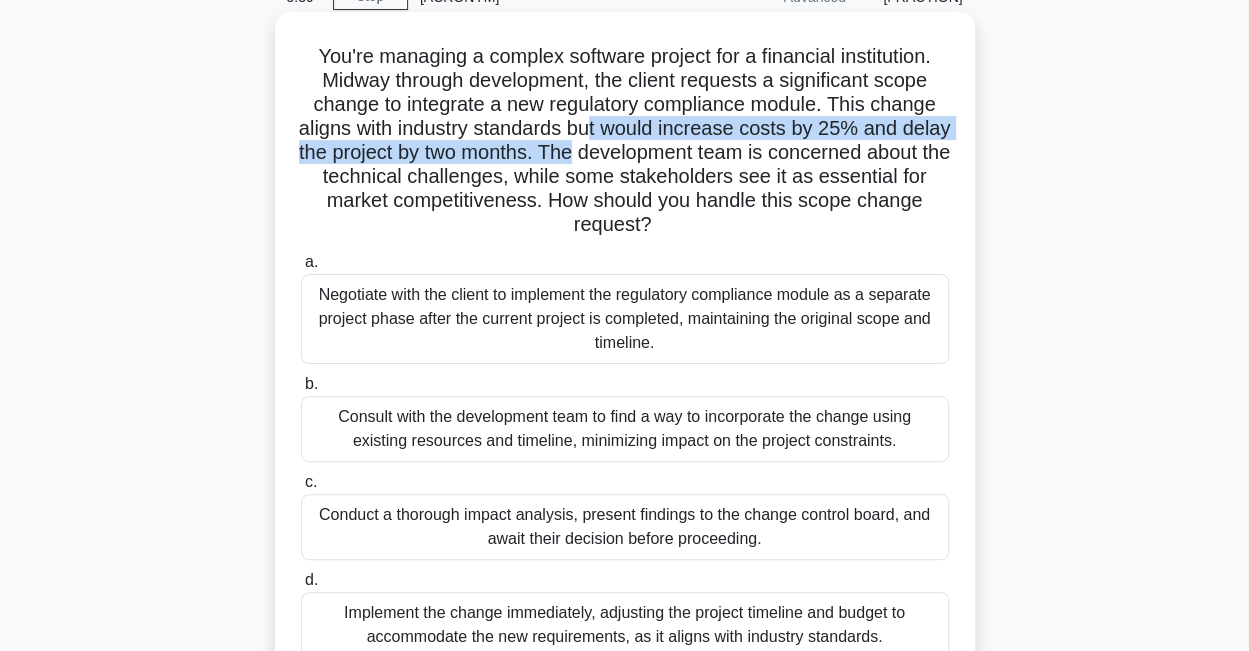 drag, startPoint x: 614, startPoint y: 133, endPoint x: 640, endPoint y: 157, distance: 35.383614 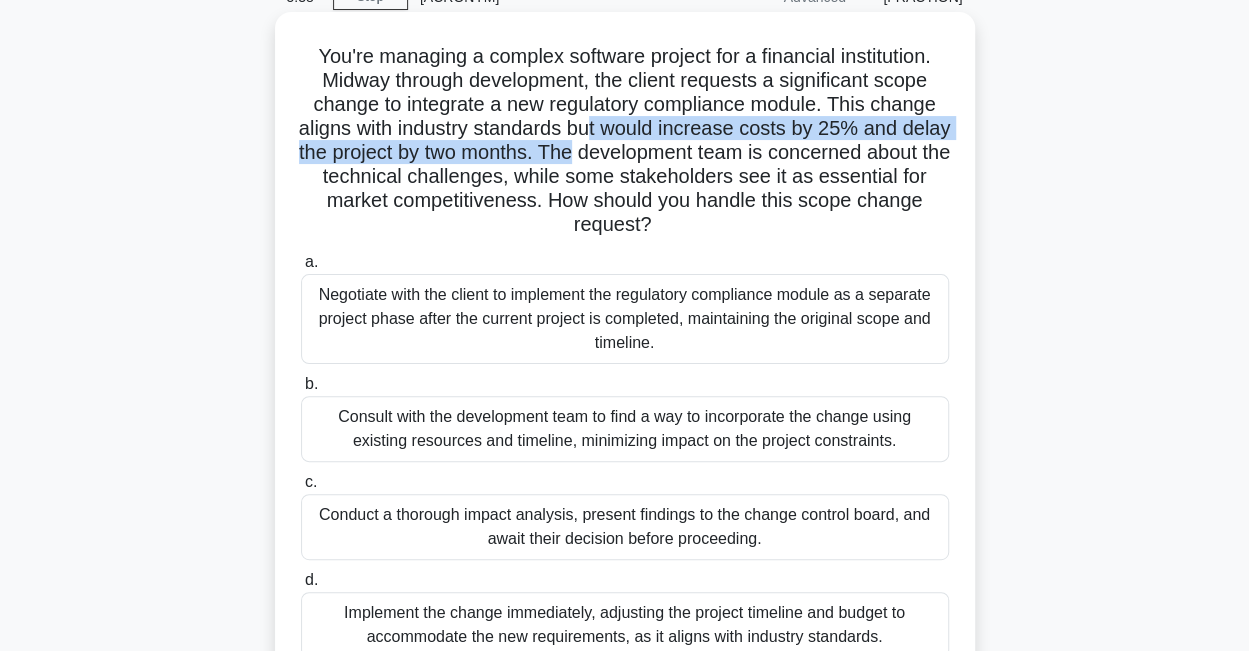 click on "You're managing a complex software project for a financial institution. Midway through development, the client requests a significant scope change to integrate a new regulatory compliance module. This change aligns with industry standards but would increase costs by 25% and delay the project by two months. The development team is concerned about the technical challenges, while some stakeholders see it as essential for market competitiveness. How should you handle this scope change request?
.spinner_0XTQ{transform-origin:center;animation:spinner_y6GP .75s linear infinite}@keyframes spinner_y6GP{100%{transform:rotate(360deg)}}" at bounding box center [625, 141] 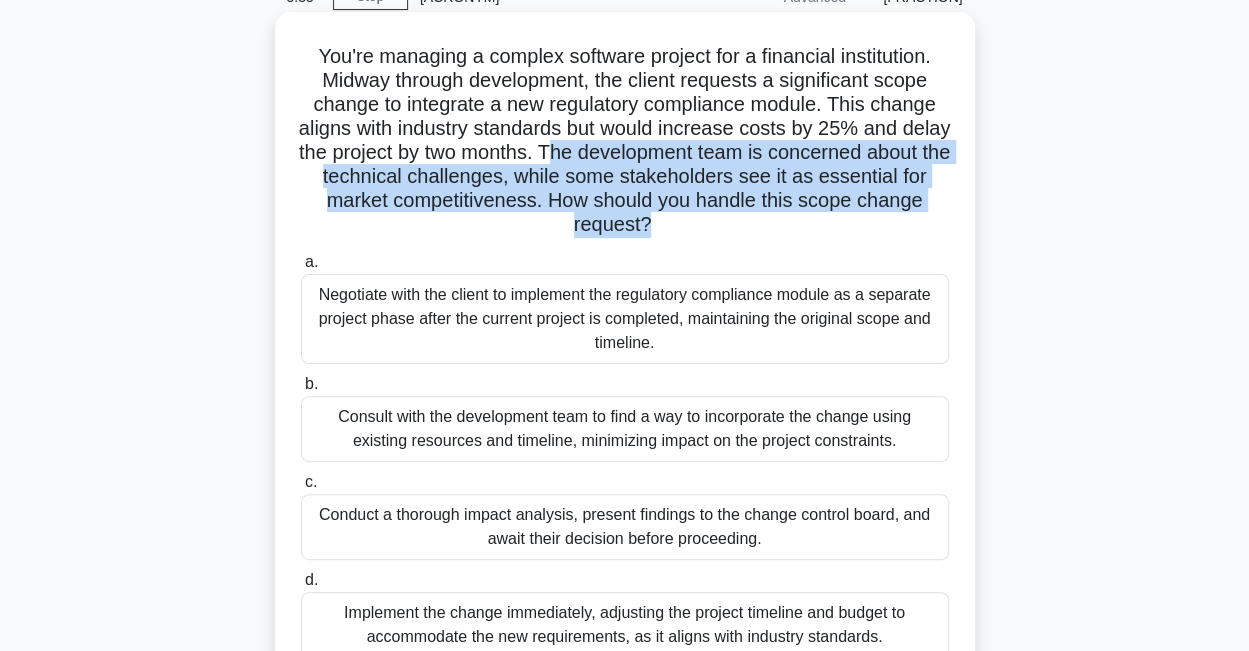 drag, startPoint x: 623, startPoint y: 154, endPoint x: 709, endPoint y: 217, distance: 106.60675 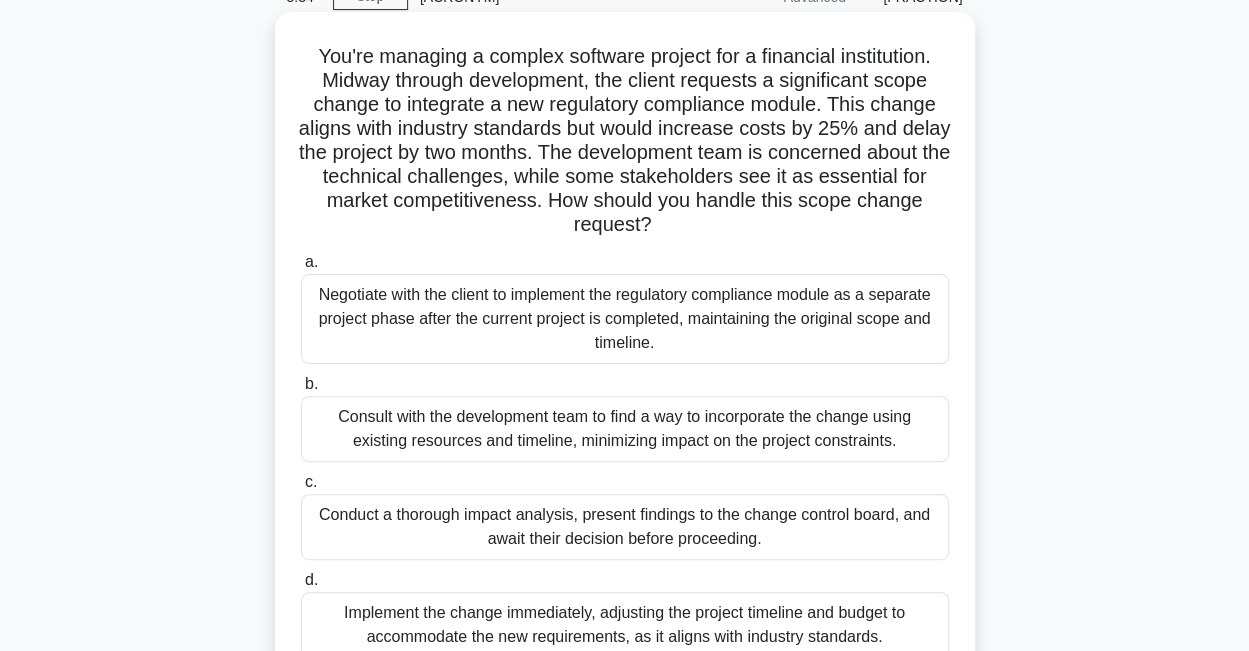 drag, startPoint x: 709, startPoint y: 217, endPoint x: 744, endPoint y: 251, distance: 48.79549 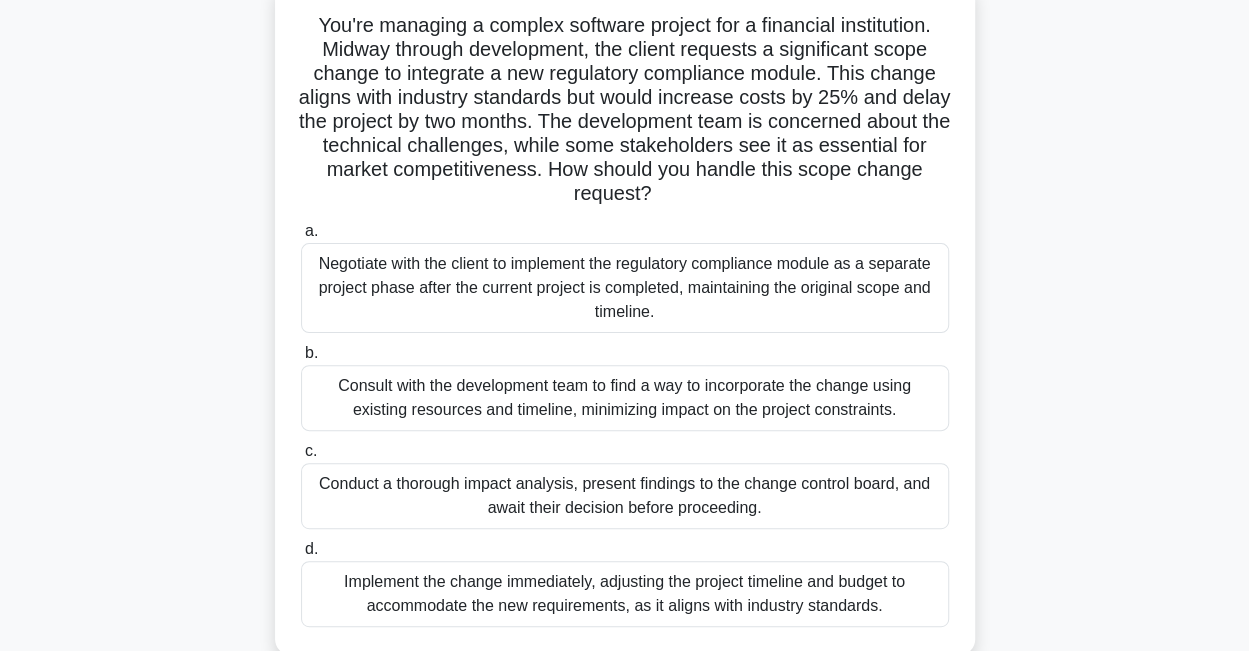 scroll, scrollTop: 100, scrollLeft: 0, axis: vertical 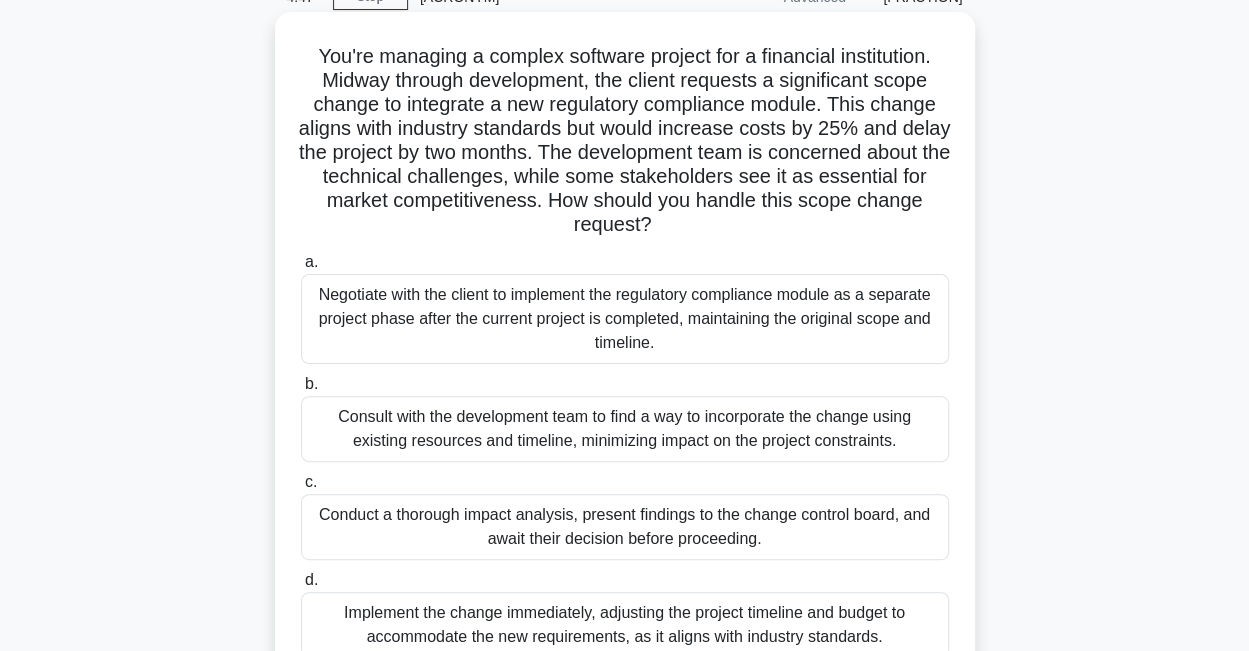 click on "Negotiate with the client to implement the regulatory compliance module as a separate project phase after the current project is completed, maintaining the original scope and timeline." at bounding box center (625, 319) 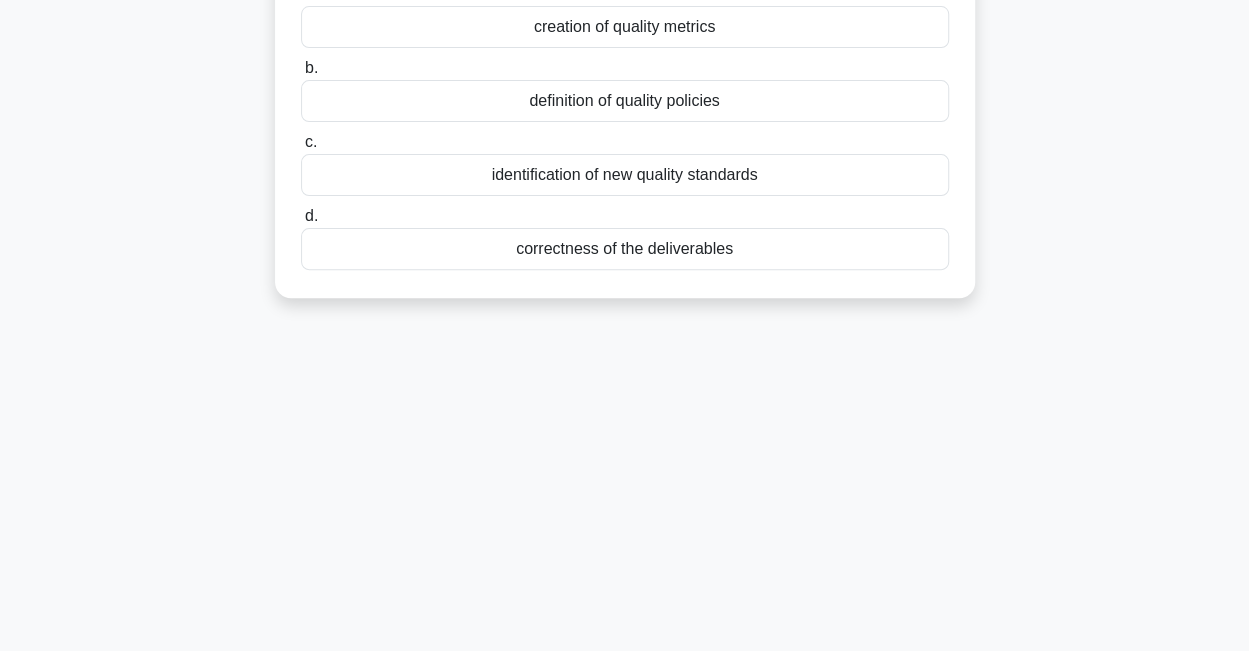 scroll, scrollTop: 100, scrollLeft: 0, axis: vertical 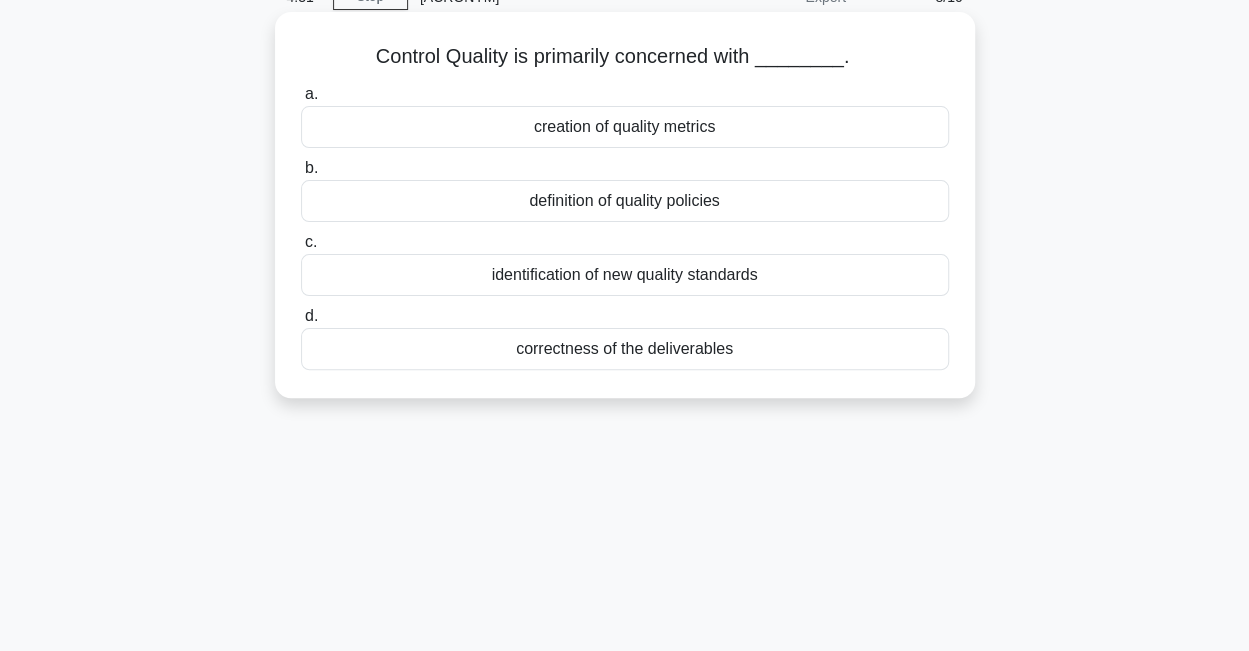 click on "correctness of the deliverables" at bounding box center (625, 349) 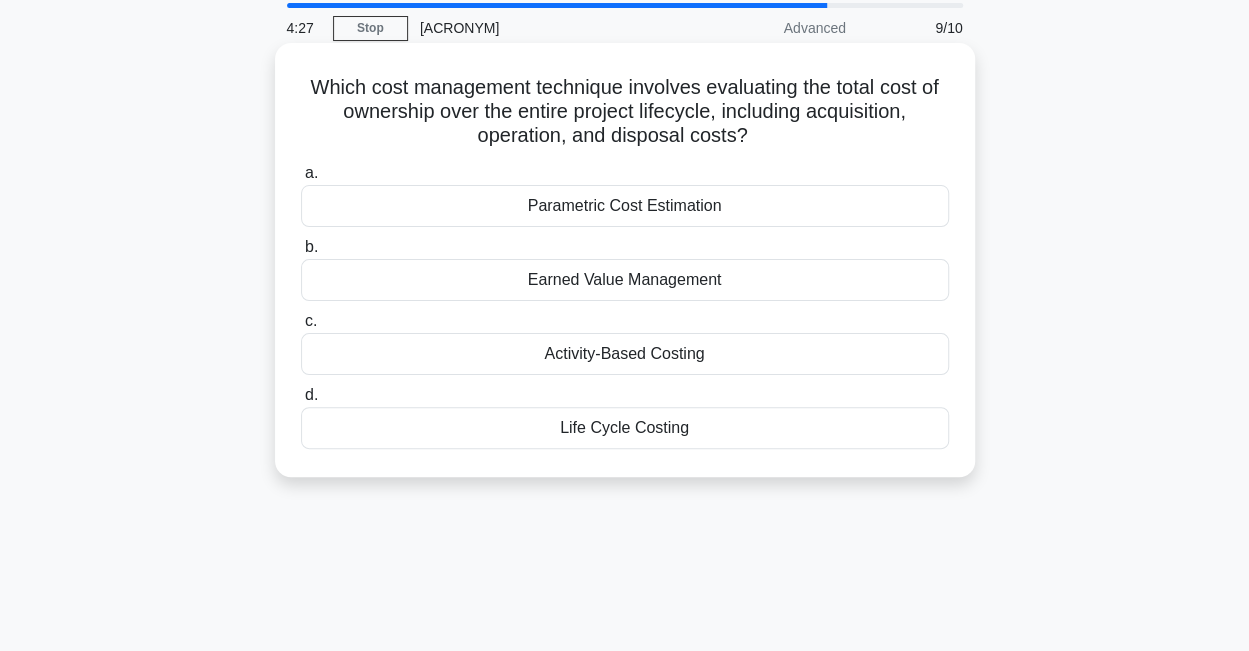 scroll, scrollTop: 100, scrollLeft: 0, axis: vertical 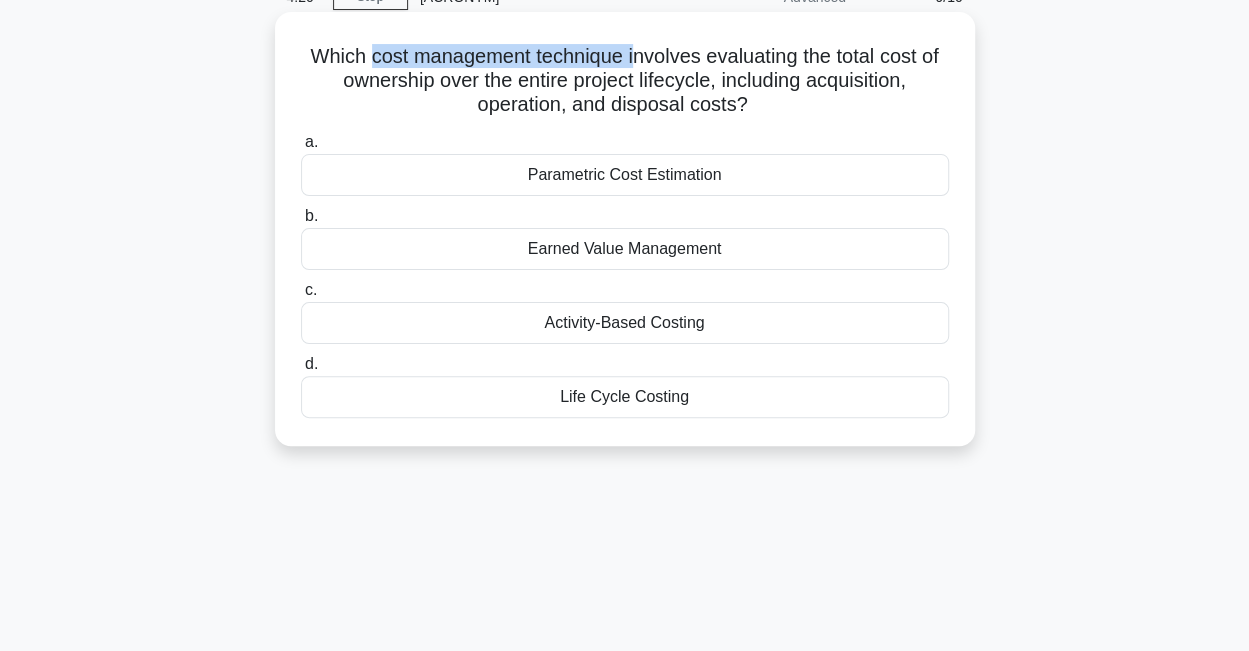 drag, startPoint x: 362, startPoint y: 62, endPoint x: 630, endPoint y: 51, distance: 268.22565 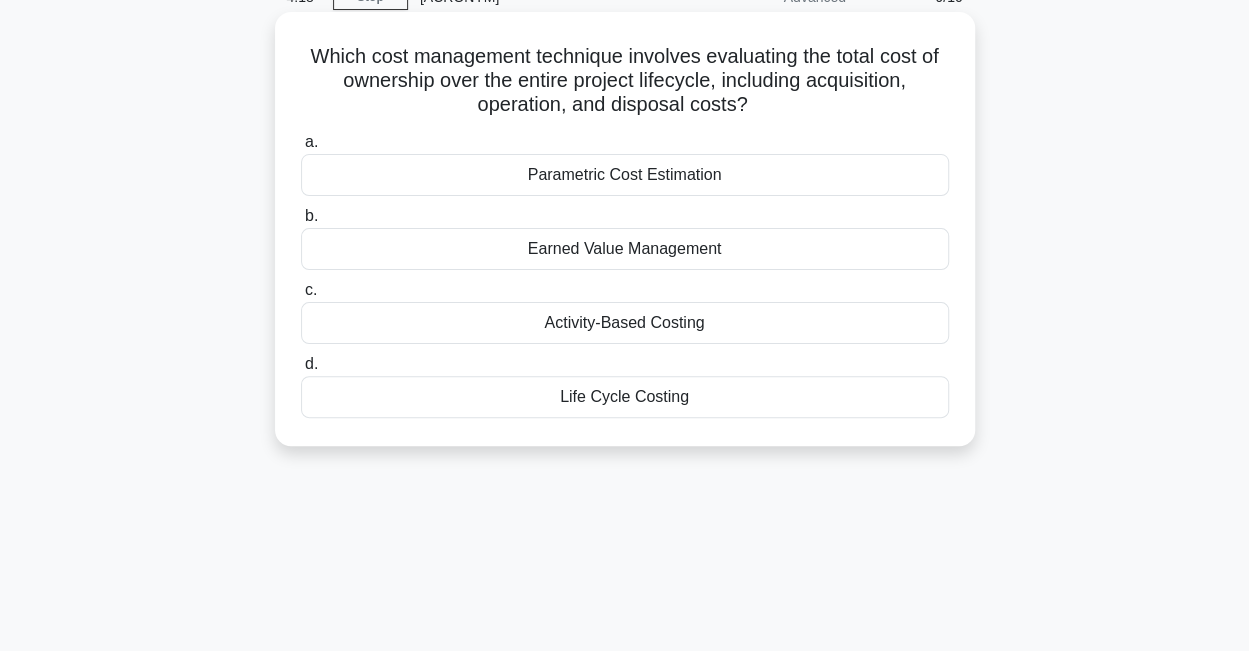 drag, startPoint x: 630, startPoint y: 51, endPoint x: 921, endPoint y: 112, distance: 297.32474 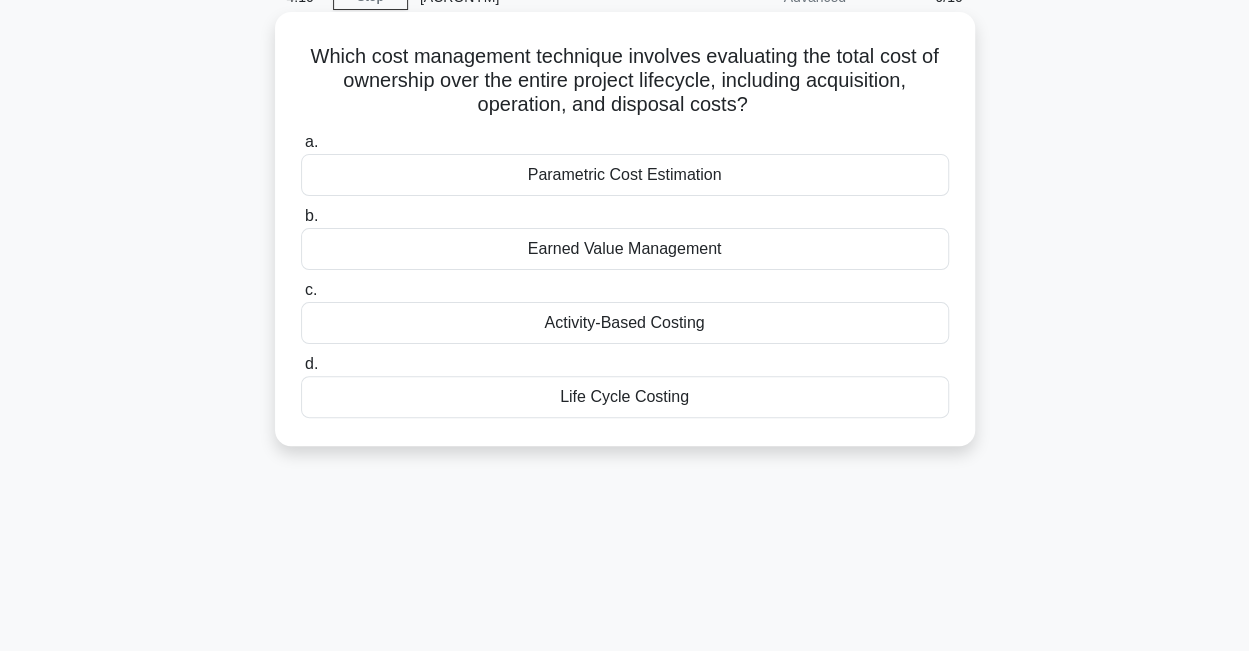 click on "Life Cycle Costing" at bounding box center (625, 397) 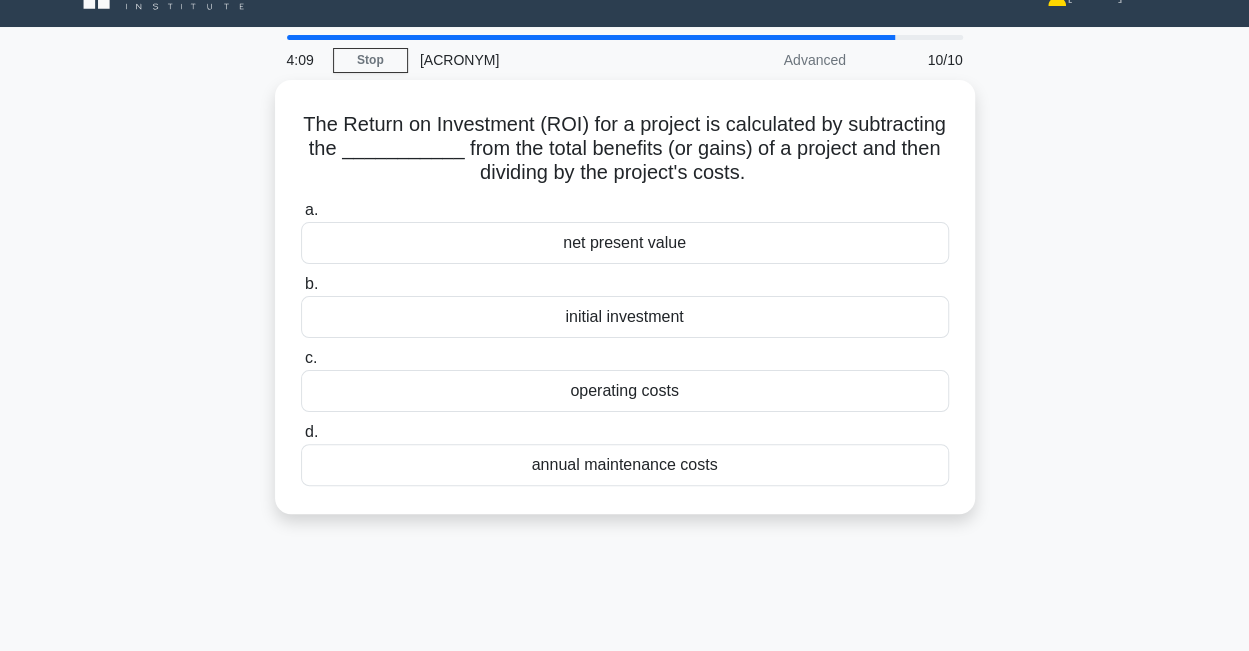 scroll, scrollTop: 0, scrollLeft: 0, axis: both 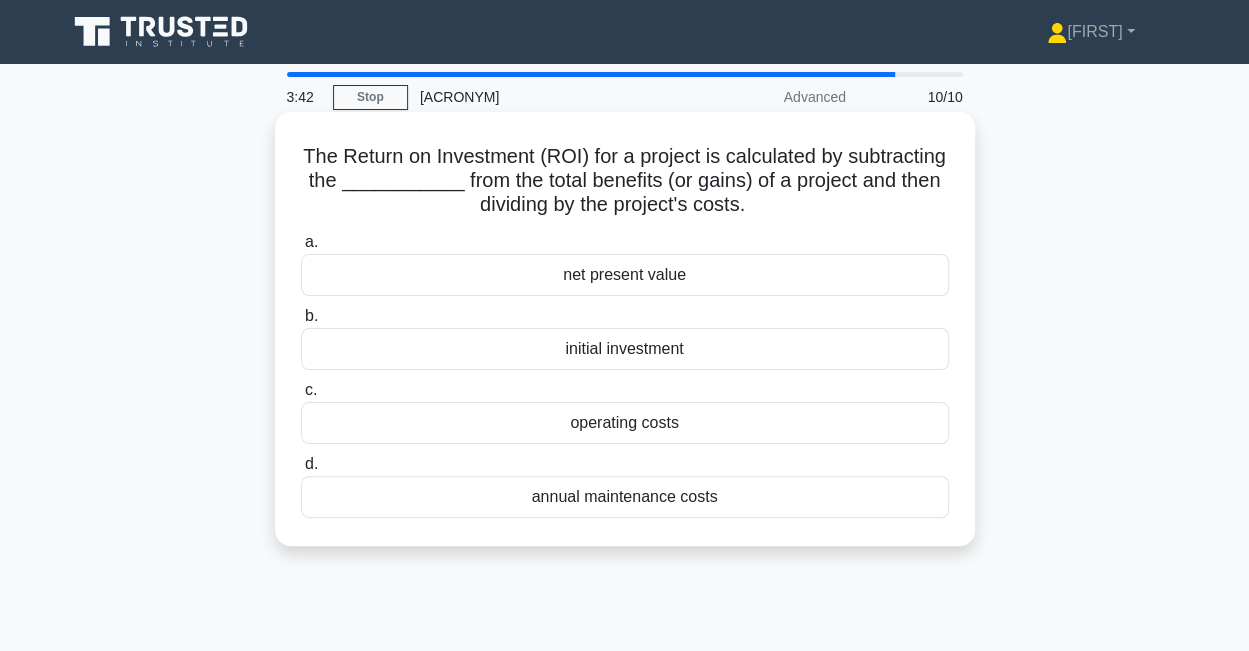 click on "initial investment" at bounding box center (625, 349) 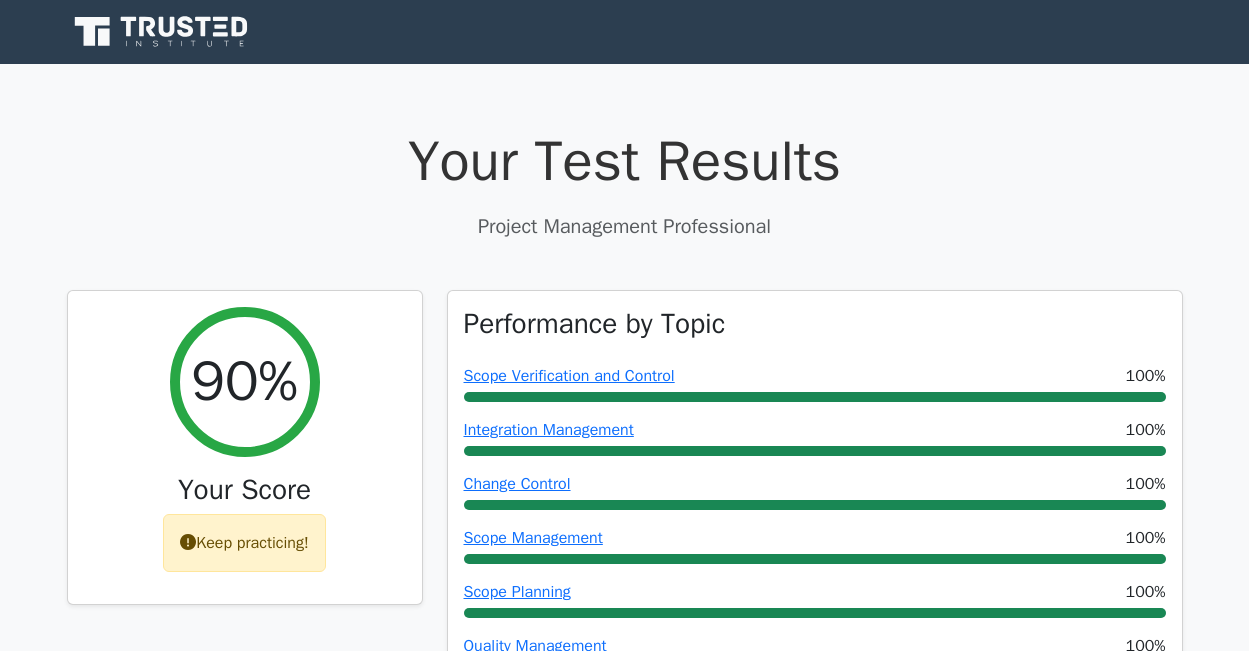 scroll, scrollTop: 0, scrollLeft: 0, axis: both 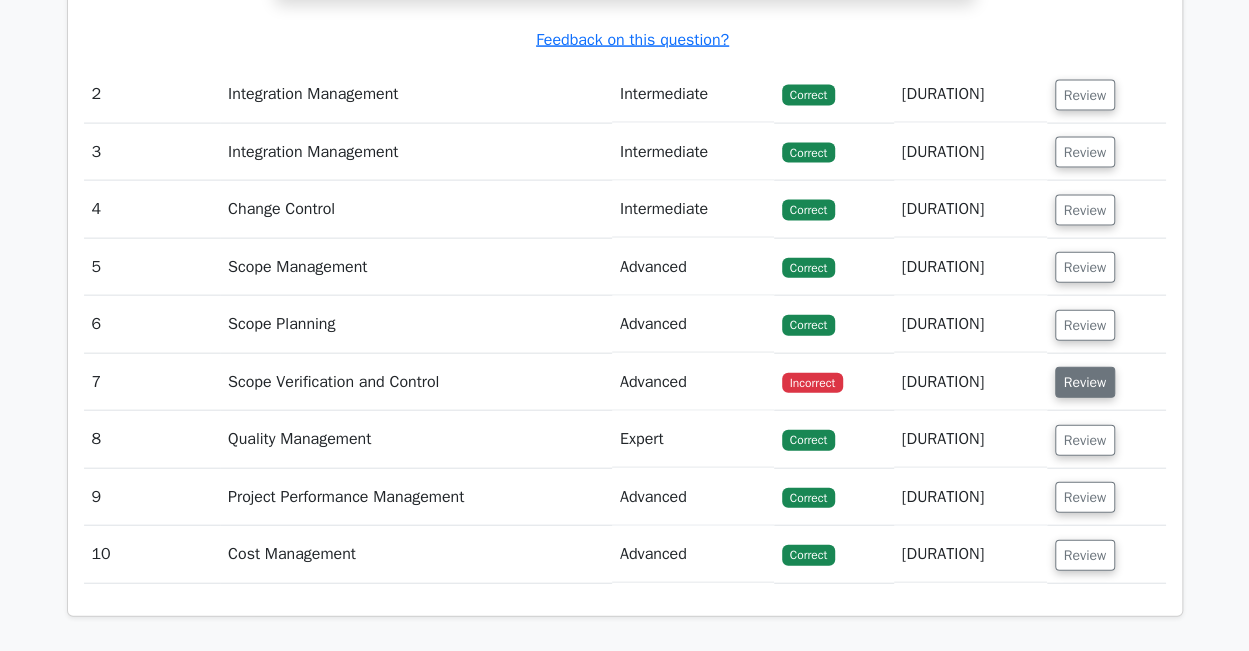 click on "Review" at bounding box center (1085, 382) 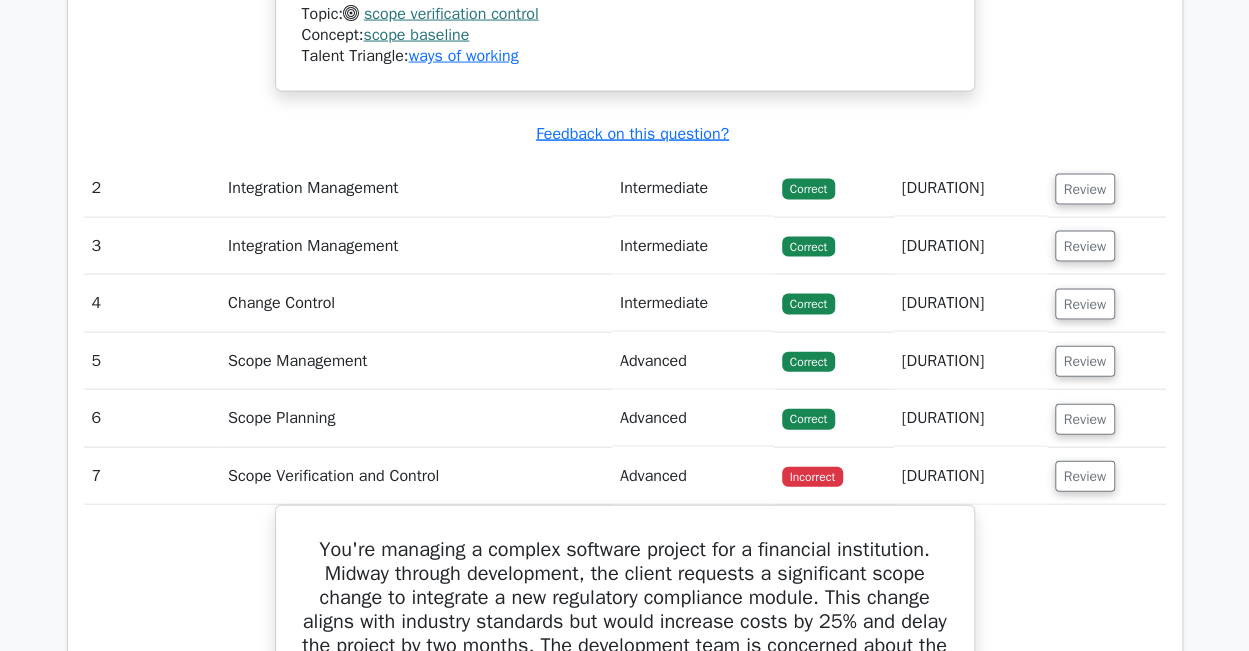 scroll, scrollTop: 2000, scrollLeft: 0, axis: vertical 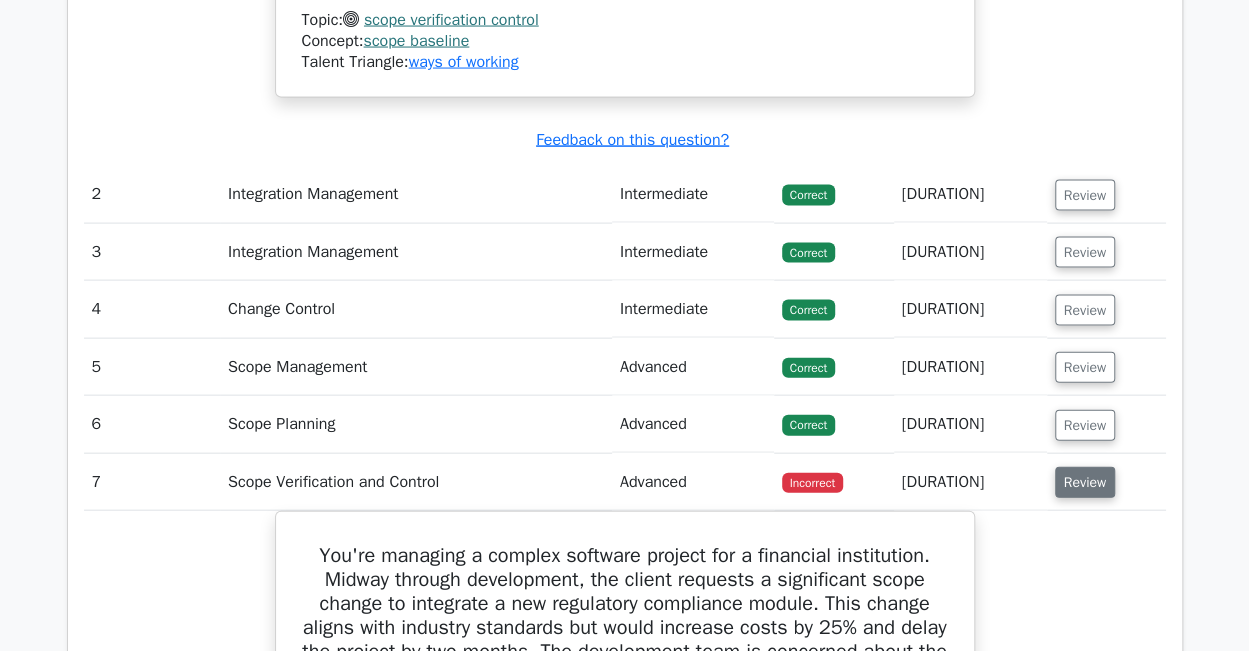 click on "Review" at bounding box center [1085, 482] 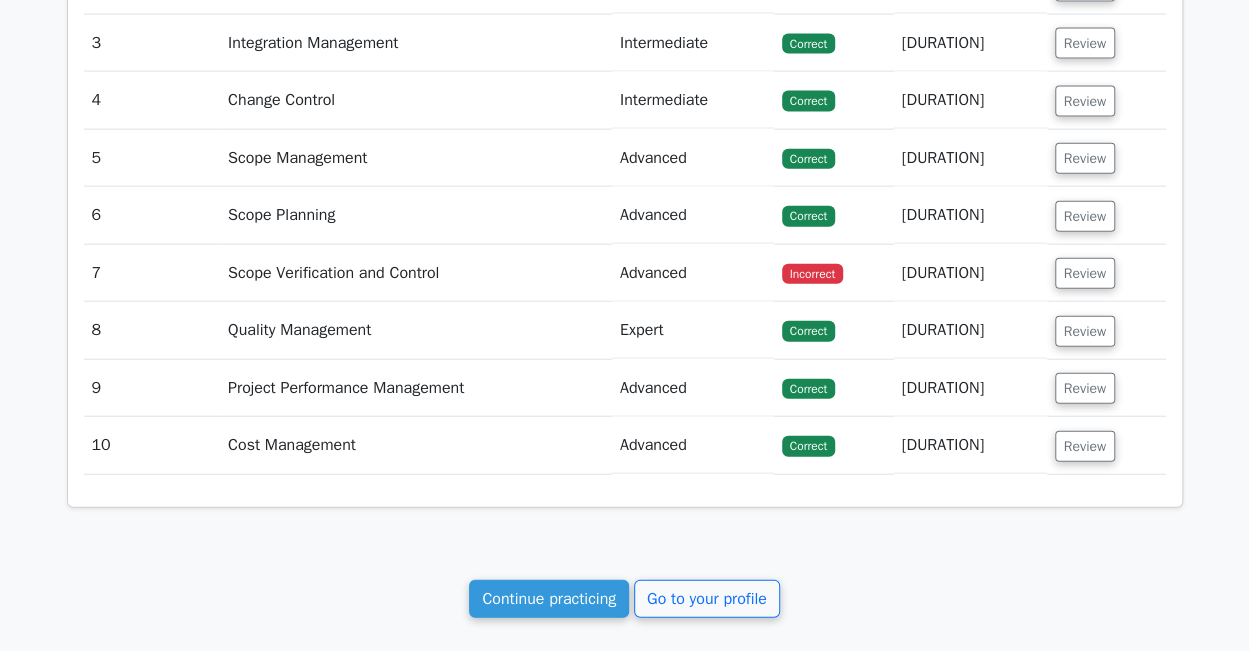 scroll, scrollTop: 2300, scrollLeft: 0, axis: vertical 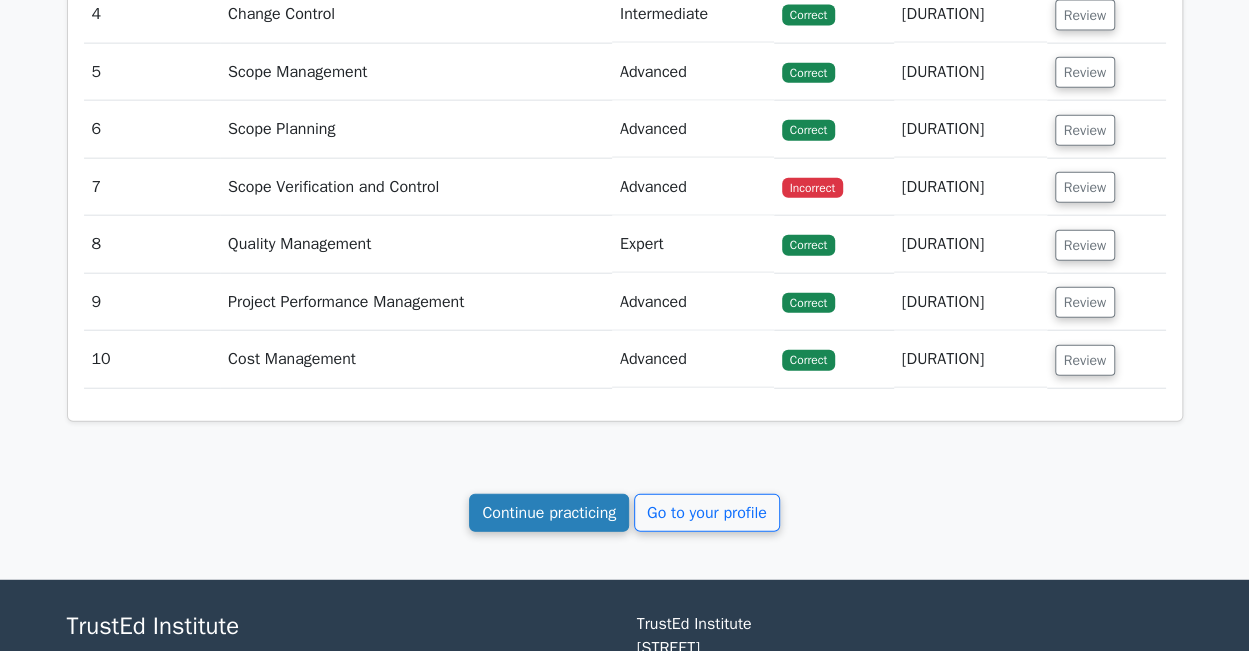 click on "Continue practicing" at bounding box center [549, 513] 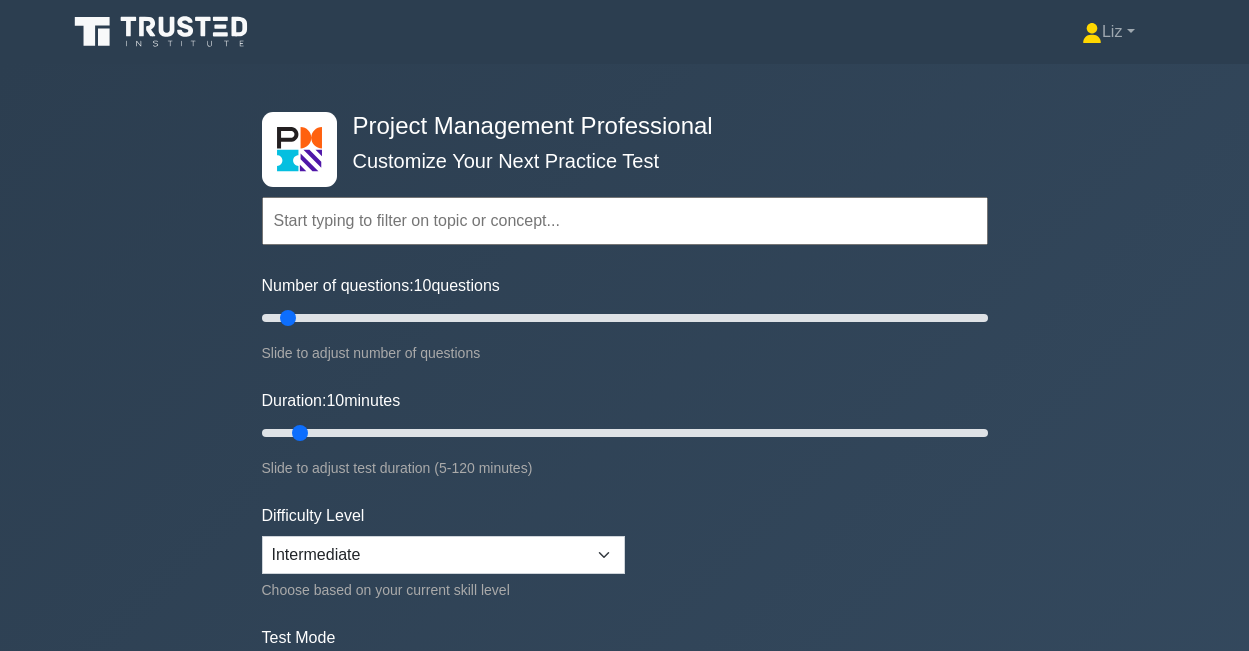 scroll, scrollTop: 0, scrollLeft: 0, axis: both 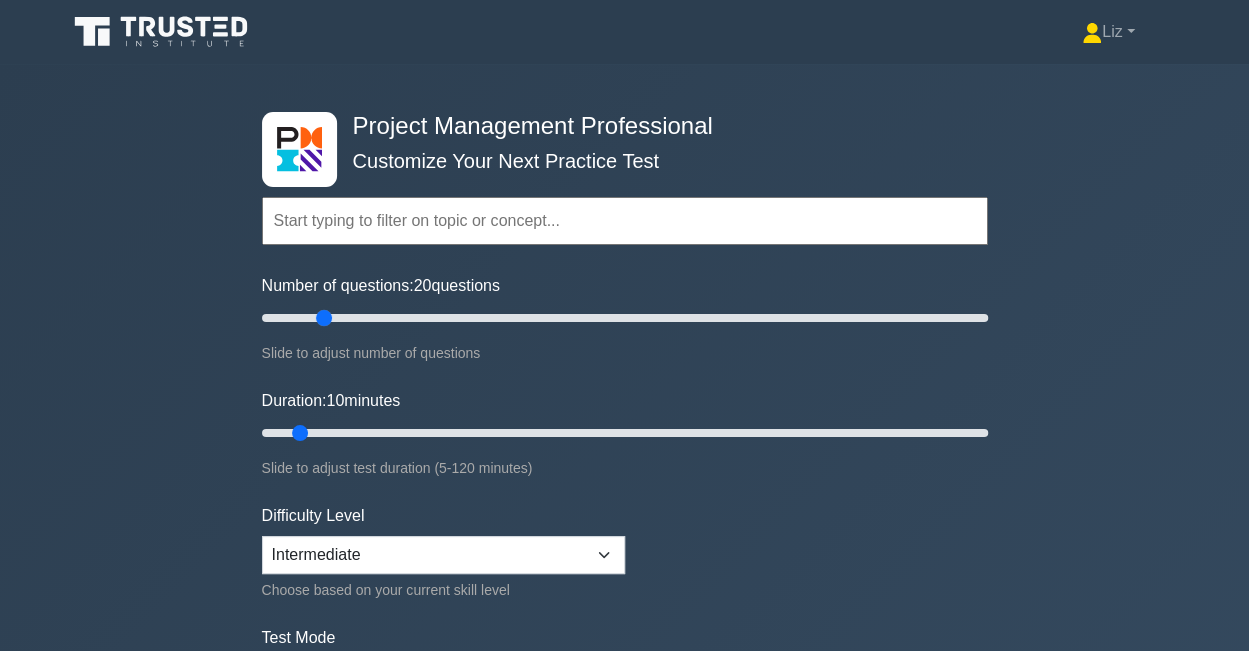 drag, startPoint x: 286, startPoint y: 318, endPoint x: 322, endPoint y: 308, distance: 37.363083 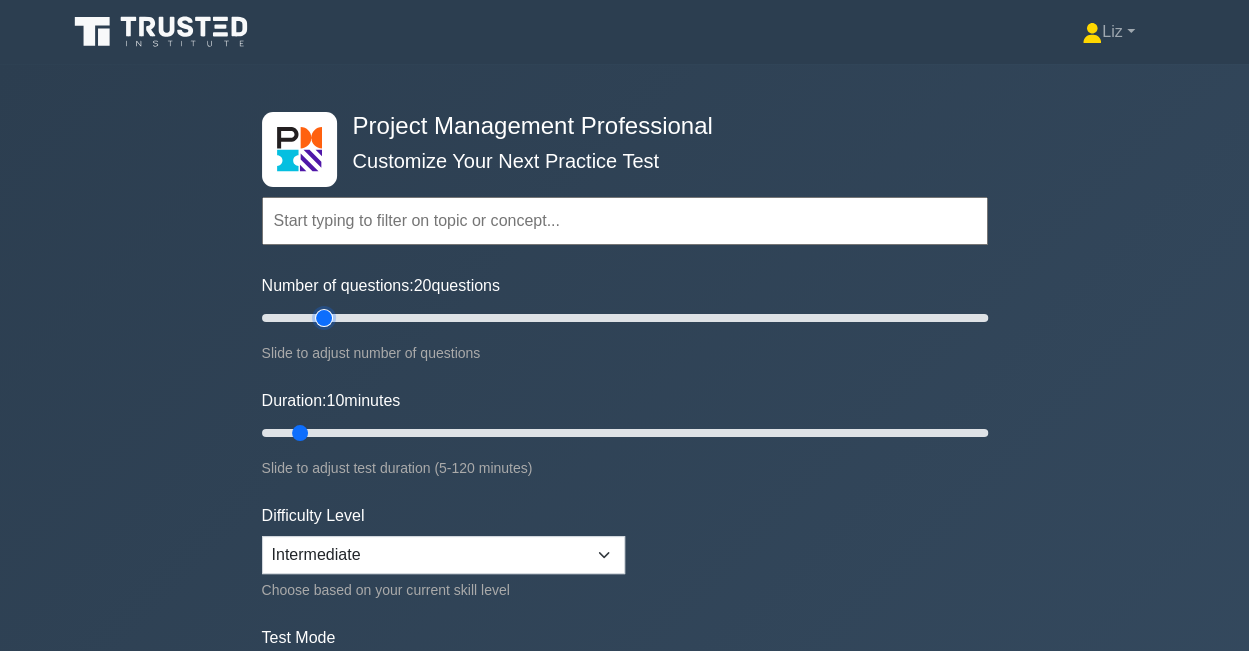 type on "[NUMBER]" 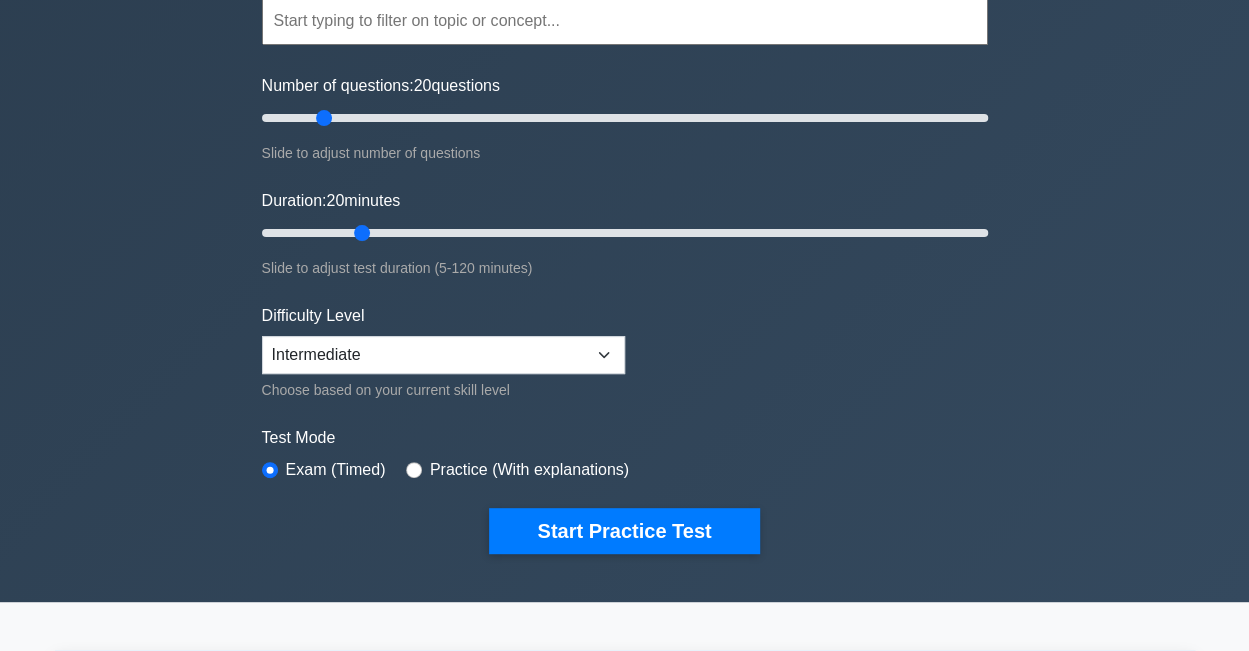 drag, startPoint x: 295, startPoint y: 233, endPoint x: 347, endPoint y: 237, distance: 52.153618 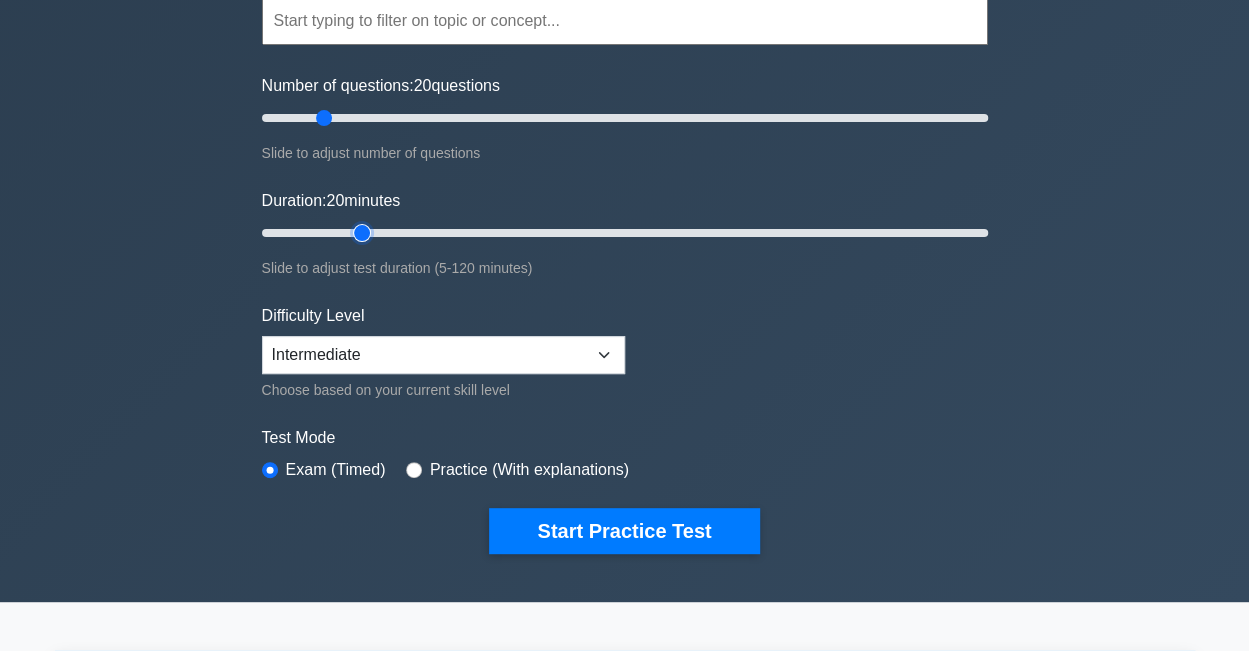 type on "[NUMBER]" 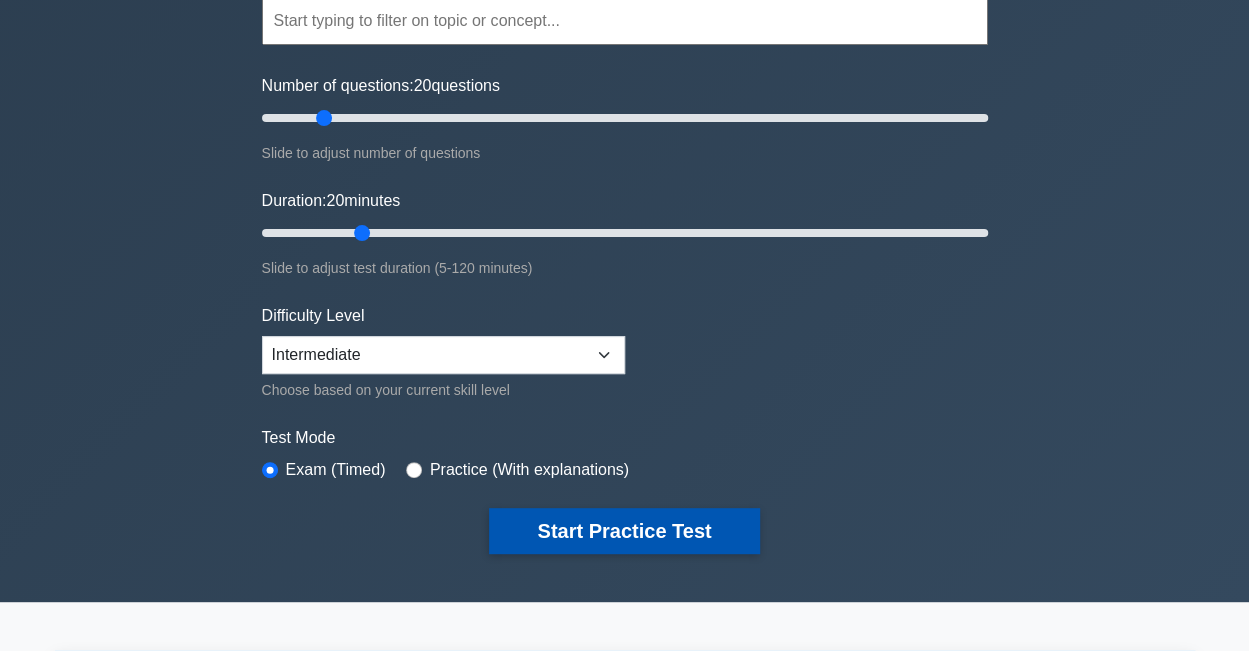 click on "Start Practice Test" at bounding box center (624, 531) 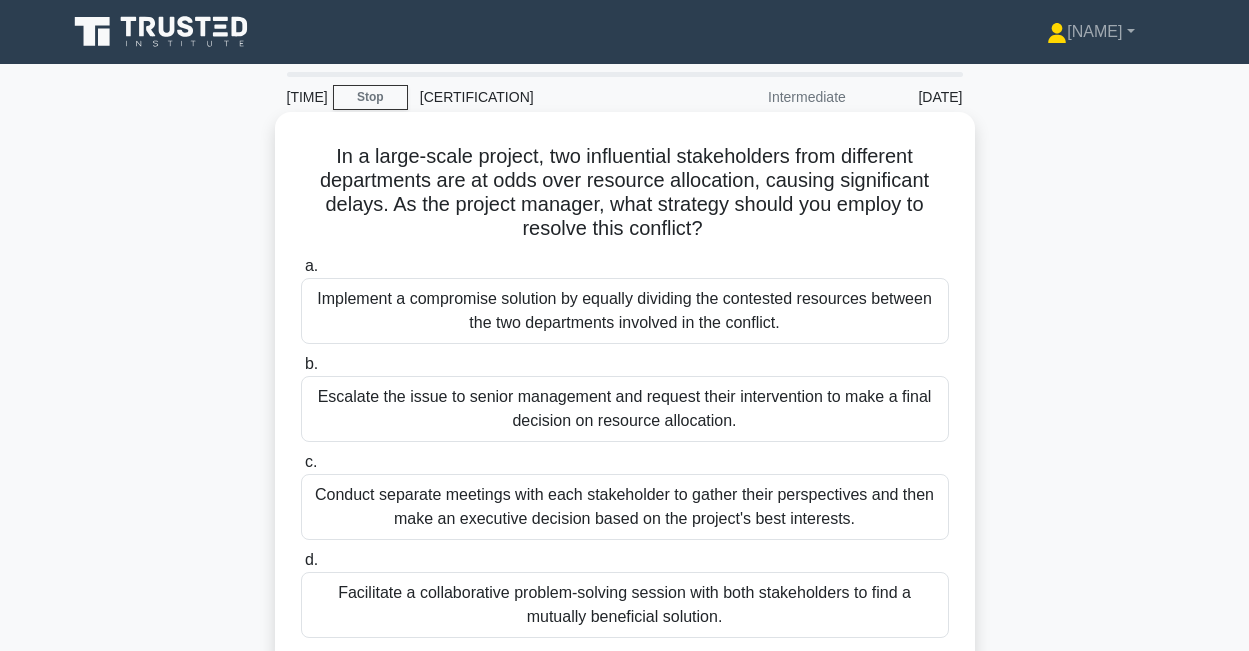 scroll, scrollTop: 0, scrollLeft: 0, axis: both 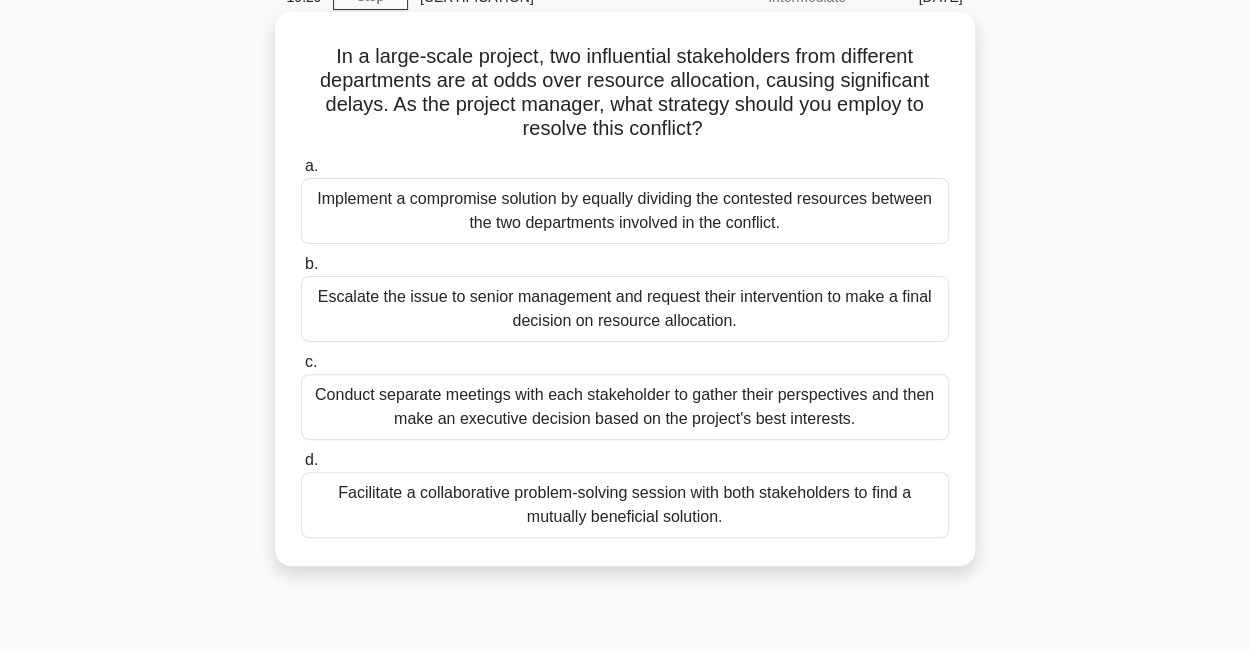 click on "Facilitate a collaborative problem-solving session with both stakeholders to find a mutually beneficial solution." at bounding box center [625, 505] 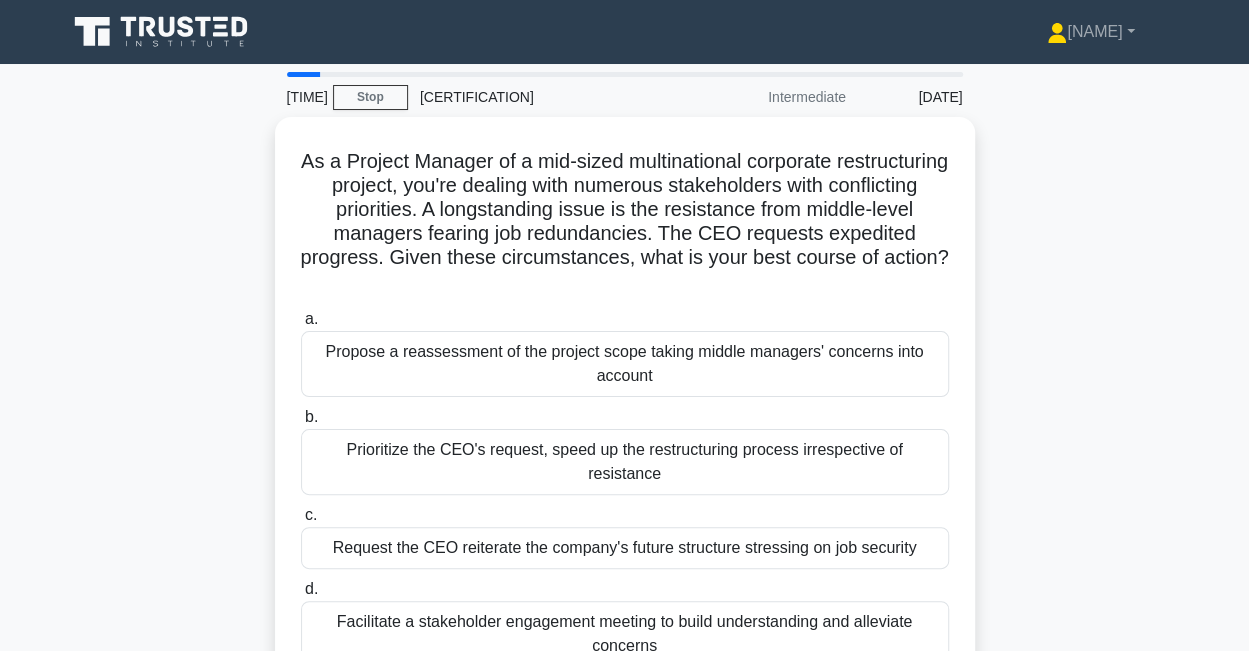 scroll, scrollTop: 100, scrollLeft: 0, axis: vertical 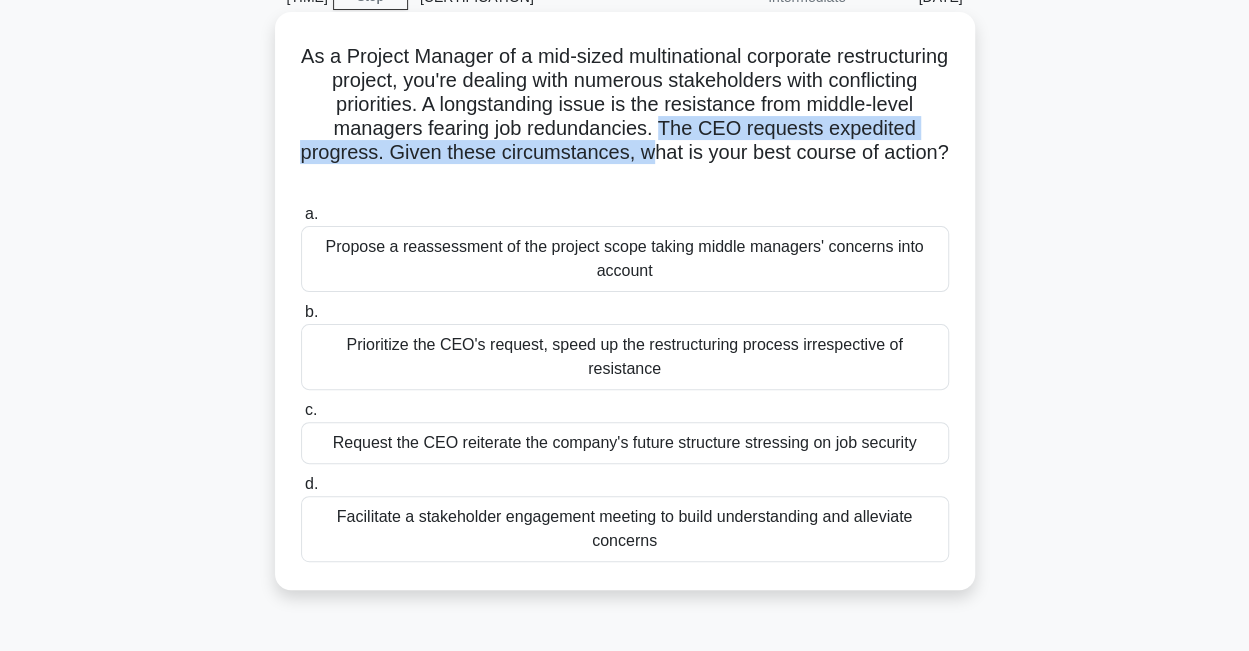 drag, startPoint x: 771, startPoint y: 127, endPoint x: 779, endPoint y: 157, distance: 31.04835 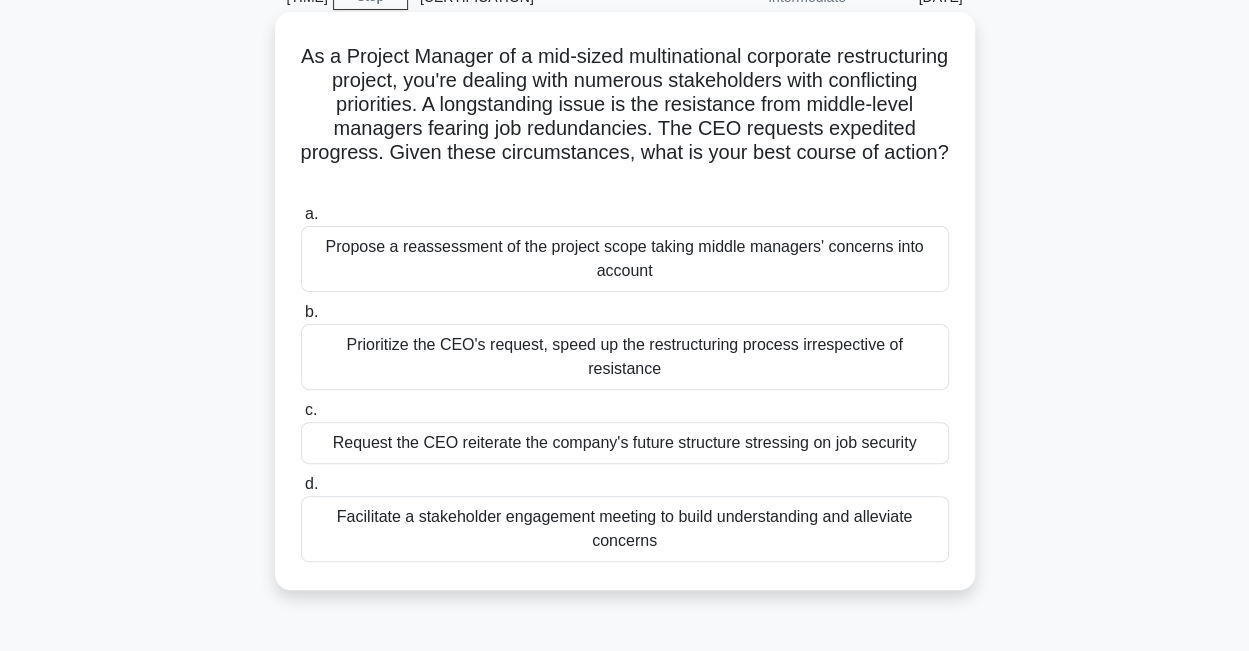 drag, startPoint x: 779, startPoint y: 157, endPoint x: 800, endPoint y: 183, distance: 33.42155 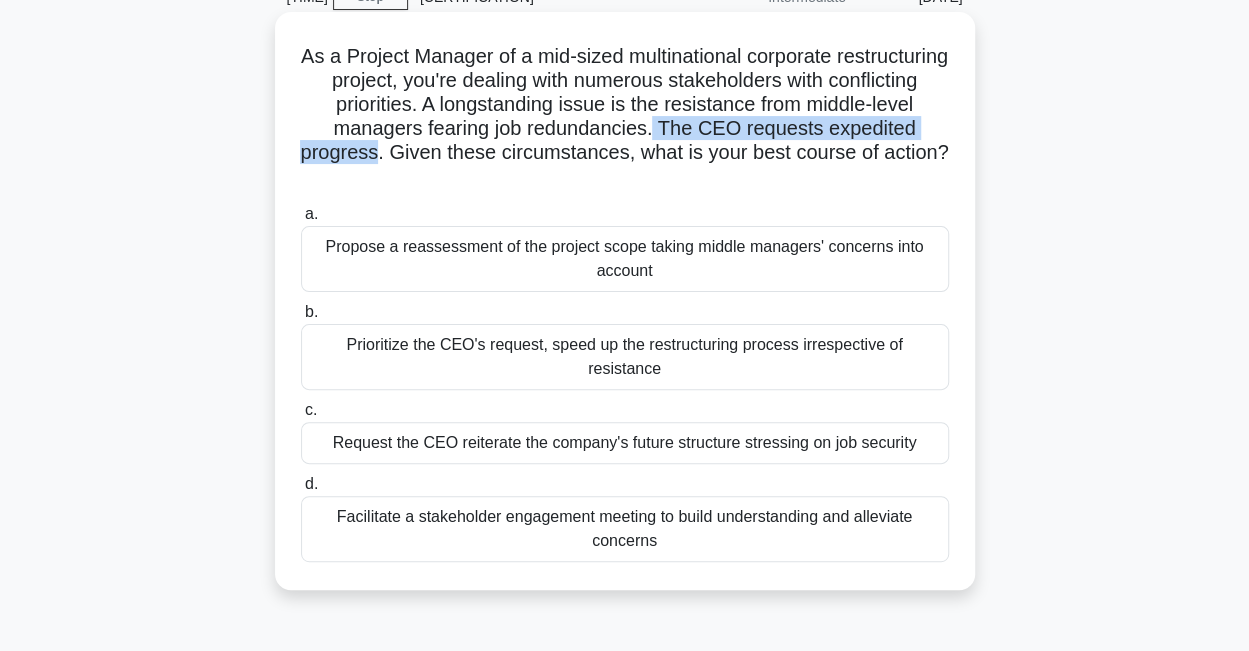 drag, startPoint x: 765, startPoint y: 133, endPoint x: 505, endPoint y: 157, distance: 261.10535 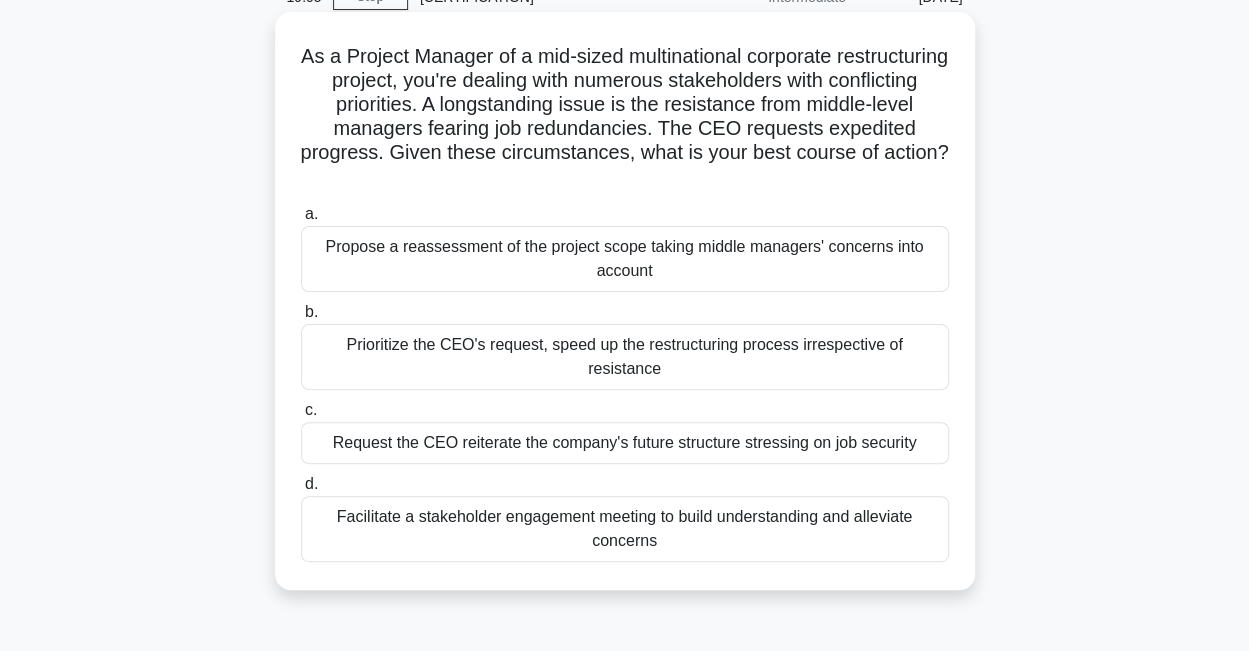 drag, startPoint x: 505, startPoint y: 157, endPoint x: 511, endPoint y: 185, distance: 28.635643 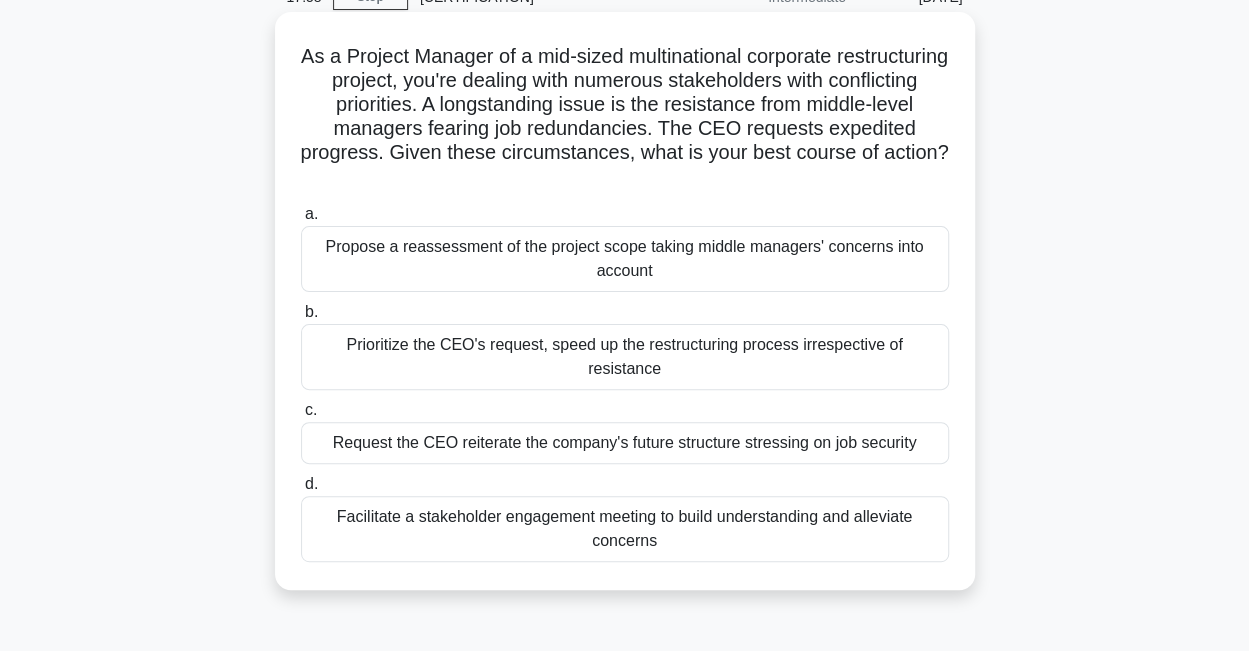 click on "Facilitate a stakeholder engagement meeting to build understanding and alleviate concerns" at bounding box center (625, 529) 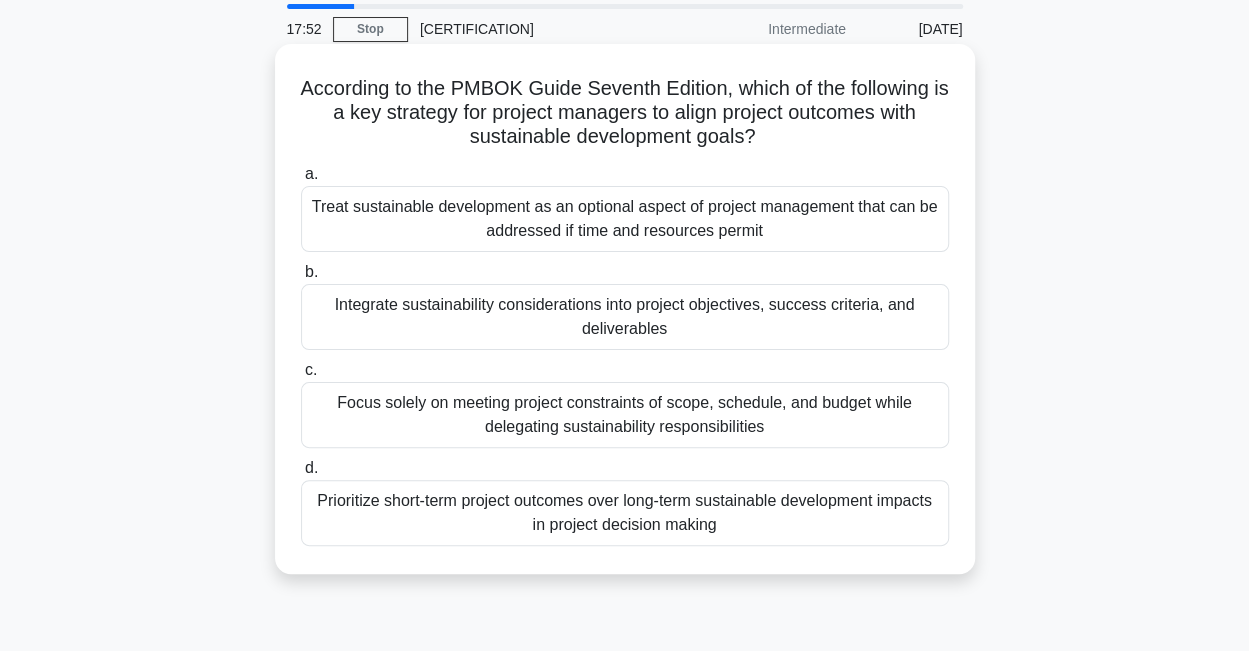 scroll, scrollTop: 100, scrollLeft: 0, axis: vertical 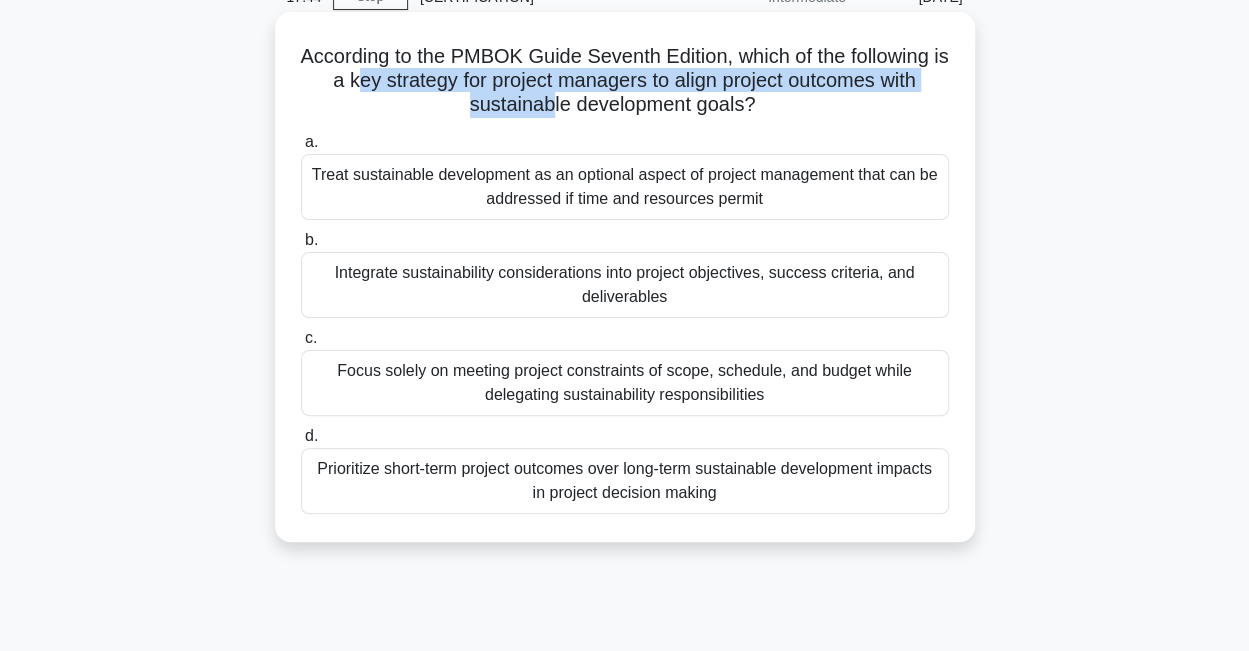drag, startPoint x: 354, startPoint y: 89, endPoint x: 550, endPoint y: 98, distance: 196.20653 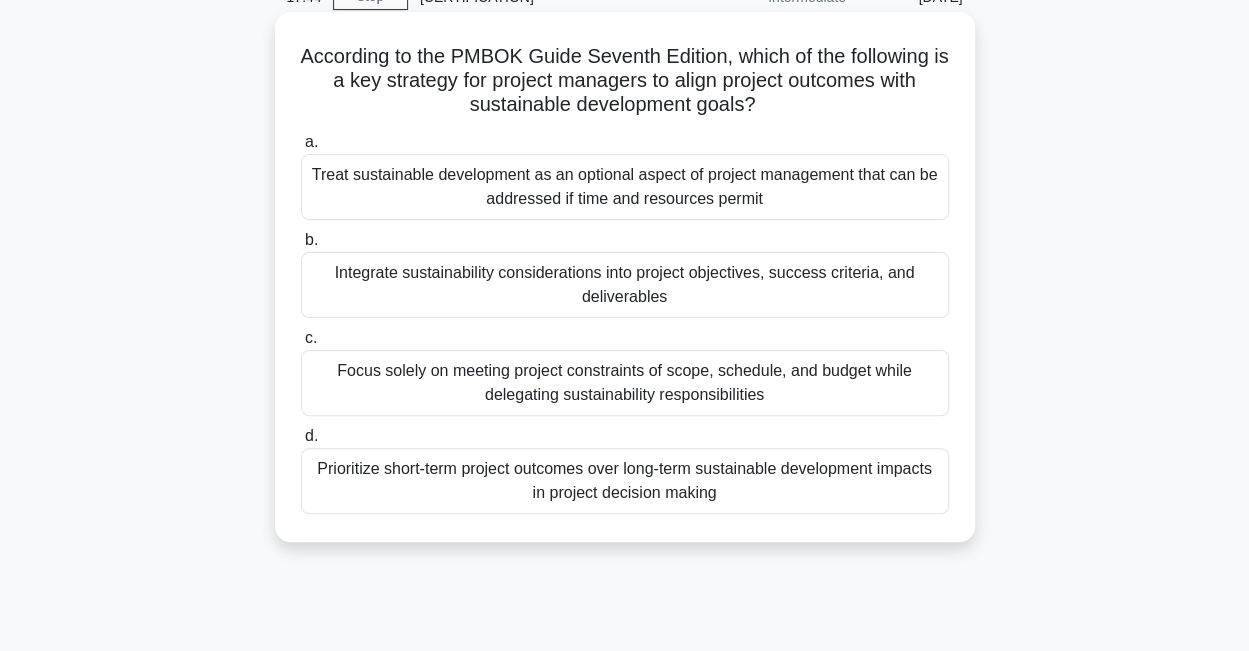 click on "According to the PMBOK Guide Seventh Edition, which of the following is a key strategy for project managers to align project outcomes with sustainable development goals?
.spinner_0XTQ{transform-origin:center;animation:spinner_y6GP .75s linear infinite}@keyframes spinner_y6GP{100%{transform:rotate(360deg)}}" at bounding box center [625, 81] 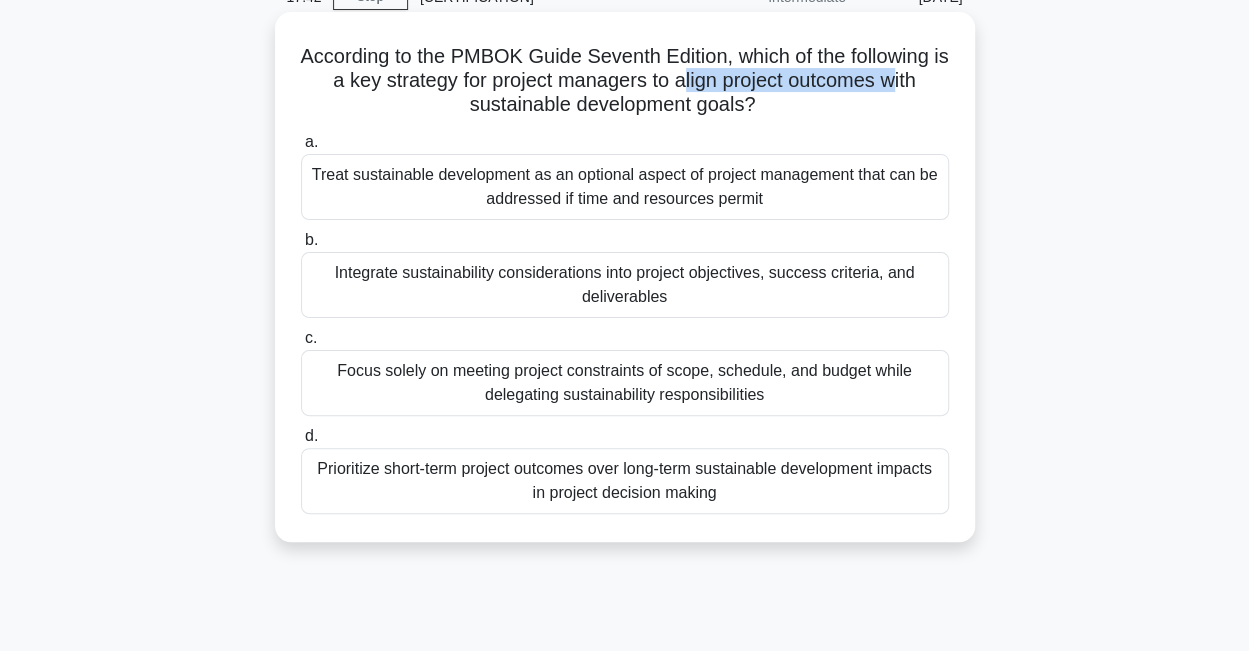 drag, startPoint x: 694, startPoint y: 87, endPoint x: 910, endPoint y: 87, distance: 216 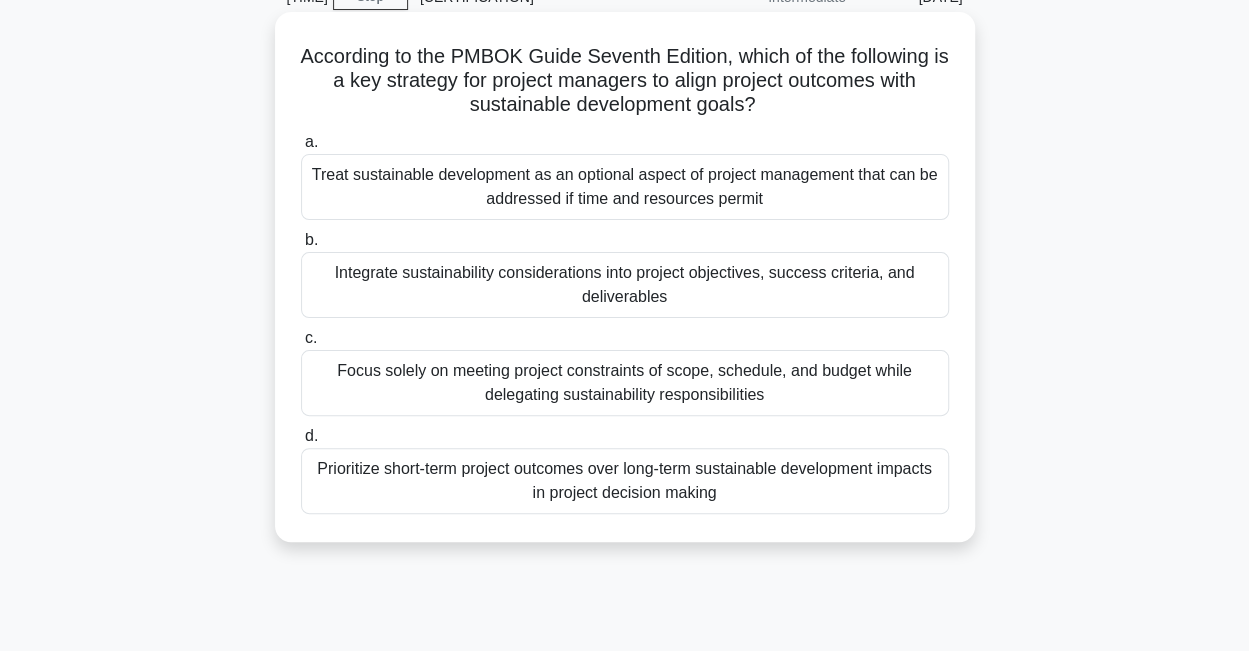 click on "According to the PMBOK Guide Seventh Edition, which of the following is a key strategy for project managers to align project outcomes with sustainable development goals?
.spinner_0XTQ{transform-origin:center;animation:spinner_y6GP .75s linear infinite}@keyframes spinner_y6GP{100%{transform:rotate(360deg)}}" at bounding box center [625, 81] 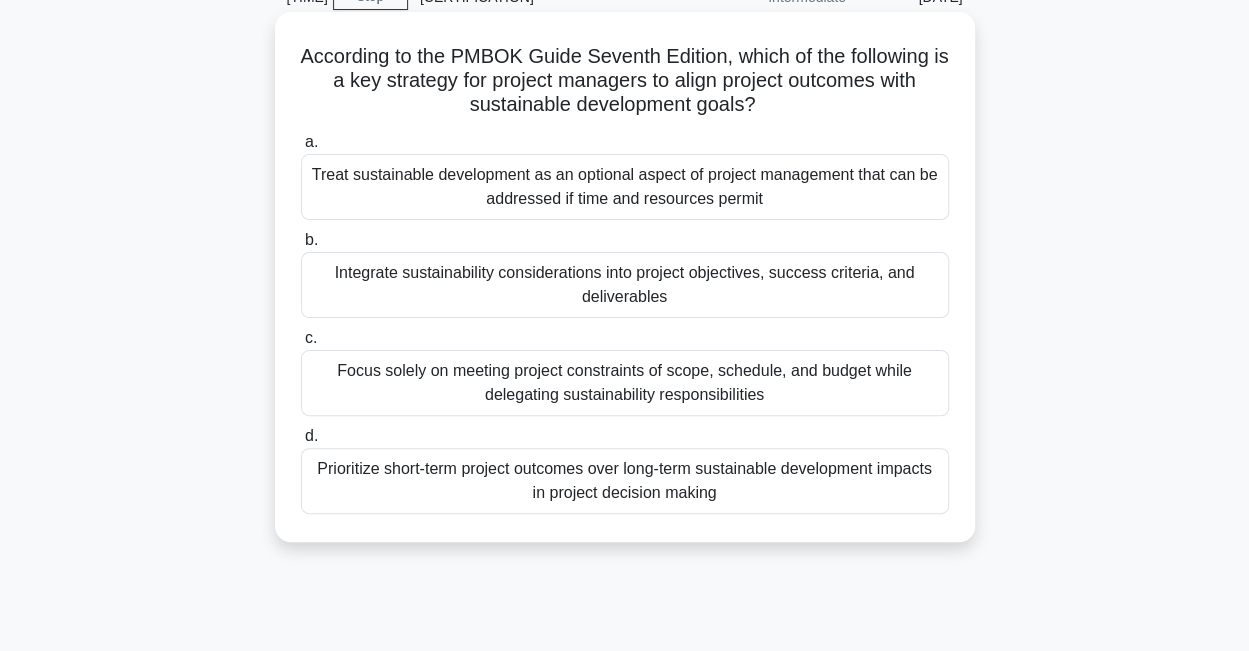 click on "Integrate sustainability considerations into project objectives, success criteria, and deliverables" at bounding box center [625, 285] 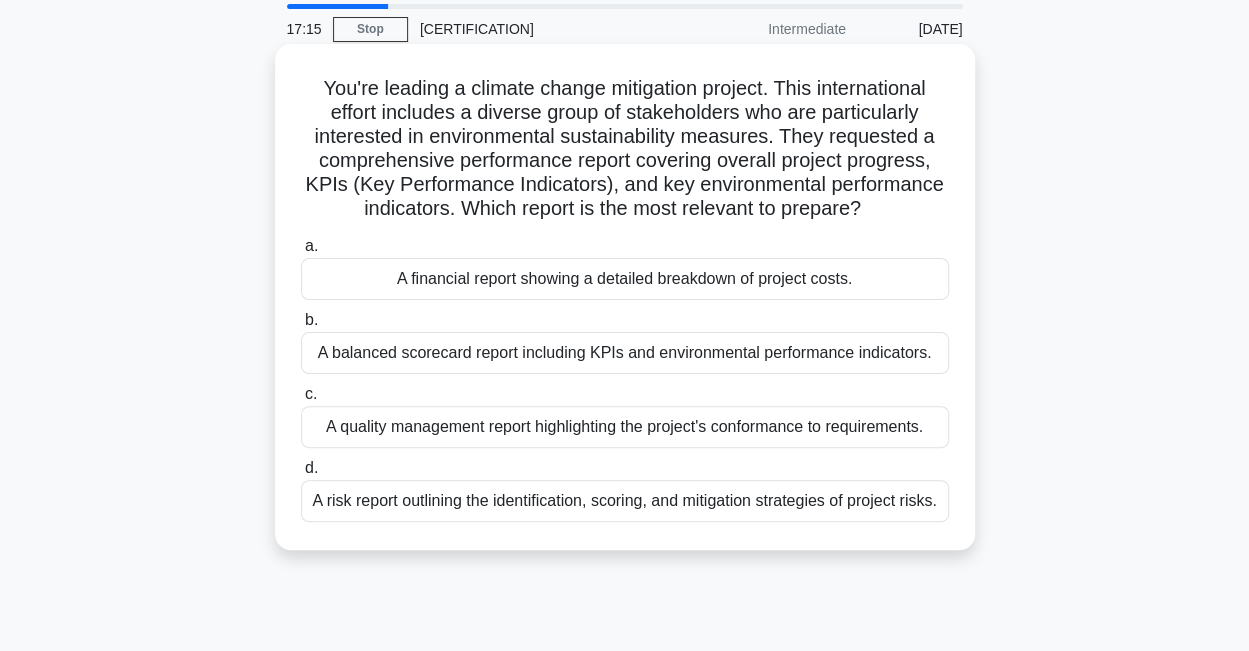 scroll, scrollTop: 100, scrollLeft: 0, axis: vertical 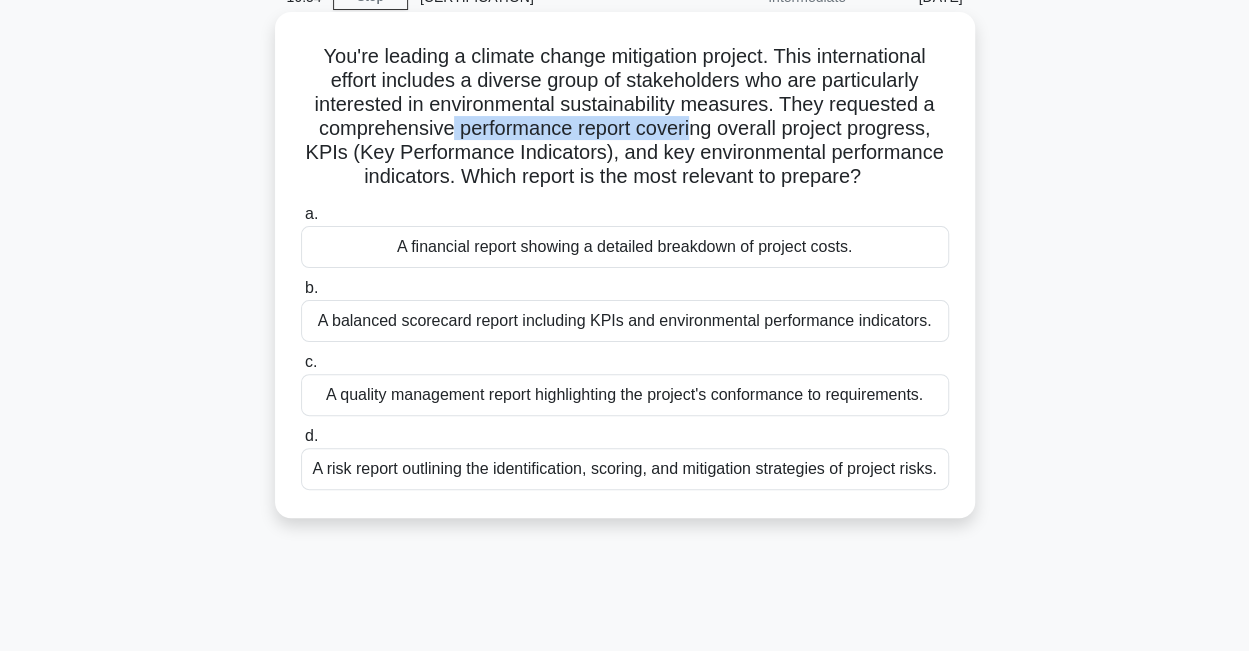 drag, startPoint x: 442, startPoint y: 137, endPoint x: 697, endPoint y: 129, distance: 255.12546 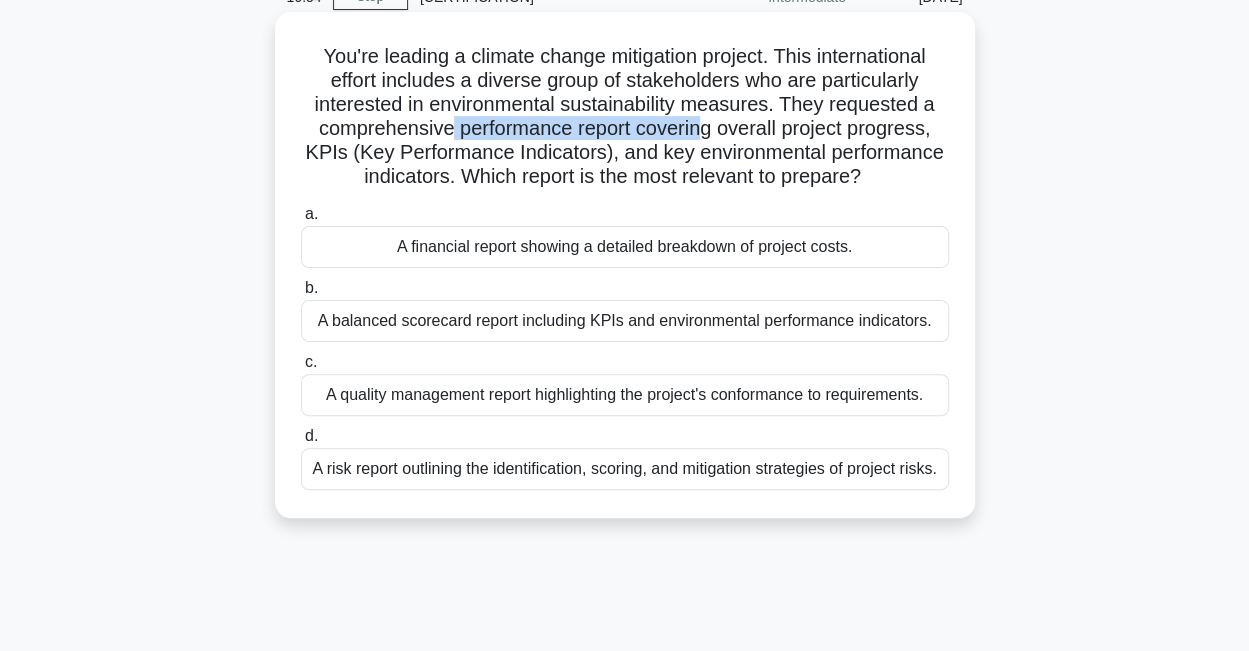 click on "You're leading a climate change mitigation project. This international effort includes a diverse group of stakeholders who are particularly interested in environmental sustainability measures. They requested a comprehensive performance report covering overall project progress, KPIs (Key Performance Indicators), and key environmental performance indicators. Which report is the most relevant to prepare?
.spinner_0XTQ{transform-origin:center;animation:spinner_y6GP .75s linear infinite}@keyframes spinner_y6GP{100%{transform:rotate(360deg)}}" at bounding box center (625, 117) 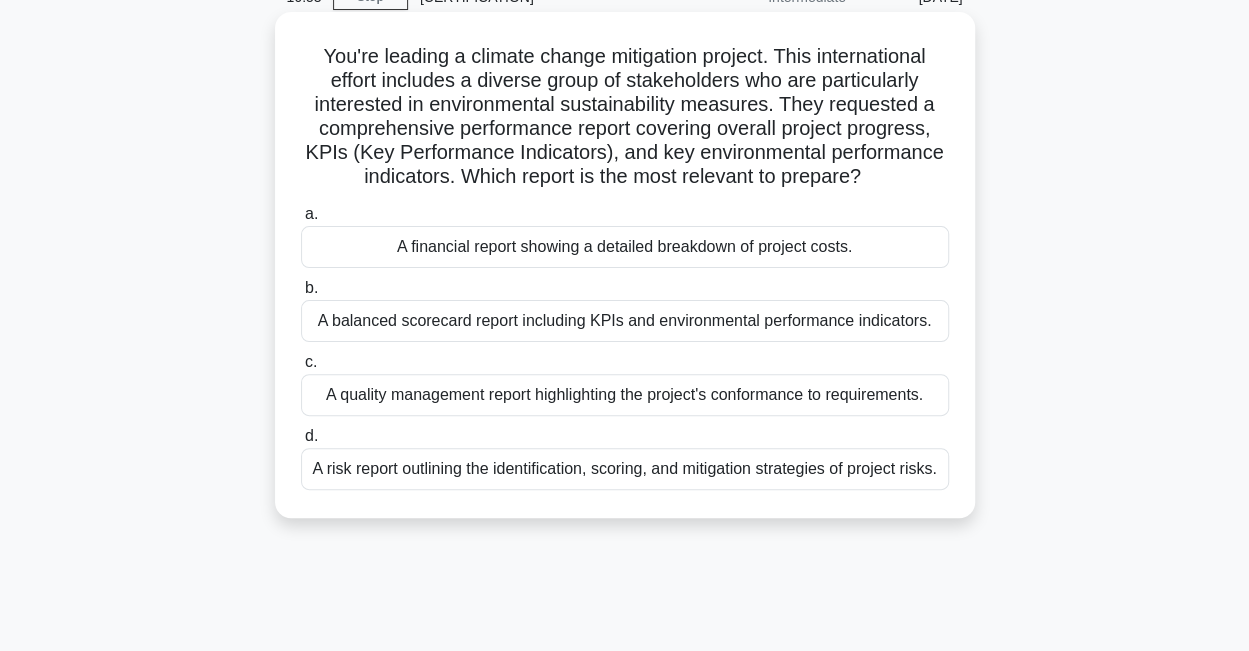 click on "You're leading a climate change mitigation project. This international effort includes a diverse group of stakeholders who are particularly interested in environmental sustainability measures. They requested a comprehensive performance report covering overall project progress, KPIs (Key Performance Indicators), and key environmental performance indicators. Which report is the most relevant to prepare?
.spinner_0XTQ{transform-origin:center;animation:spinner_y6GP .75s linear infinite}@keyframes spinner_y6GP{100%{transform:rotate(360deg)}}" at bounding box center (625, 117) 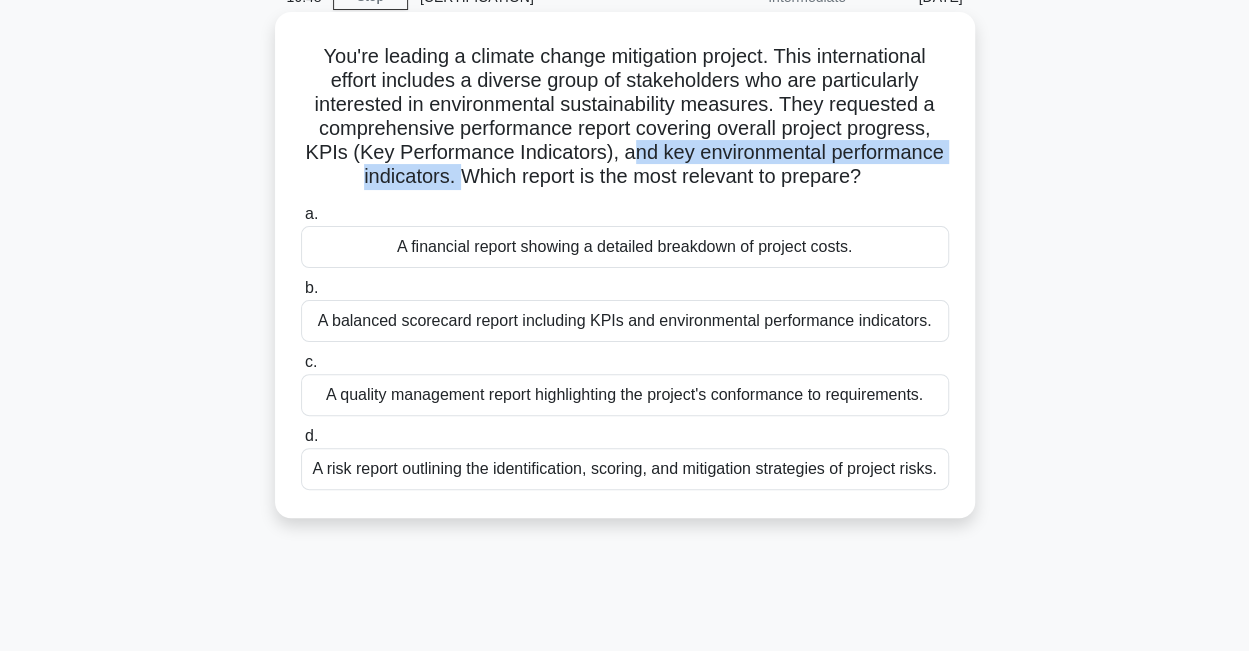 drag, startPoint x: 630, startPoint y: 157, endPoint x: 456, endPoint y: 176, distance: 175.03429 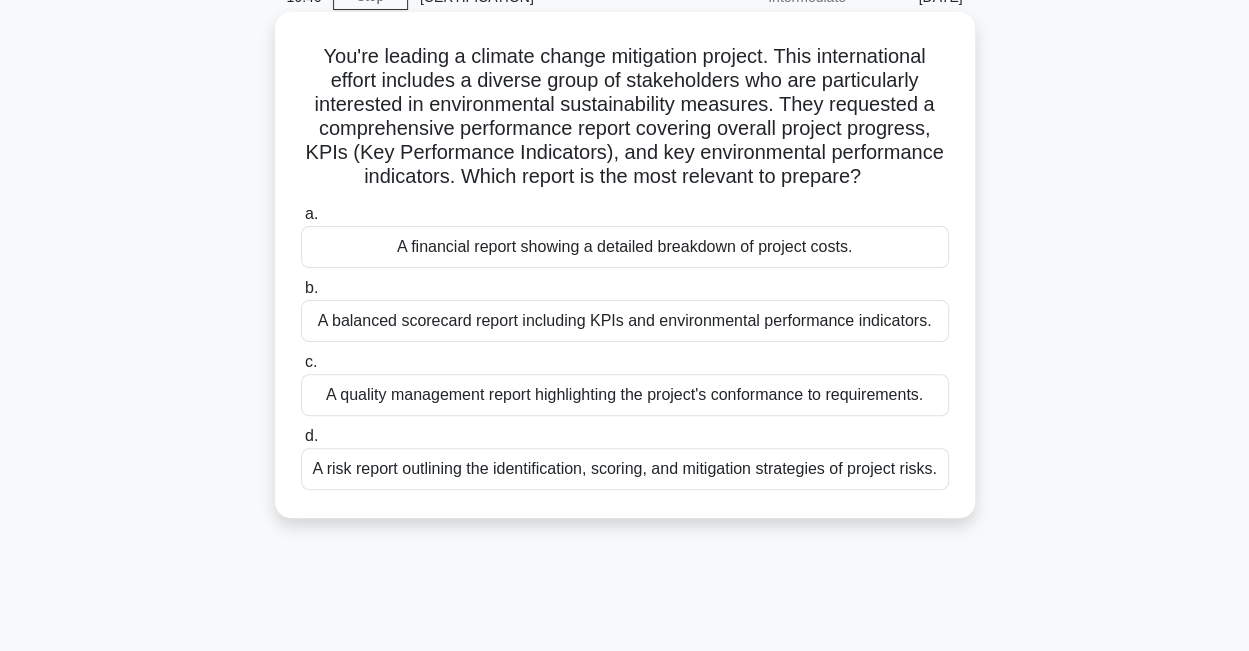 drag, startPoint x: 456, startPoint y: 176, endPoint x: 590, endPoint y: 218, distance: 140.42792 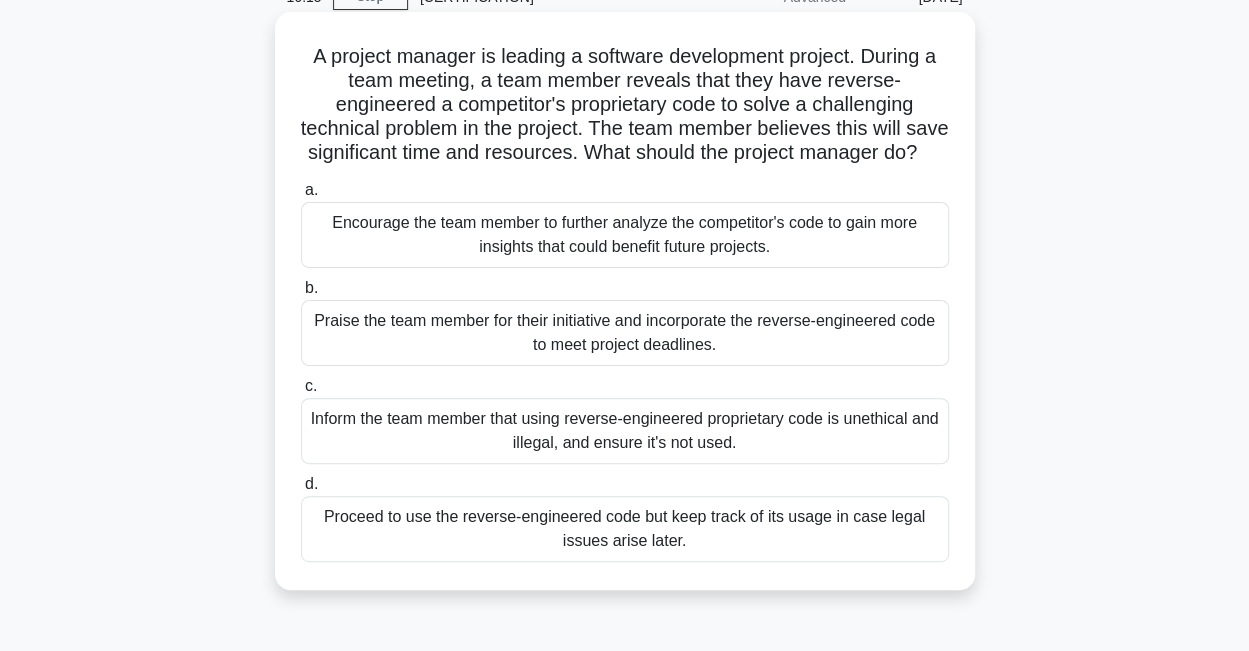 scroll, scrollTop: 200, scrollLeft: 0, axis: vertical 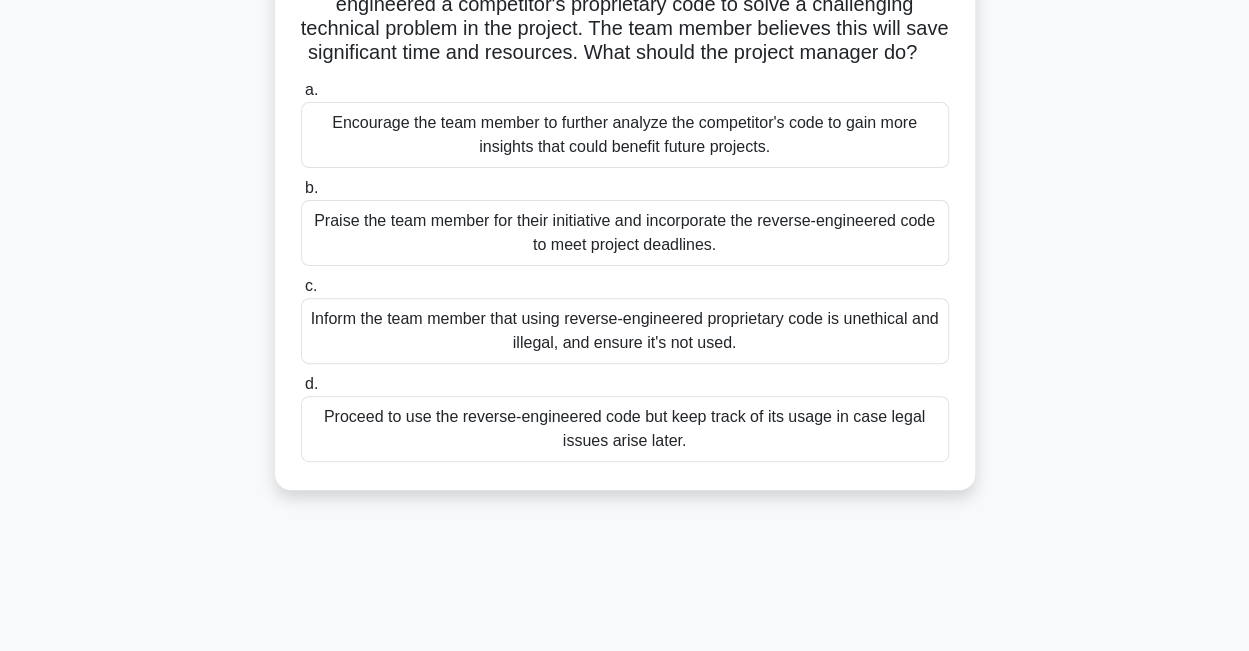 click on "Inform the team member that using reverse-engineered proprietary code is unethical and illegal, and ensure it's not used." at bounding box center (625, 331) 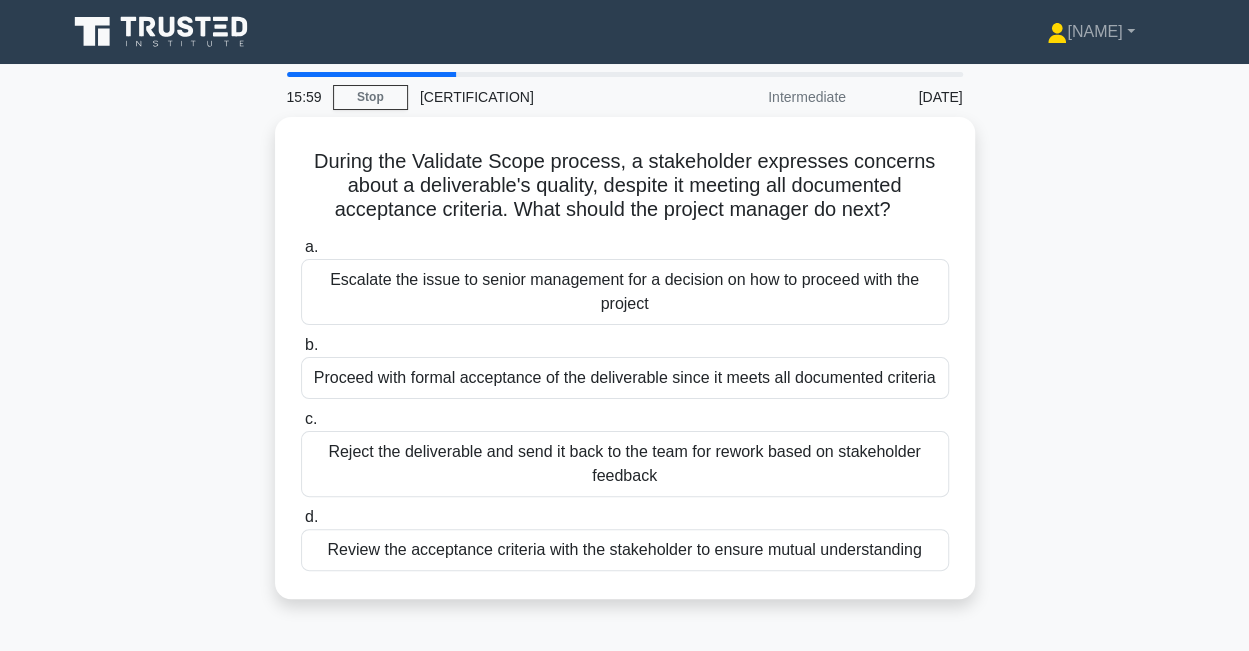 scroll, scrollTop: 100, scrollLeft: 0, axis: vertical 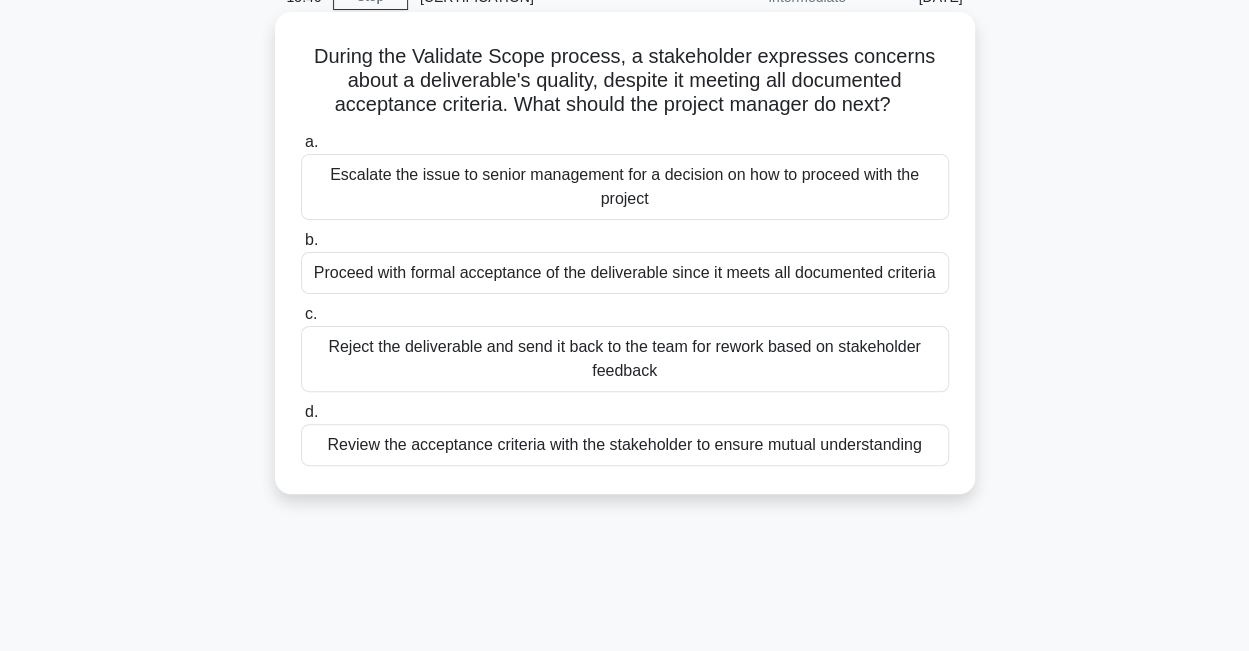 click on "Review the acceptance criteria with the stakeholder to ensure mutual understanding" at bounding box center (625, 445) 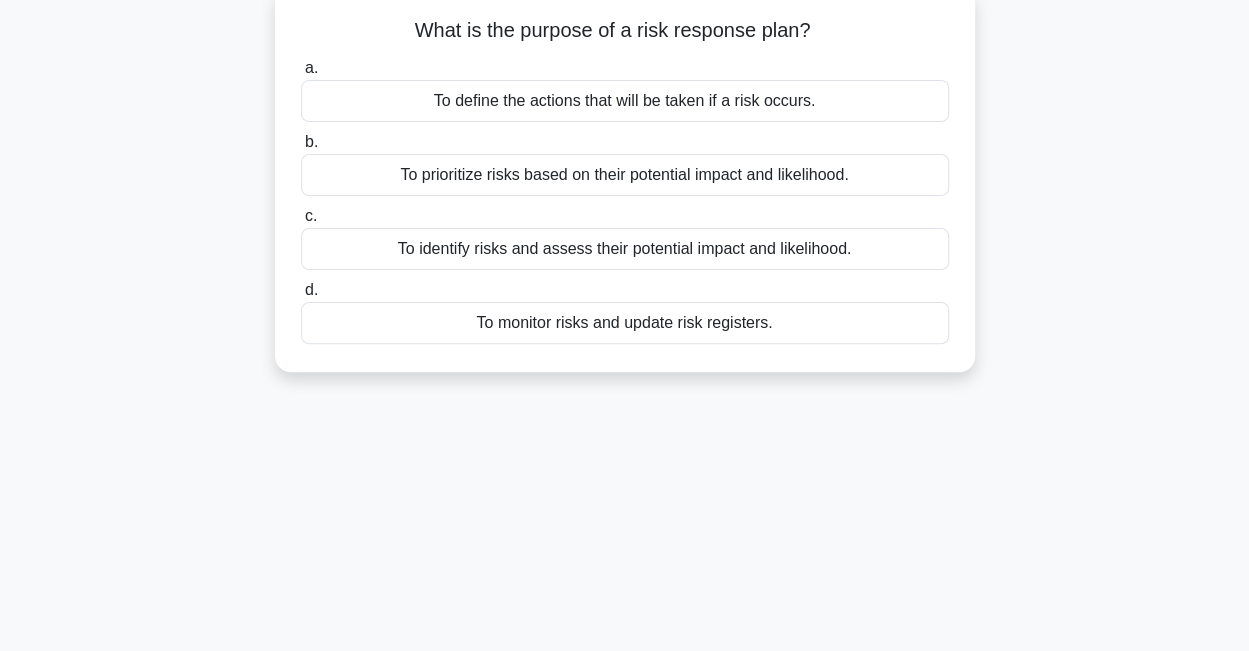 scroll, scrollTop: 100, scrollLeft: 0, axis: vertical 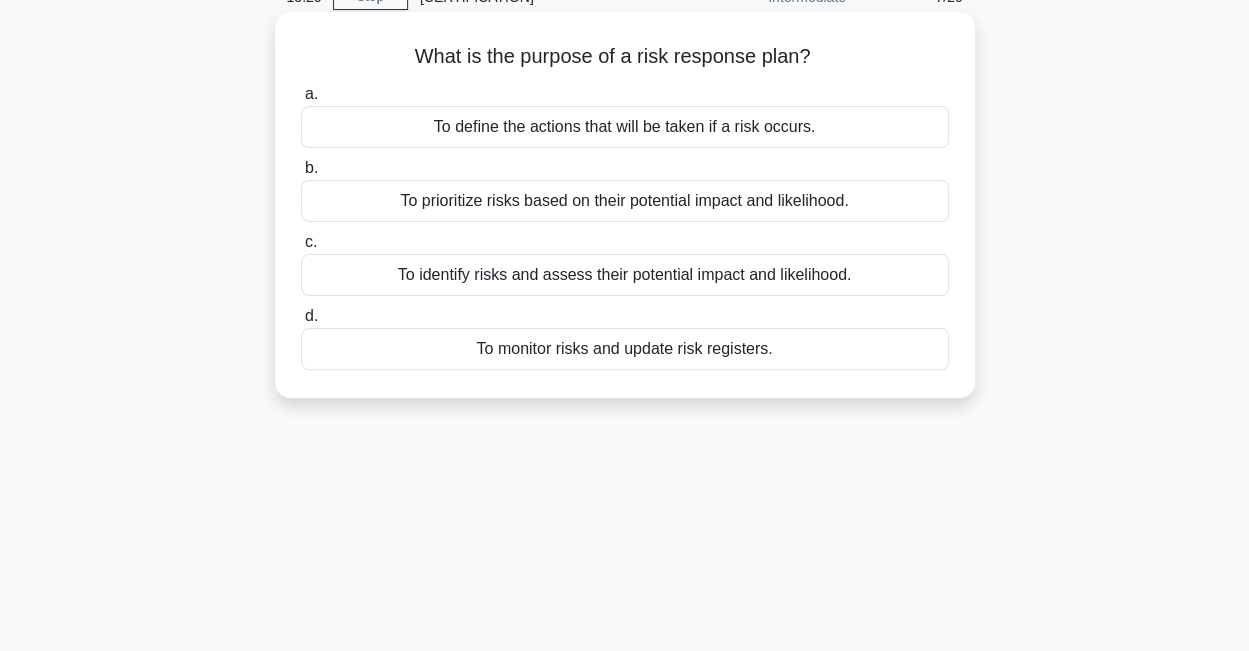 click on "To define the actions that will be taken if a risk occurs." at bounding box center (625, 127) 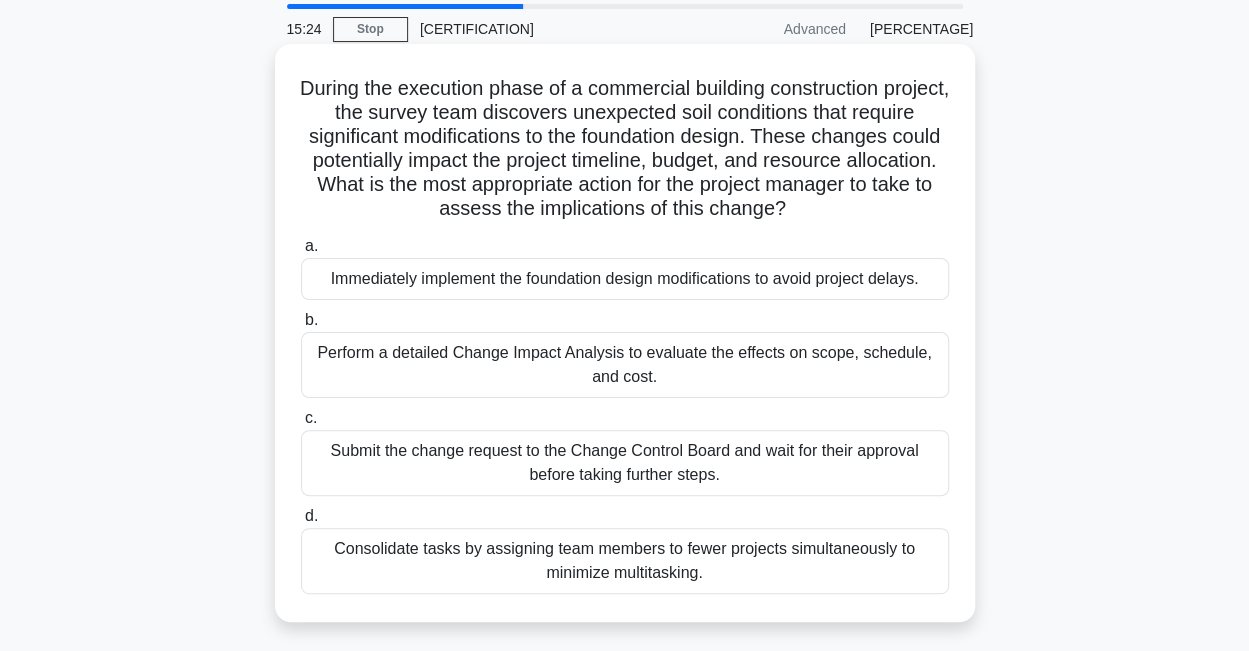 scroll, scrollTop: 100, scrollLeft: 0, axis: vertical 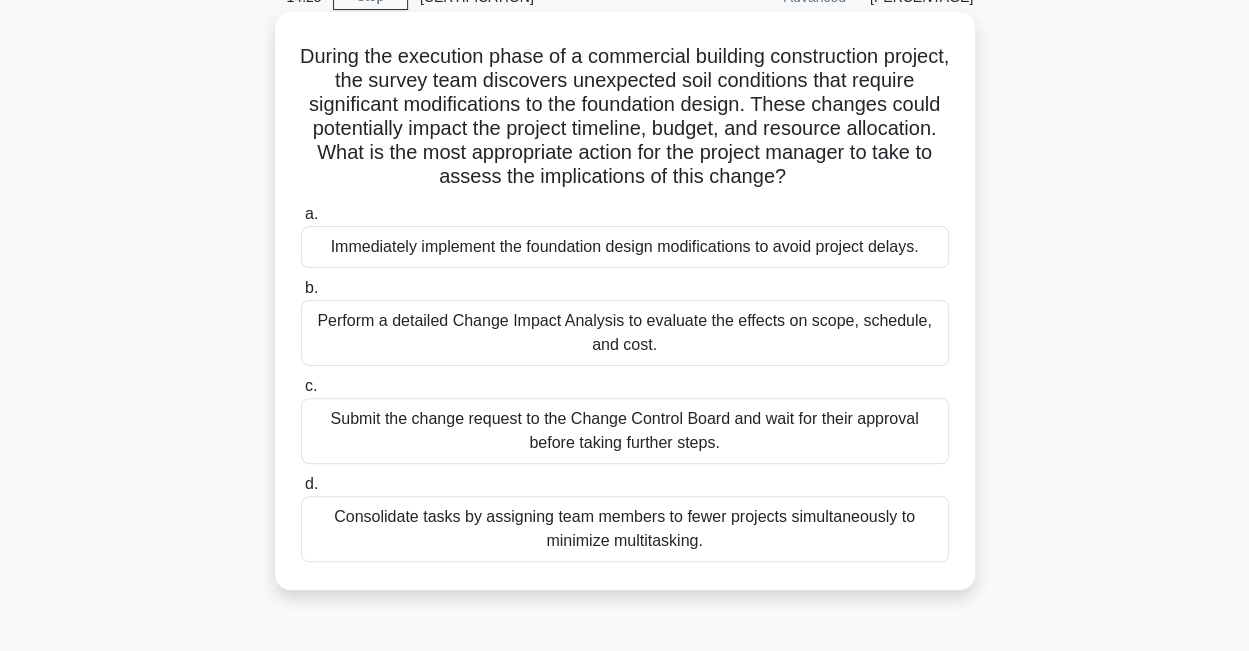 click on "Perform a detailed Change Impact Analysis to evaluate the effects on scope, schedule, and cost." at bounding box center (625, 333) 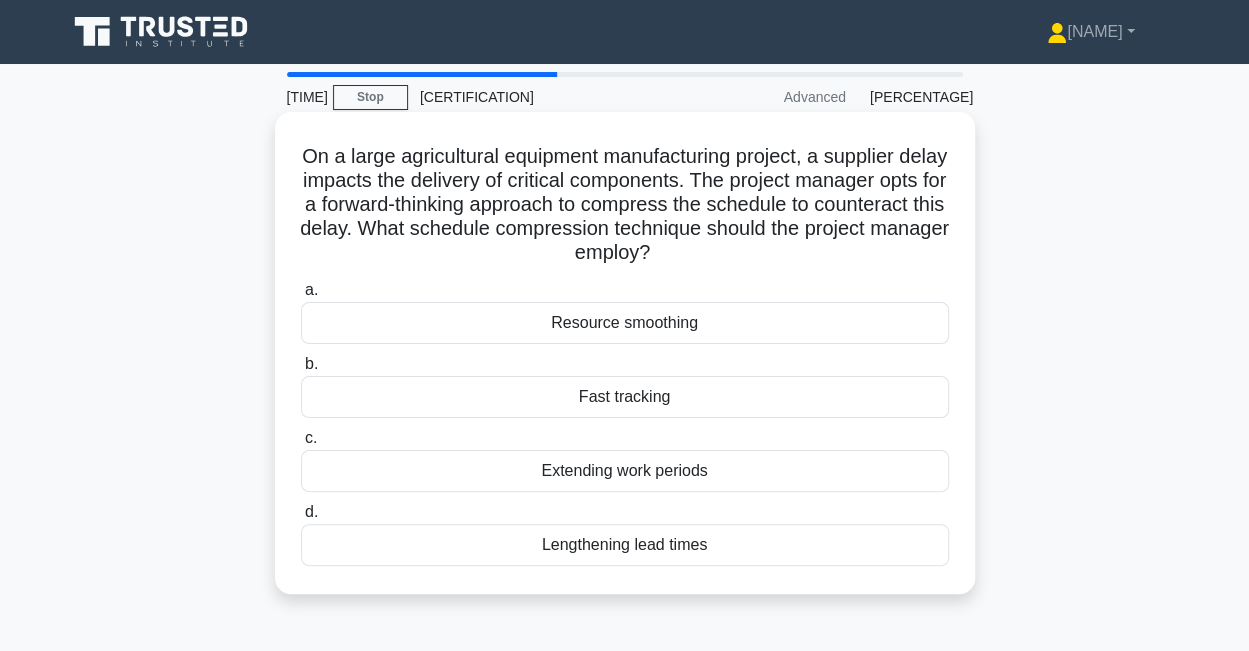 scroll, scrollTop: 100, scrollLeft: 0, axis: vertical 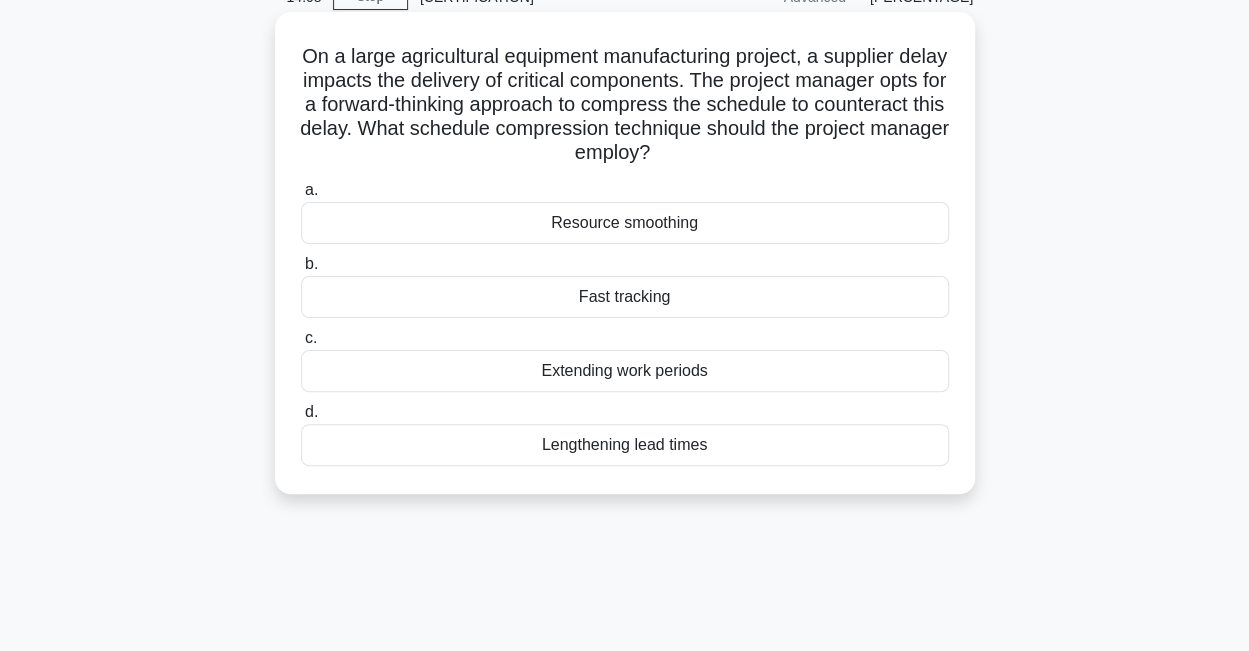 drag, startPoint x: 502, startPoint y: 132, endPoint x: 752, endPoint y: 154, distance: 250.96614 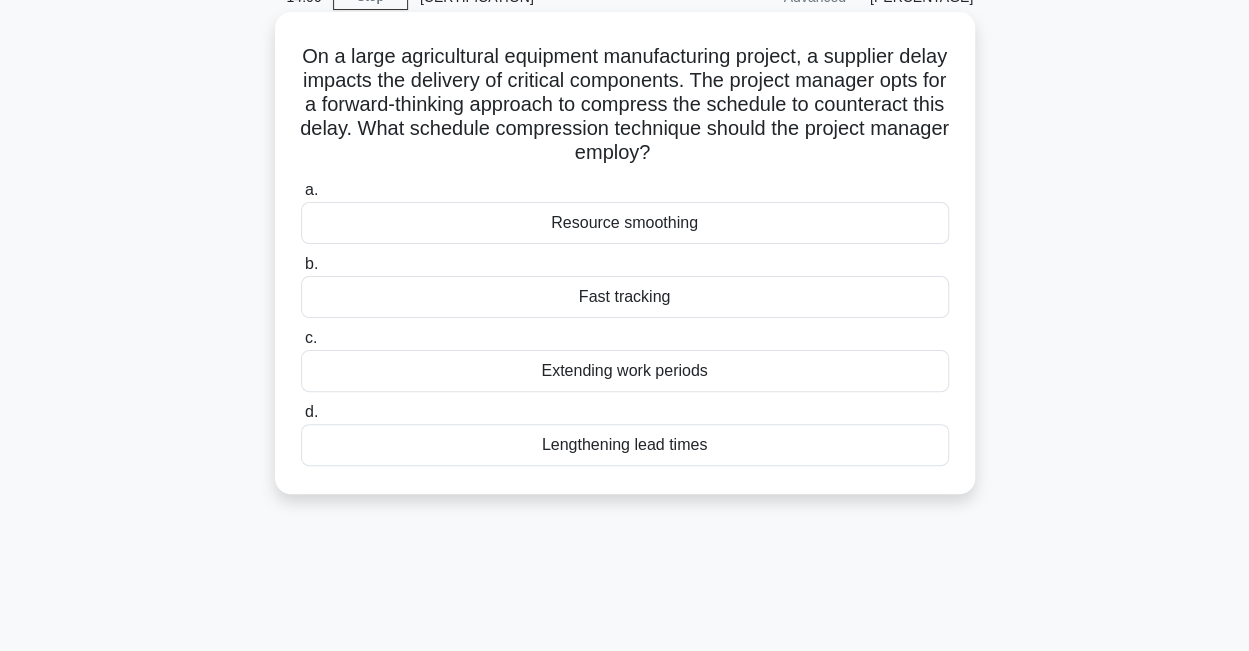 click on "On a large agricultural equipment manufacturing project, a supplier delay impacts the delivery of critical components. The project manager opts for a forward-thinking approach to compress the schedule to counteract this delay. What schedule compression technique should the project manager employ?
.spinner_0XTQ{transform-origin:center;animation:spinner_y6GP .75s linear infinite}@keyframes spinner_y6GP{100%{transform:rotate(360deg)}}" at bounding box center (625, 105) 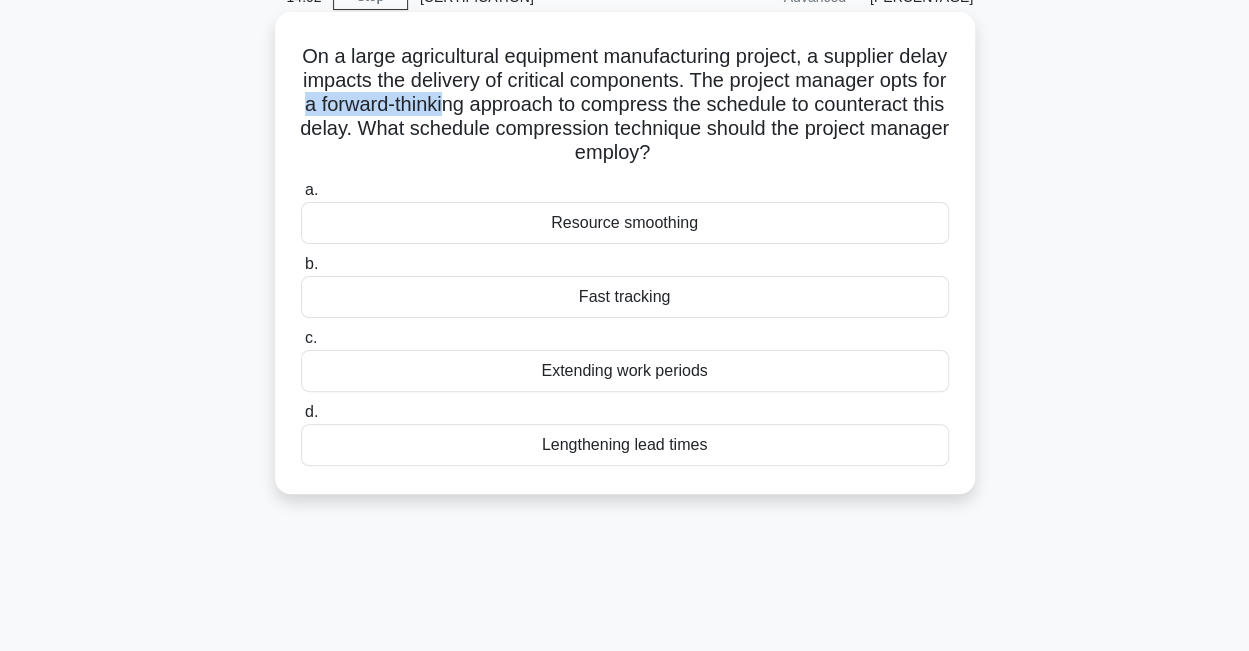 drag, startPoint x: 393, startPoint y: 103, endPoint x: 551, endPoint y: 114, distance: 158.38245 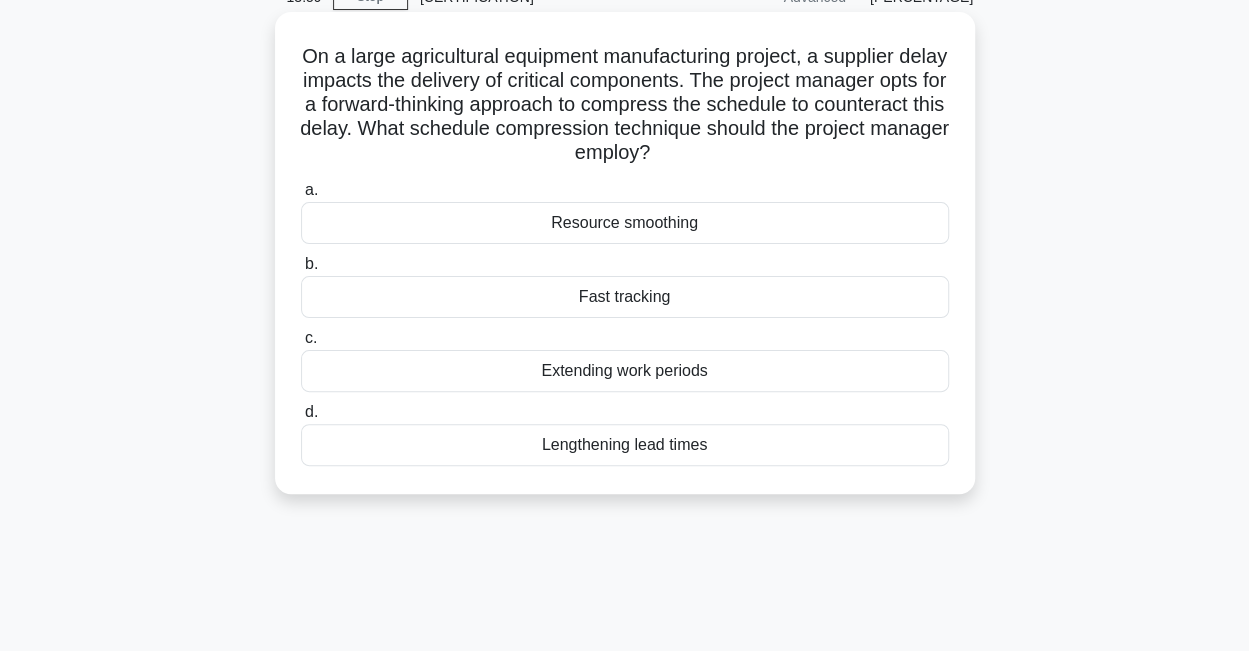 drag, startPoint x: 551, startPoint y: 114, endPoint x: 798, endPoint y: 99, distance: 247.45505 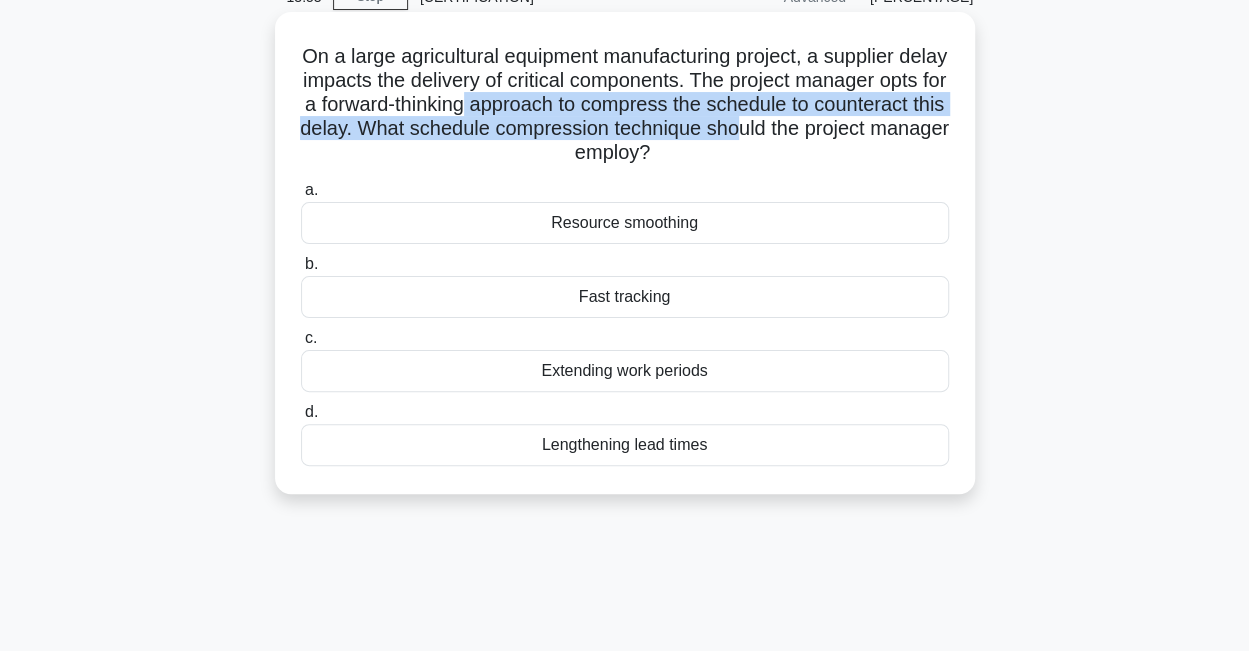 drag, startPoint x: 568, startPoint y: 116, endPoint x: 882, endPoint y: 131, distance: 314.35806 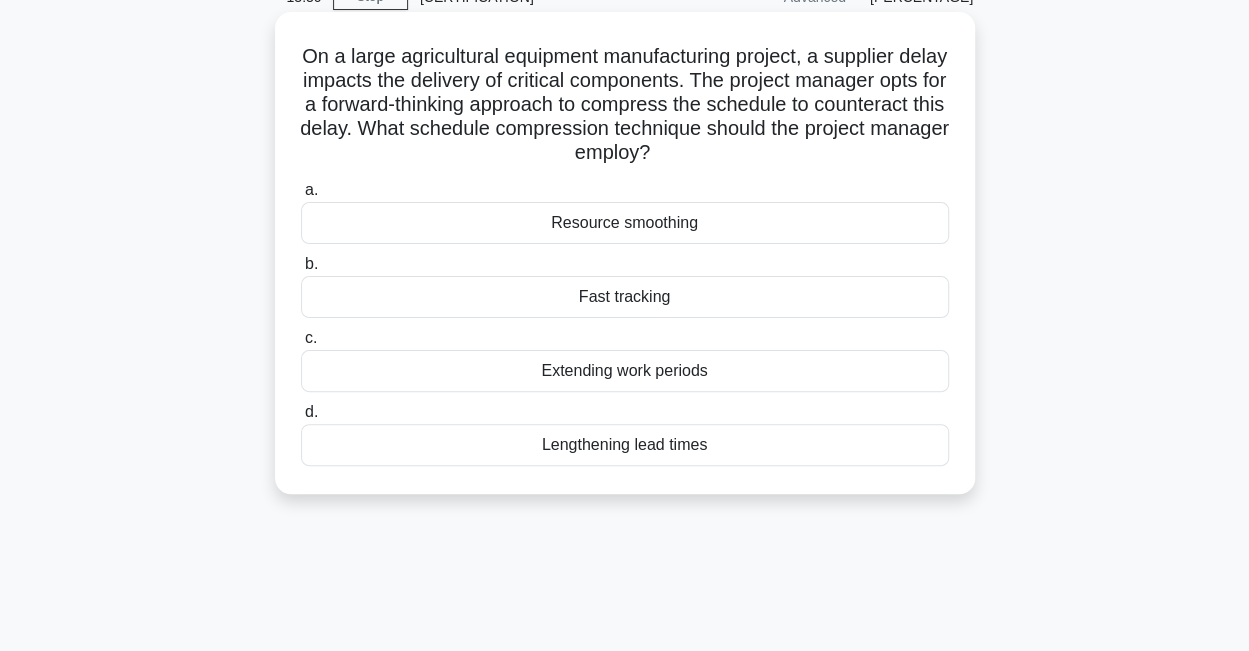 click on "Fast tracking" at bounding box center (625, 297) 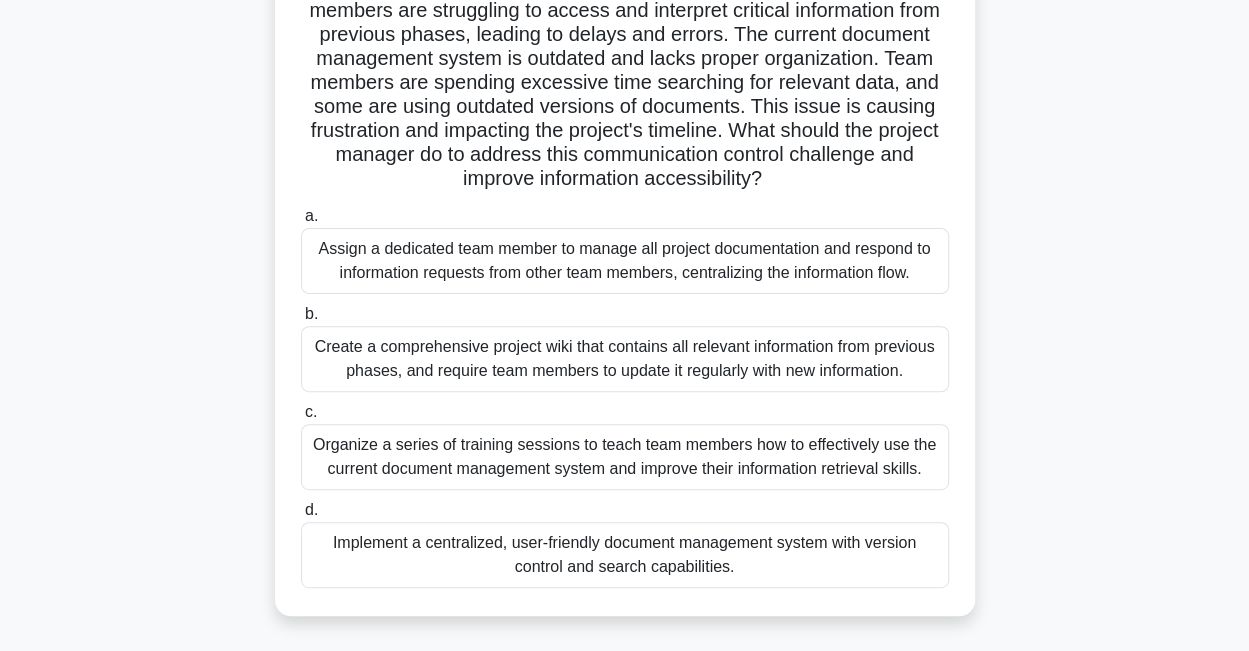 scroll, scrollTop: 200, scrollLeft: 0, axis: vertical 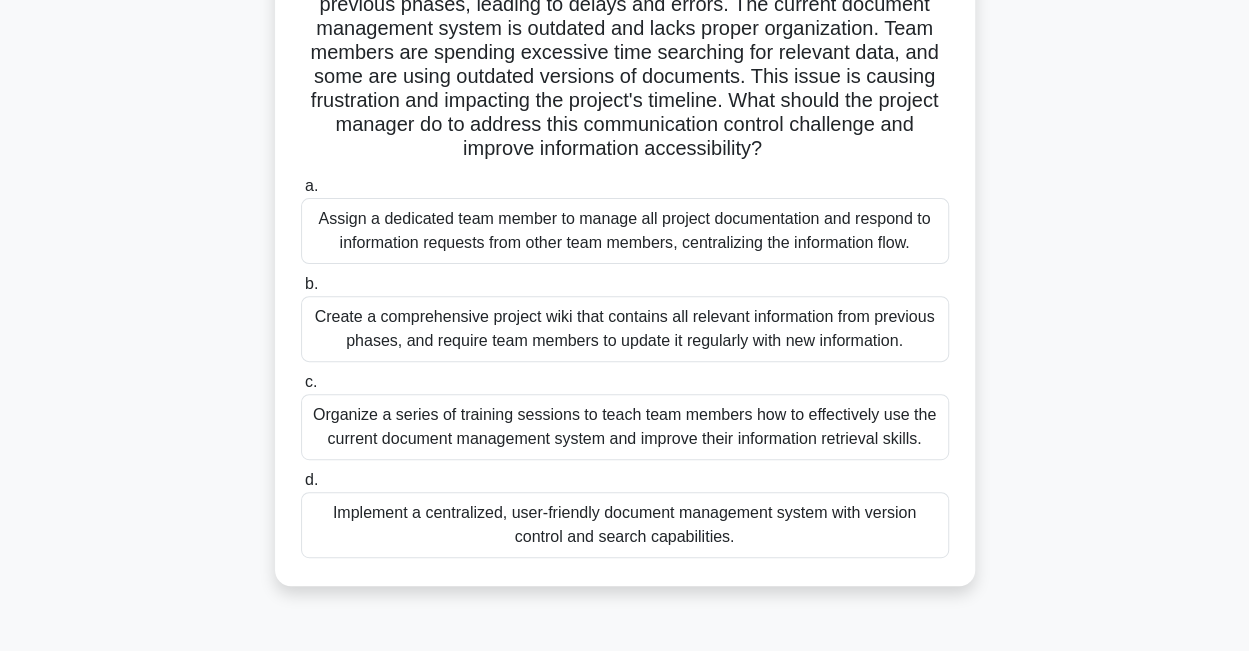 click on "Create a comprehensive project wiki that contains all relevant information from previous phases, and require team members to update it regularly with new information." at bounding box center (625, 329) 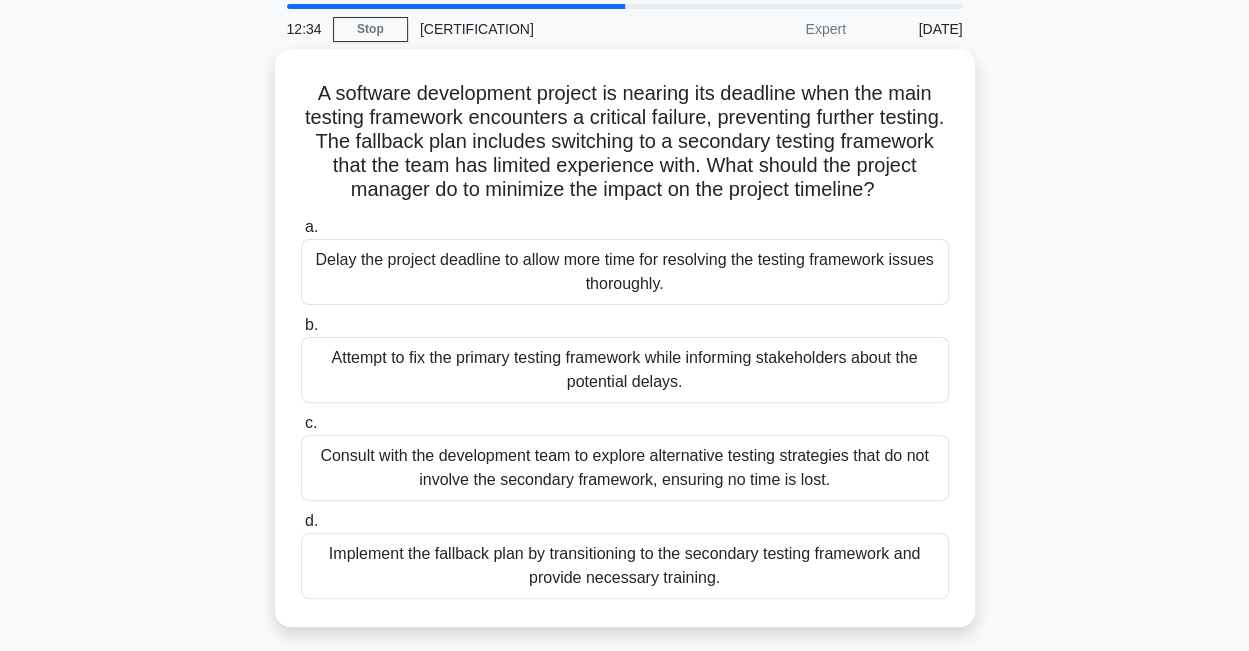 scroll, scrollTop: 100, scrollLeft: 0, axis: vertical 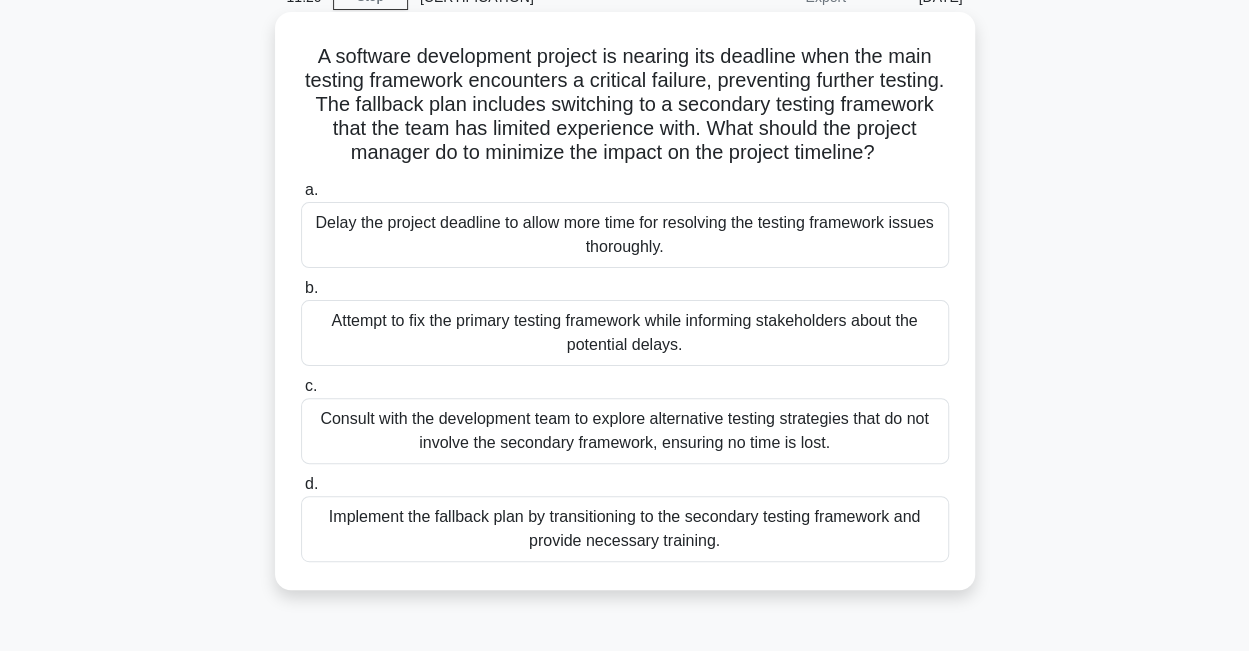 click on "Implement the fallback plan by transitioning to the secondary testing framework and provide necessary training." at bounding box center (625, 529) 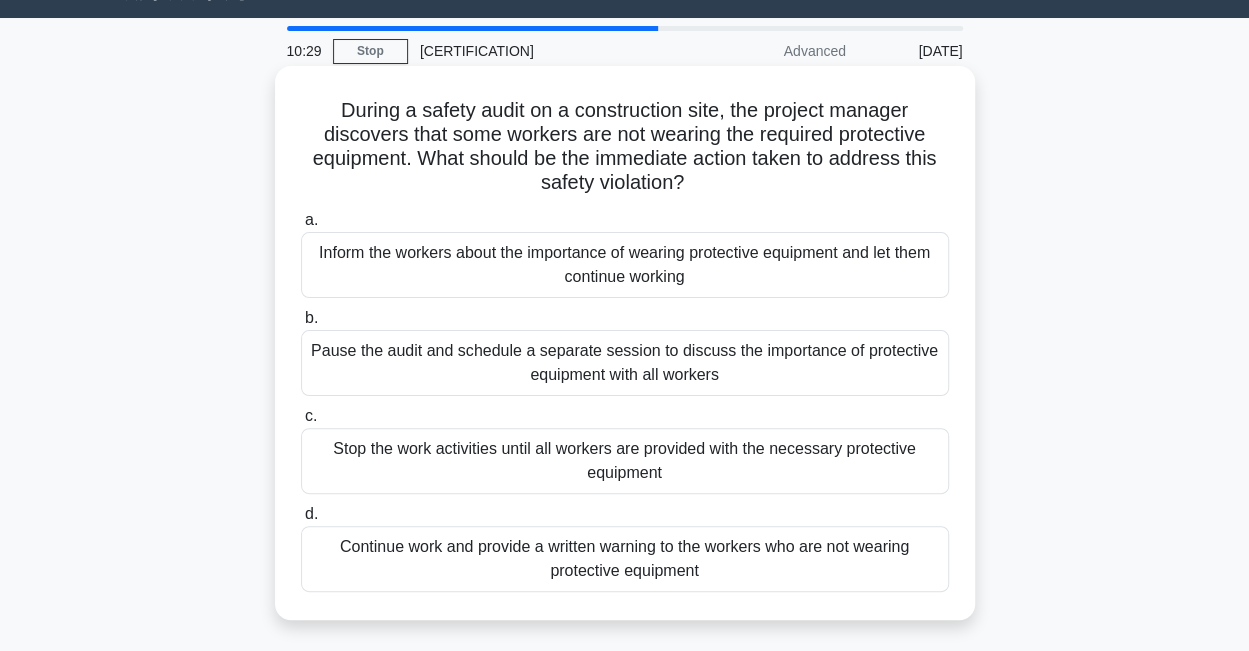 scroll, scrollTop: 0, scrollLeft: 0, axis: both 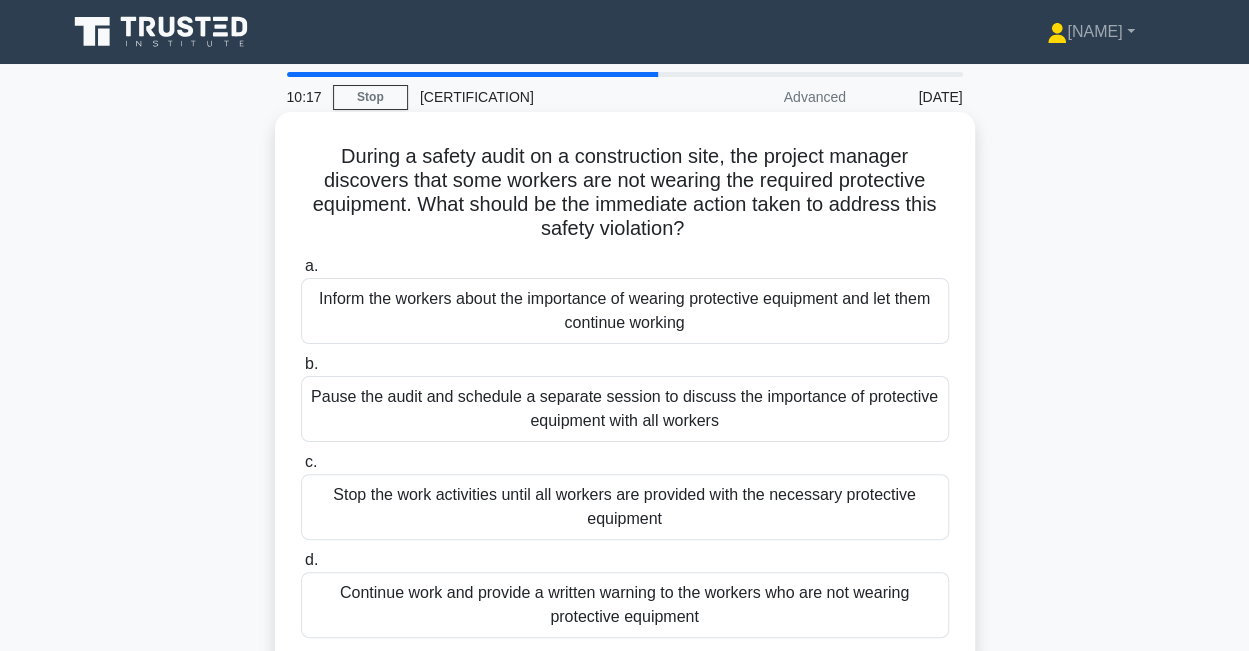 click on "Stop the work activities until all workers are provided with the necessary protective equipment" at bounding box center (625, 507) 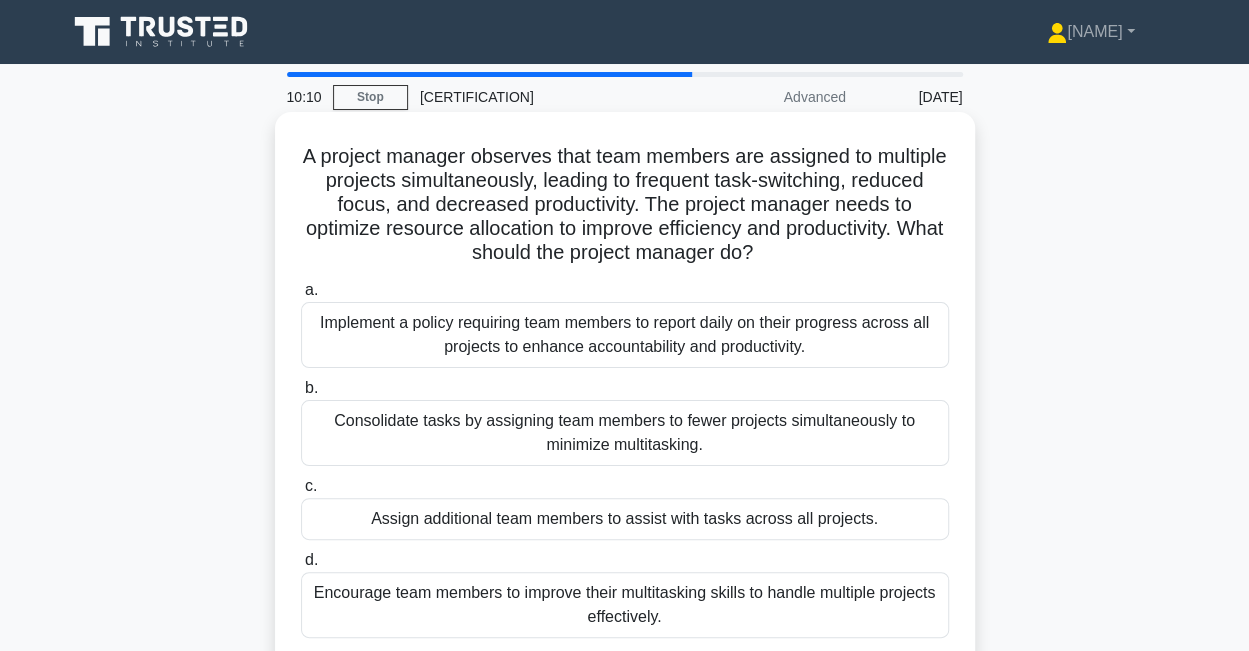 click on "A project manager observes that team members are assigned to multiple projects simultaneously, leading to frequent task-switching, reduced focus, and decreased productivity. The project manager needs to optimize resource allocation to improve efficiency and productivity. What should the project manager do?
.spinner_0XTQ{transform-origin:center;animation:spinner_y6GP .75s linear infinite}@keyframes spinner_y6GP{100%{transform:rotate(360deg)}}" at bounding box center (625, 205) 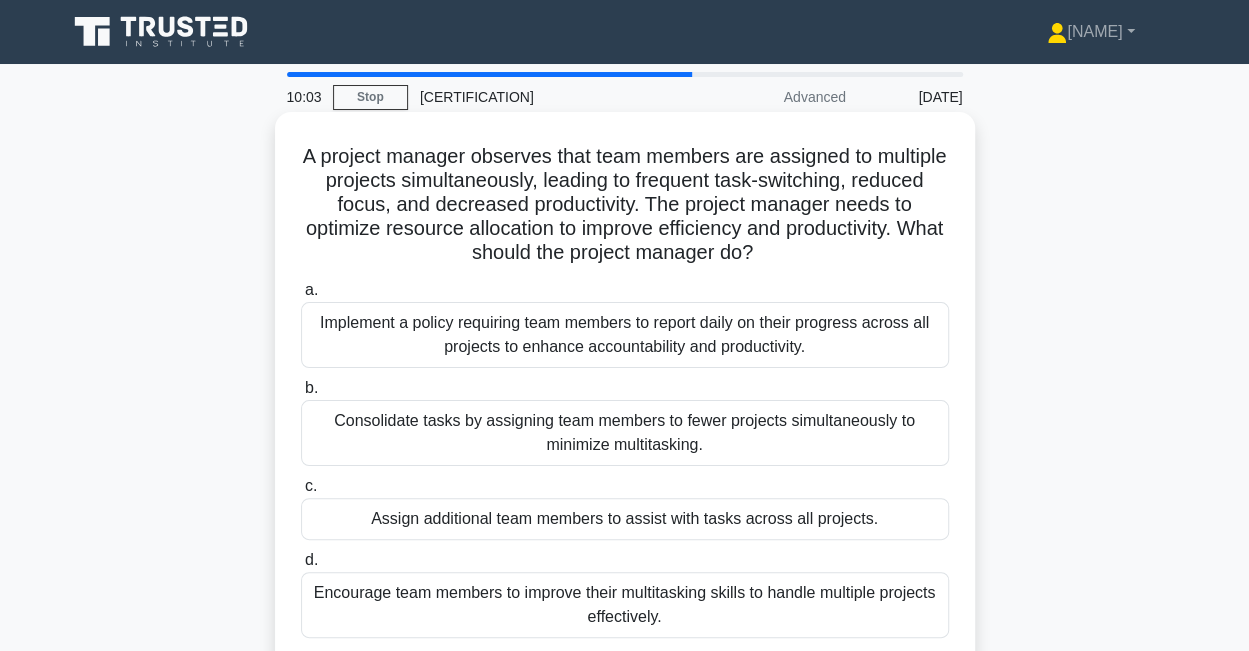 drag, startPoint x: 698, startPoint y: 204, endPoint x: 928, endPoint y: 247, distance: 233.98505 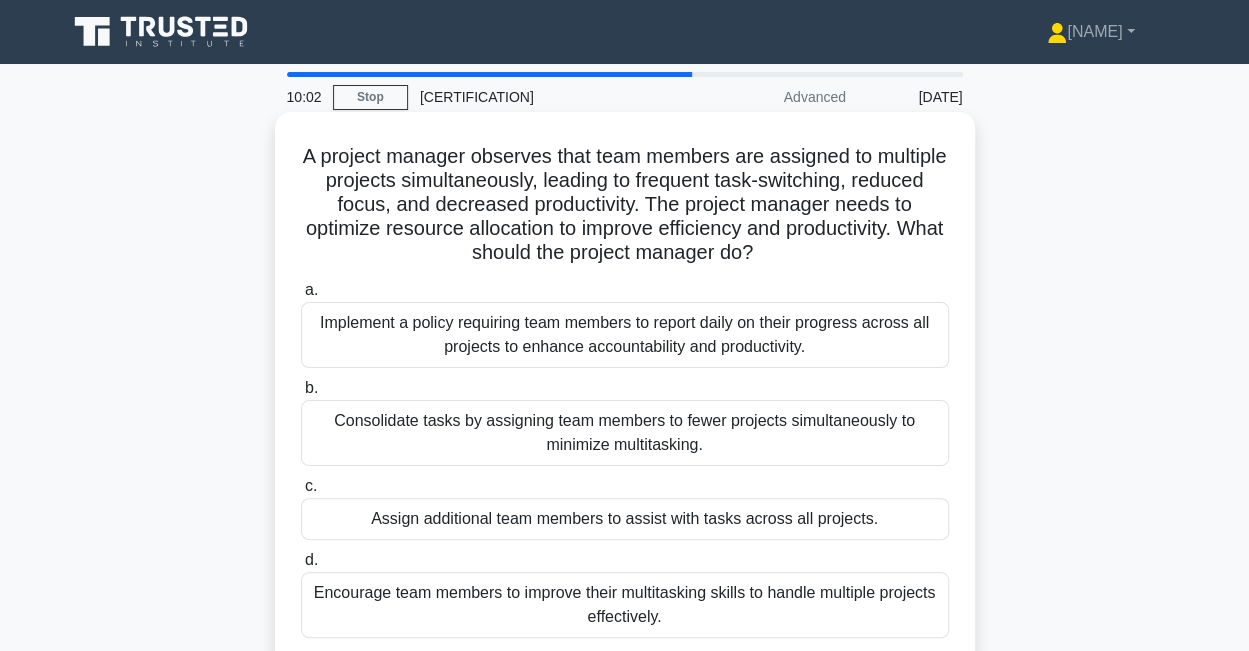 click on "A project manager observes that team members are assigned to multiple projects simultaneously, leading to frequent task-switching, reduced focus, and decreased productivity. The project manager needs to optimize resource allocation to improve efficiency and productivity. What should the project manager do?
.spinner_0XTQ{transform-origin:center;animation:spinner_y6GP .75s linear infinite}@keyframes spinner_y6GP{100%{transform:rotate(360deg)}}" at bounding box center [625, 205] 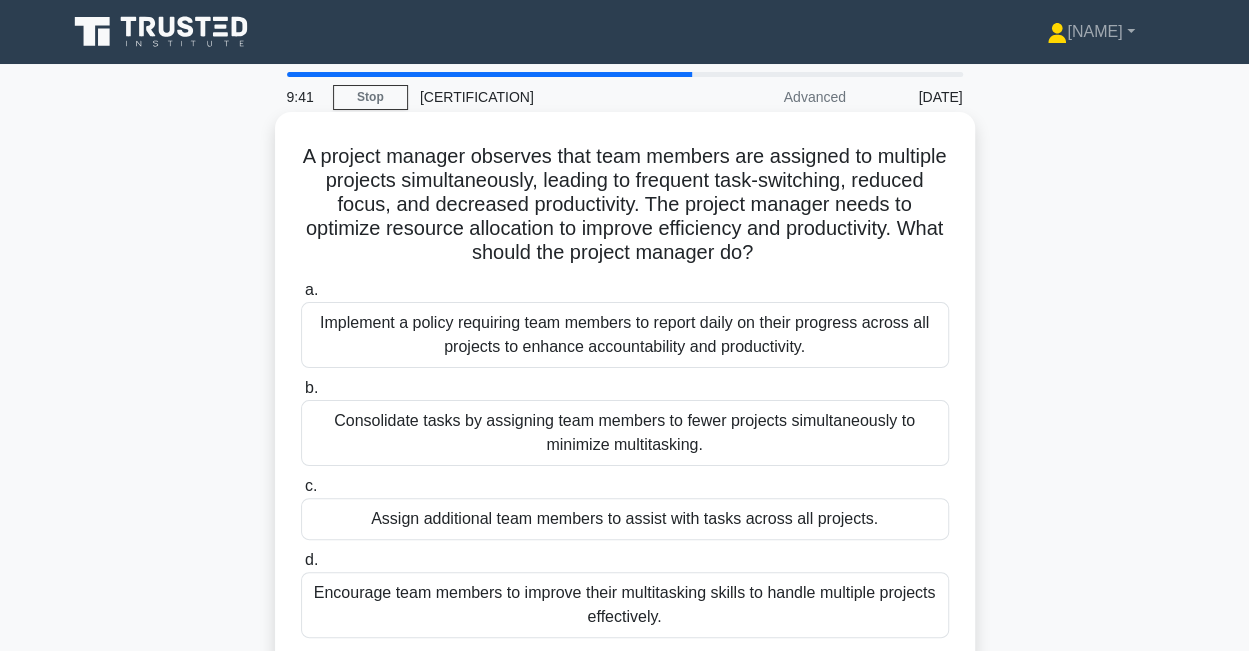scroll, scrollTop: 100, scrollLeft: 0, axis: vertical 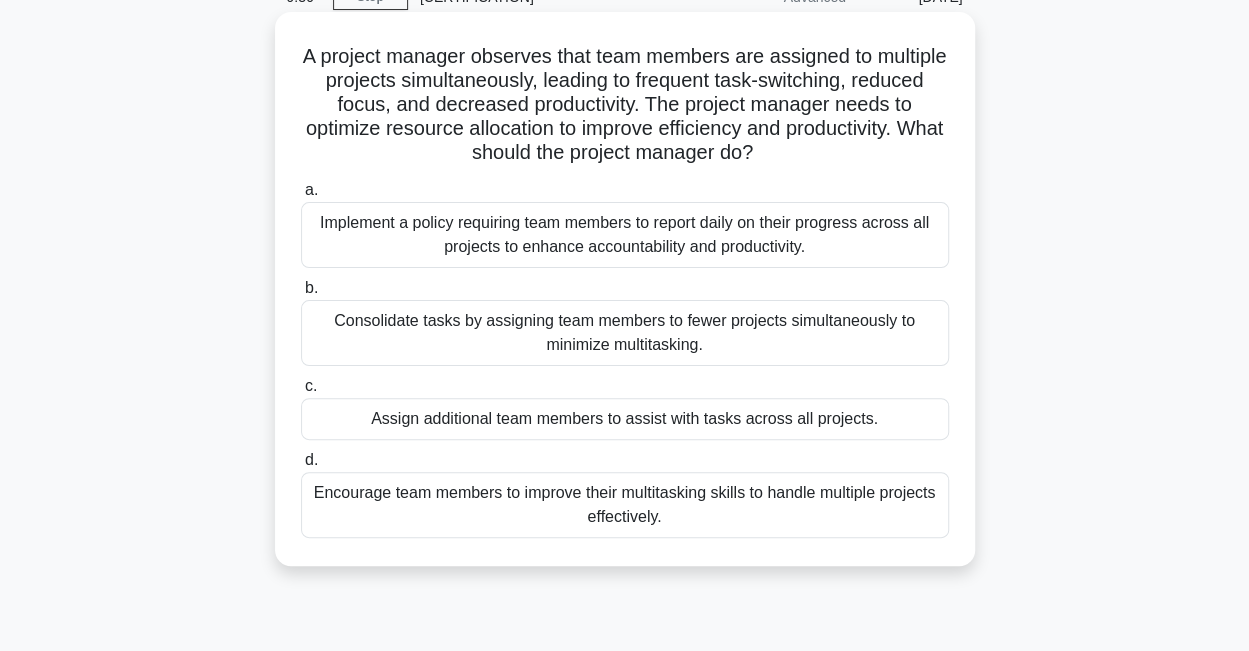 click on "Consolidate tasks by assigning team members to fewer projects simultaneously to minimize multitasking." at bounding box center [625, 333] 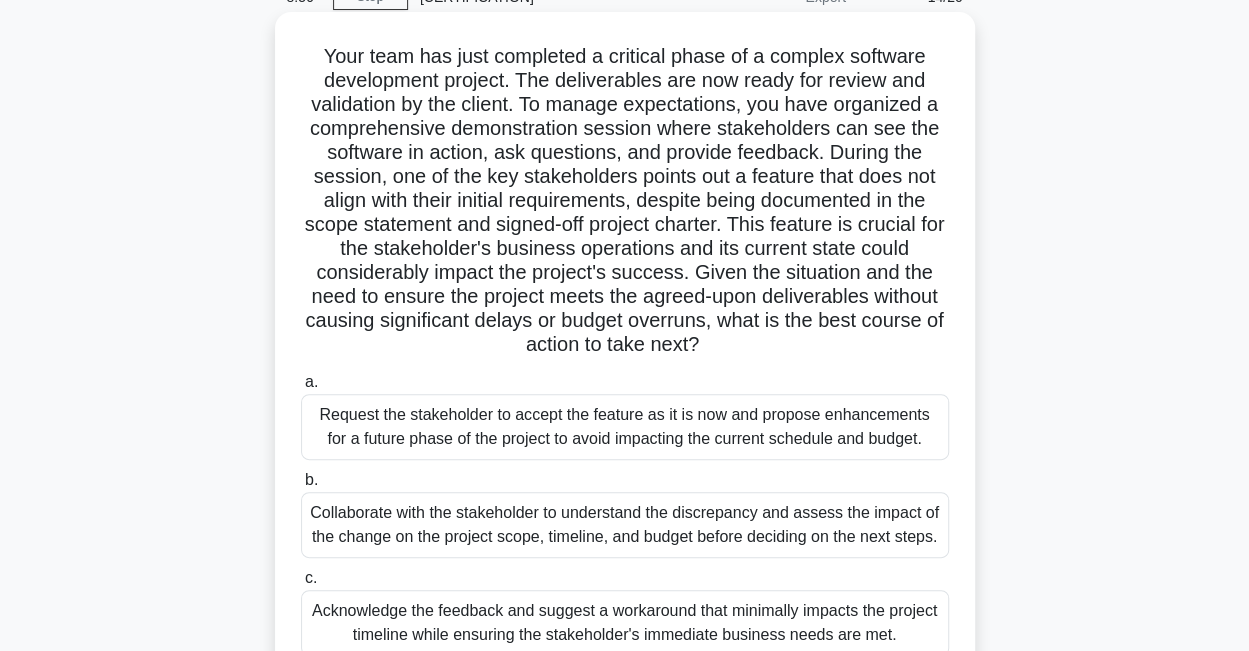 scroll, scrollTop: 0, scrollLeft: 0, axis: both 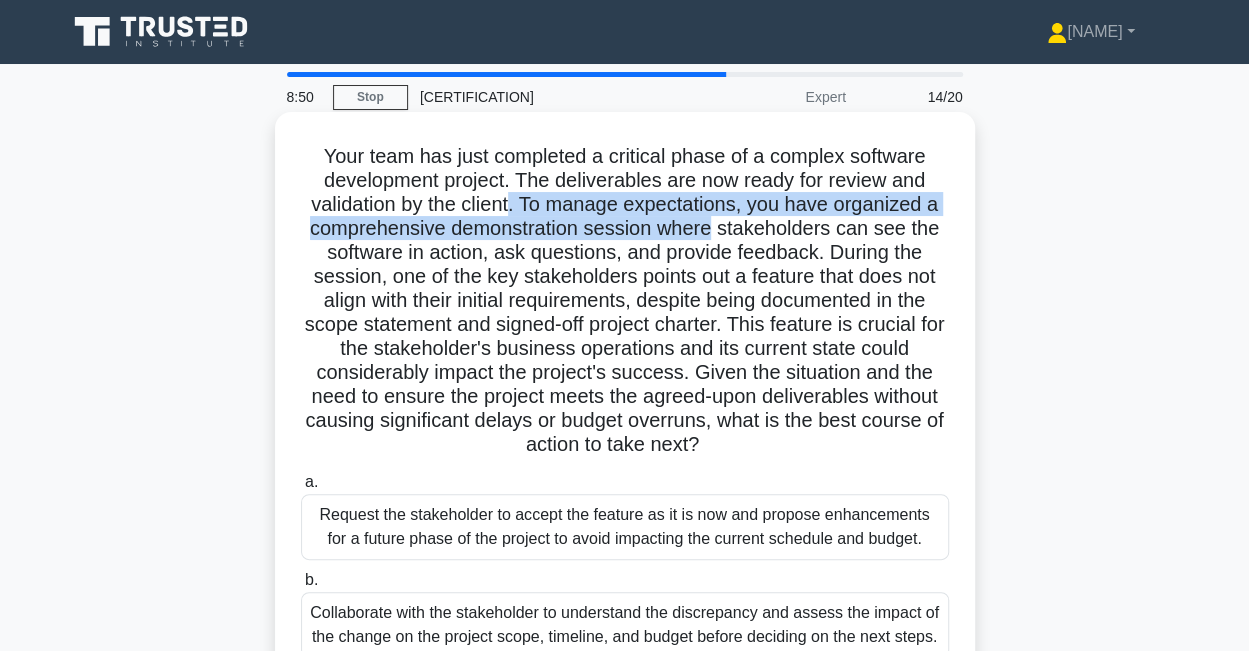 drag, startPoint x: 512, startPoint y: 209, endPoint x: 717, endPoint y: 230, distance: 206.0728 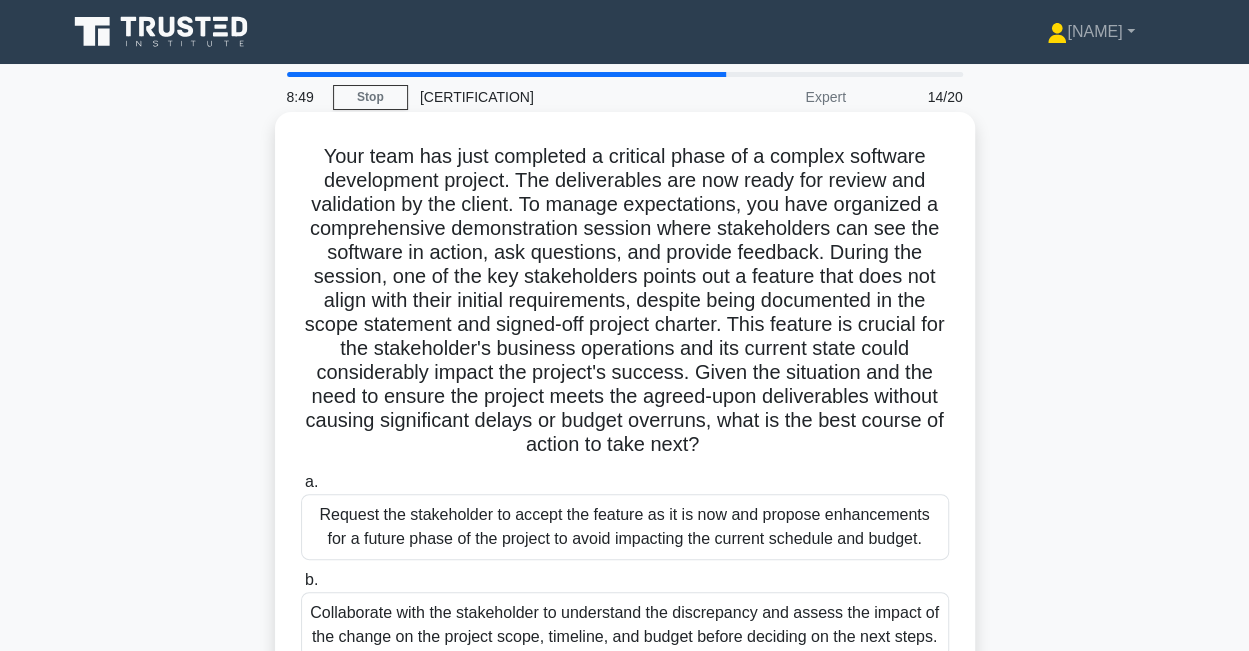 click on "Your team has just completed a critical phase of a complex software development project. The deliverables are now ready for review and validation by the client. To manage expectations, you have organized a comprehensive demonstration session where stakeholders can see the software in action, ask questions, and provide feedback. During the session, one of the key stakeholders points out a feature that does not align with their initial requirements, despite being documented in the scope statement and signed-off project charter. This feature is crucial for the stakeholder's business operations and its current state could considerably impact the project's success. Given the situation and the need to ensure the project meets the agreed-upon deliverables without causing significant delays or budget overruns, what is the best course of action to take next?" at bounding box center [625, 301] 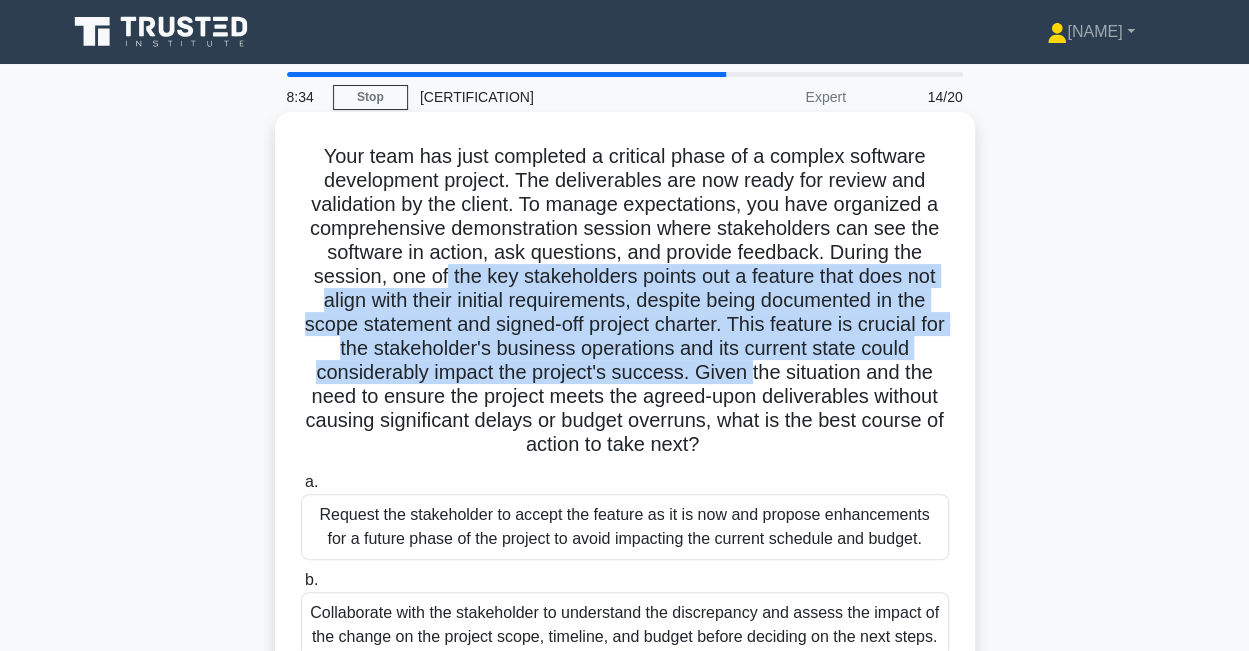 drag, startPoint x: 440, startPoint y: 283, endPoint x: 750, endPoint y: 367, distance: 321.17908 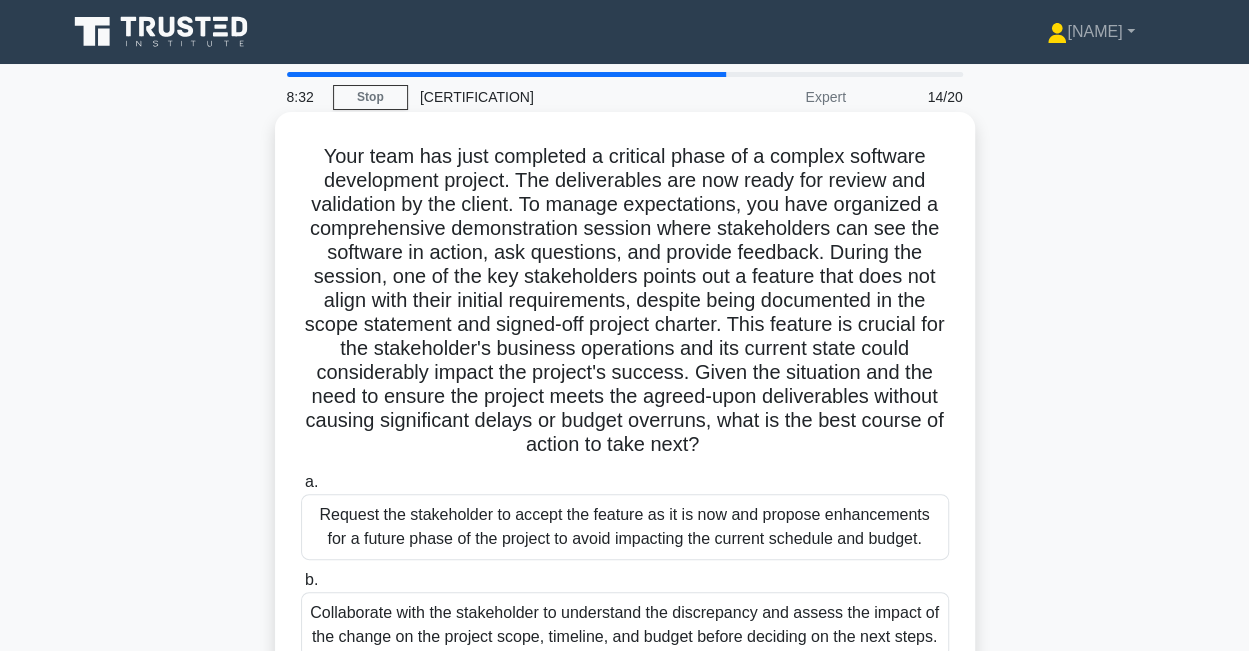 drag, startPoint x: 750, startPoint y: 367, endPoint x: 699, endPoint y: 402, distance: 61.854668 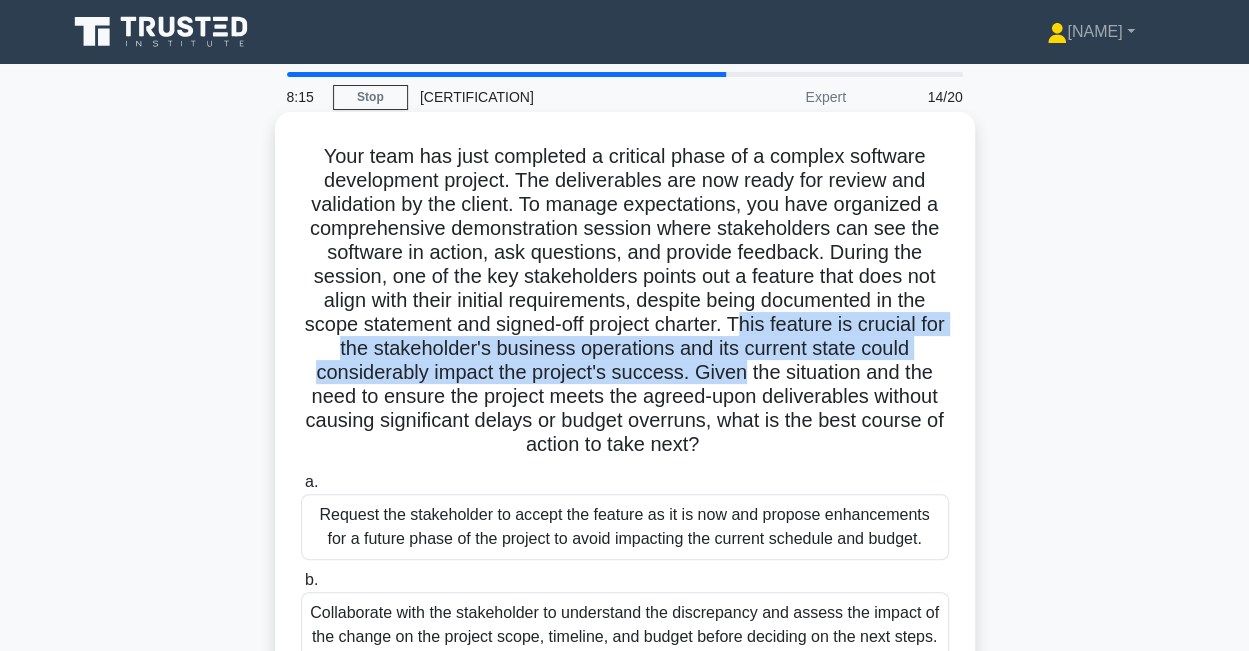 drag, startPoint x: 758, startPoint y: 327, endPoint x: 745, endPoint y: 373, distance: 47.801674 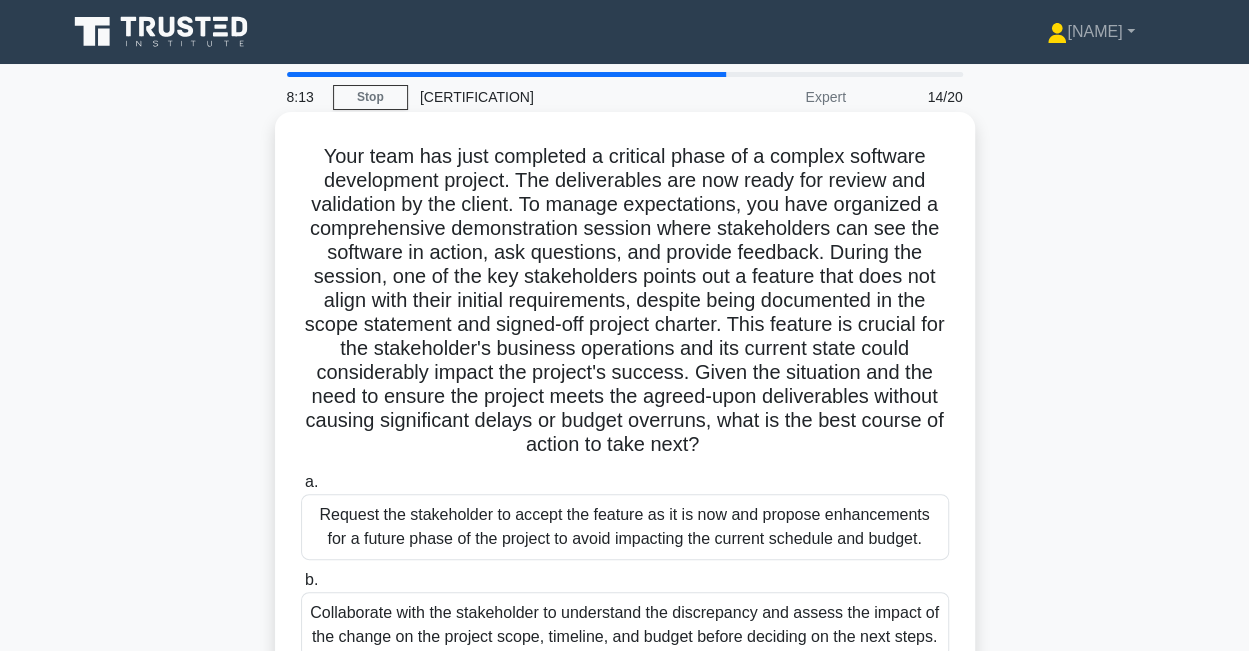drag, startPoint x: 745, startPoint y: 373, endPoint x: 653, endPoint y: 330, distance: 101.55294 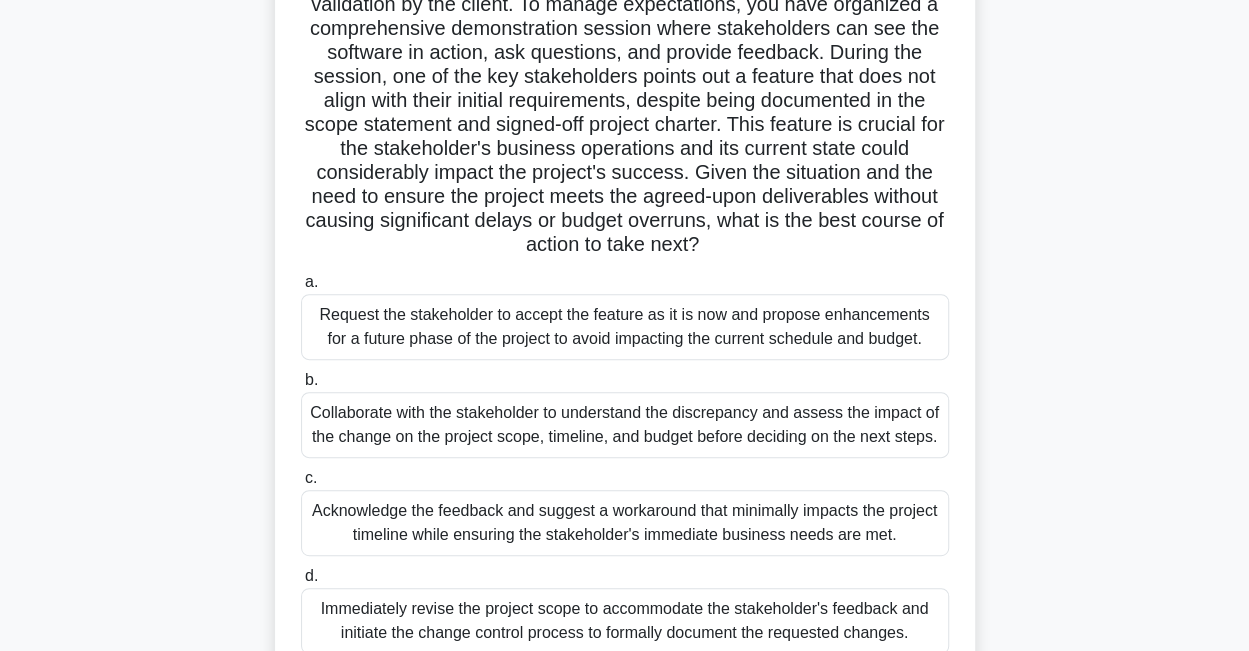 scroll, scrollTop: 100, scrollLeft: 0, axis: vertical 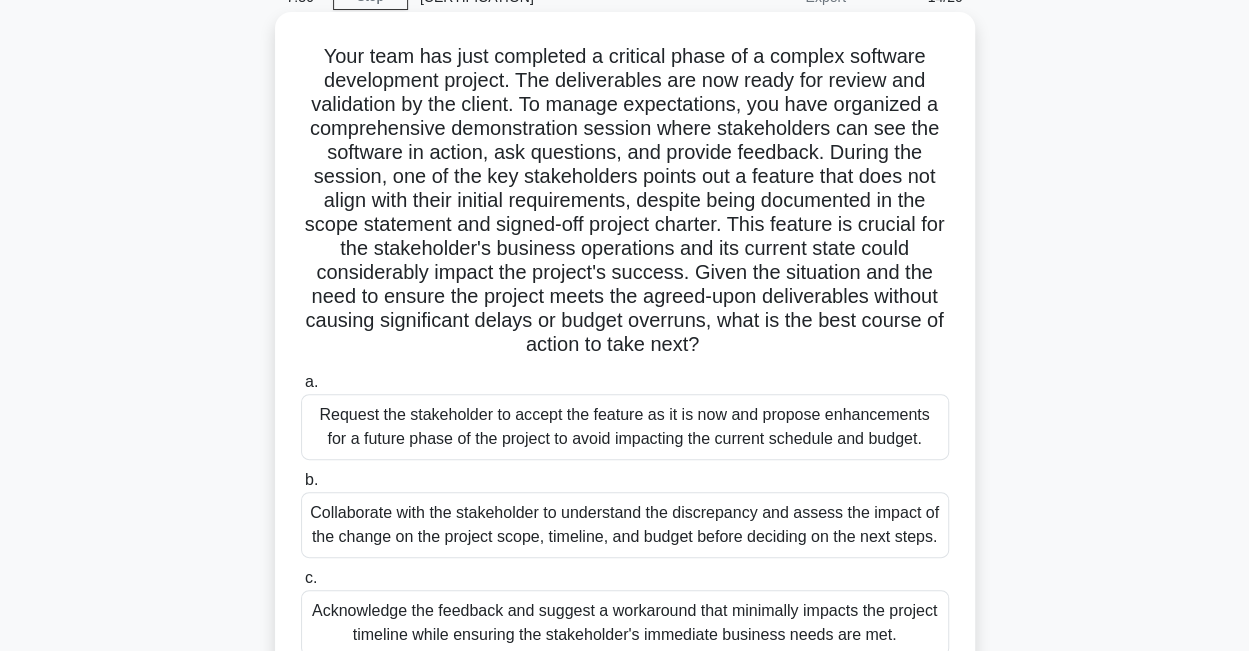 click on "Collaborate with the stakeholder to understand the discrepancy and assess the impact of the change on the project scope, timeline, and budget before deciding on the next steps." at bounding box center (625, 525) 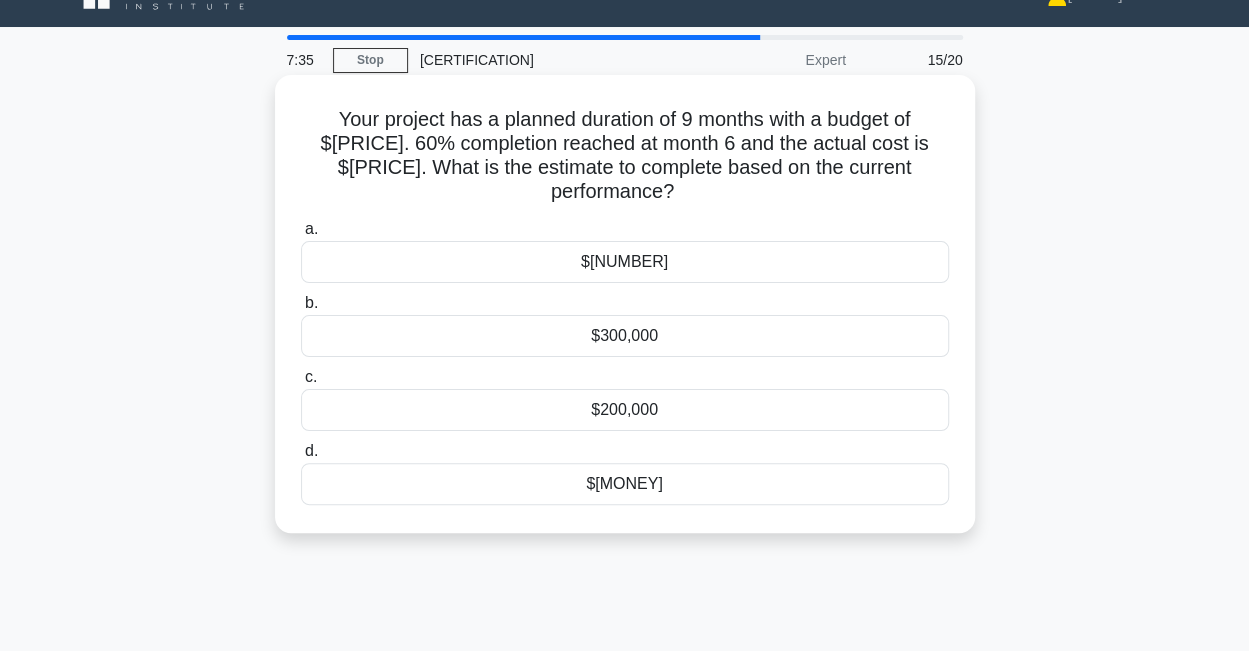 scroll, scrollTop: 0, scrollLeft: 0, axis: both 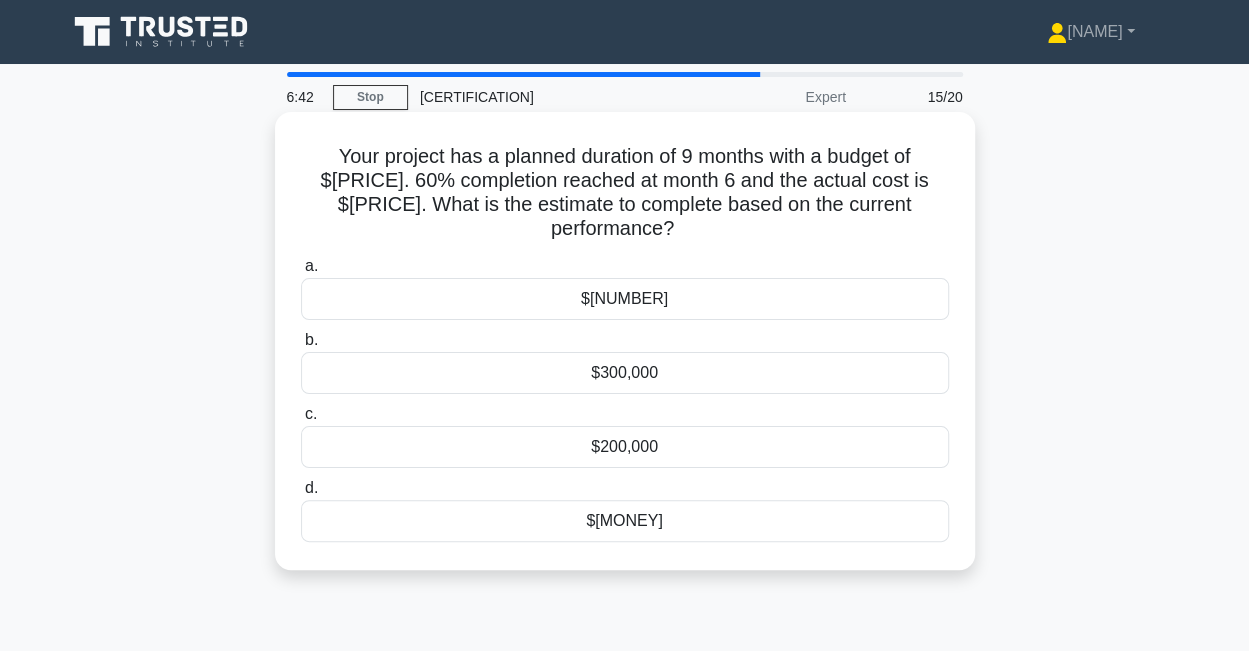 click on "$200,000" at bounding box center (625, 447) 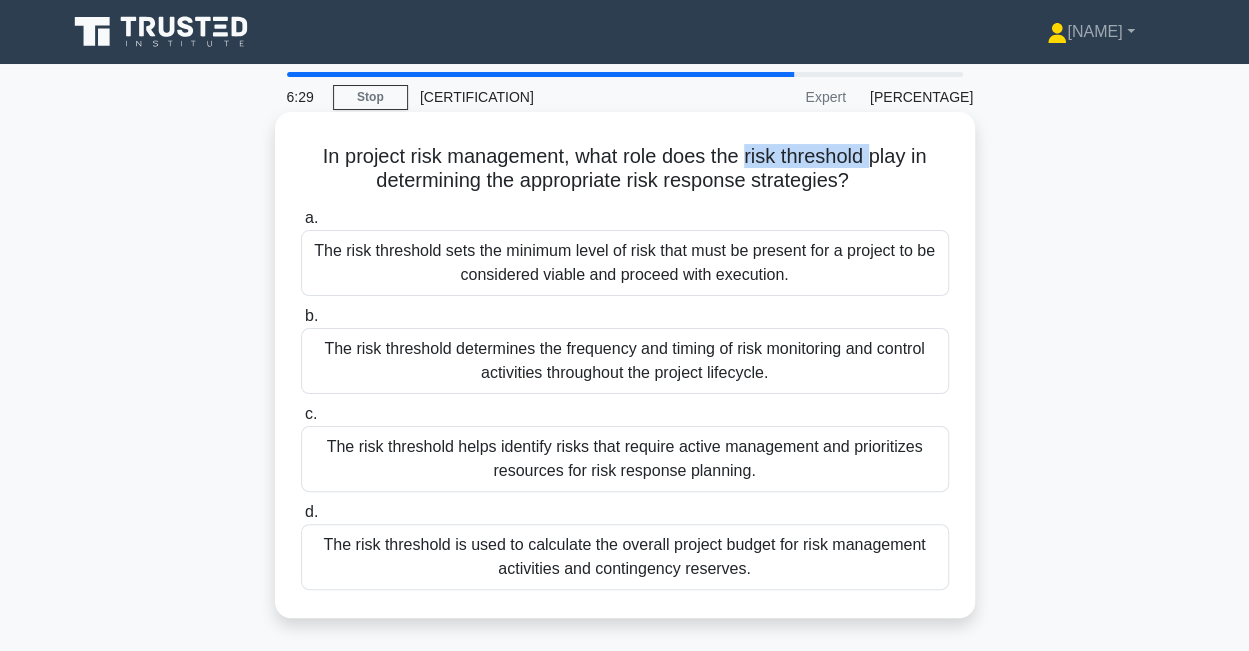 drag, startPoint x: 785, startPoint y: 157, endPoint x: 878, endPoint y: 157, distance: 93 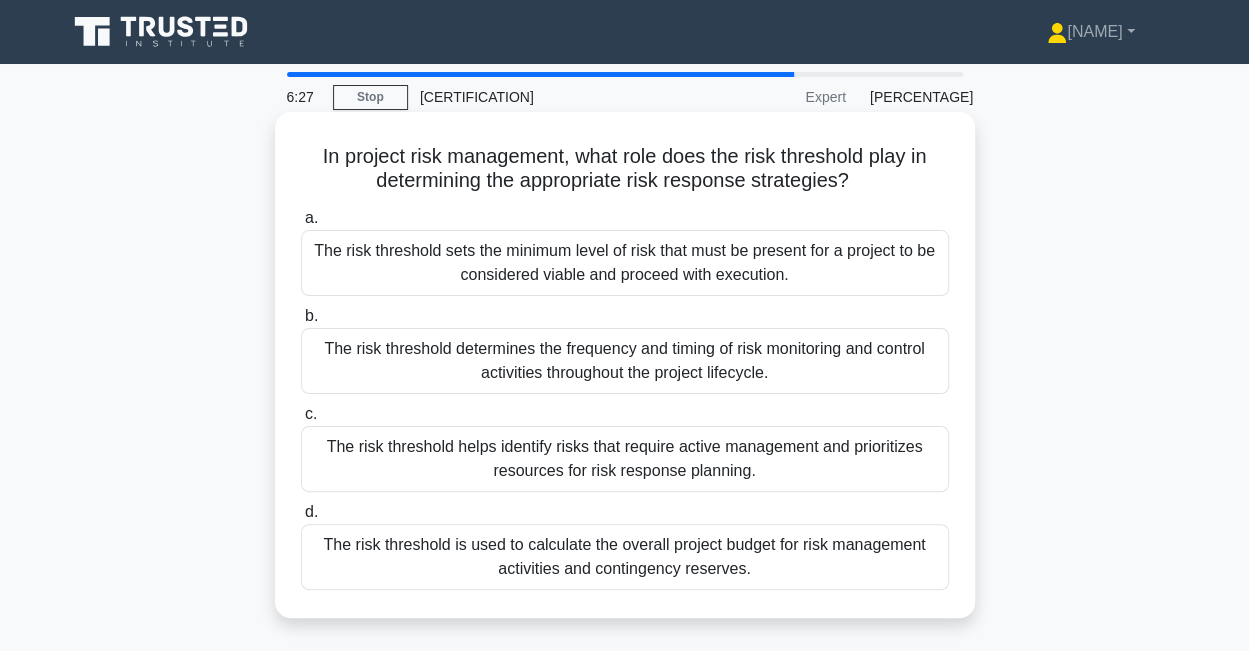 click on "In project risk management, what role does the risk threshold play in determining the appropriate risk response strategies?
.spinner_0XTQ{transform-origin:center;animation:spinner_y6GP .75s linear infinite}@keyframes spinner_y6GP{100%{transform:rotate(360deg)}}" at bounding box center [625, 169] 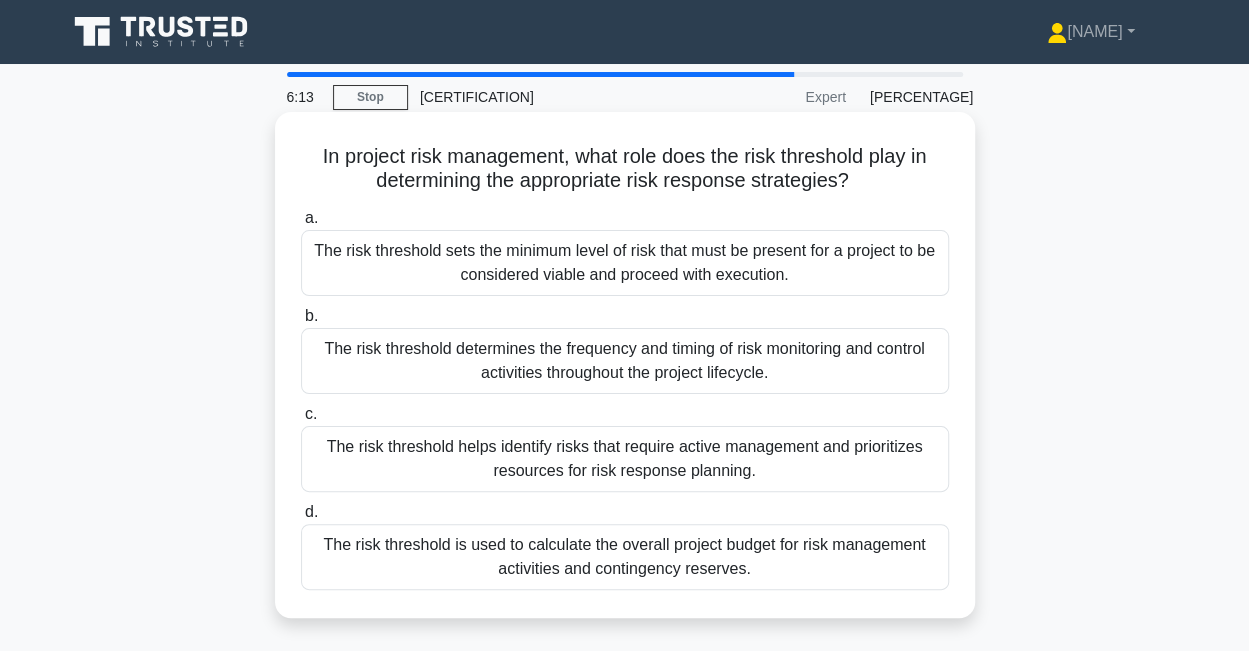 scroll, scrollTop: 100, scrollLeft: 0, axis: vertical 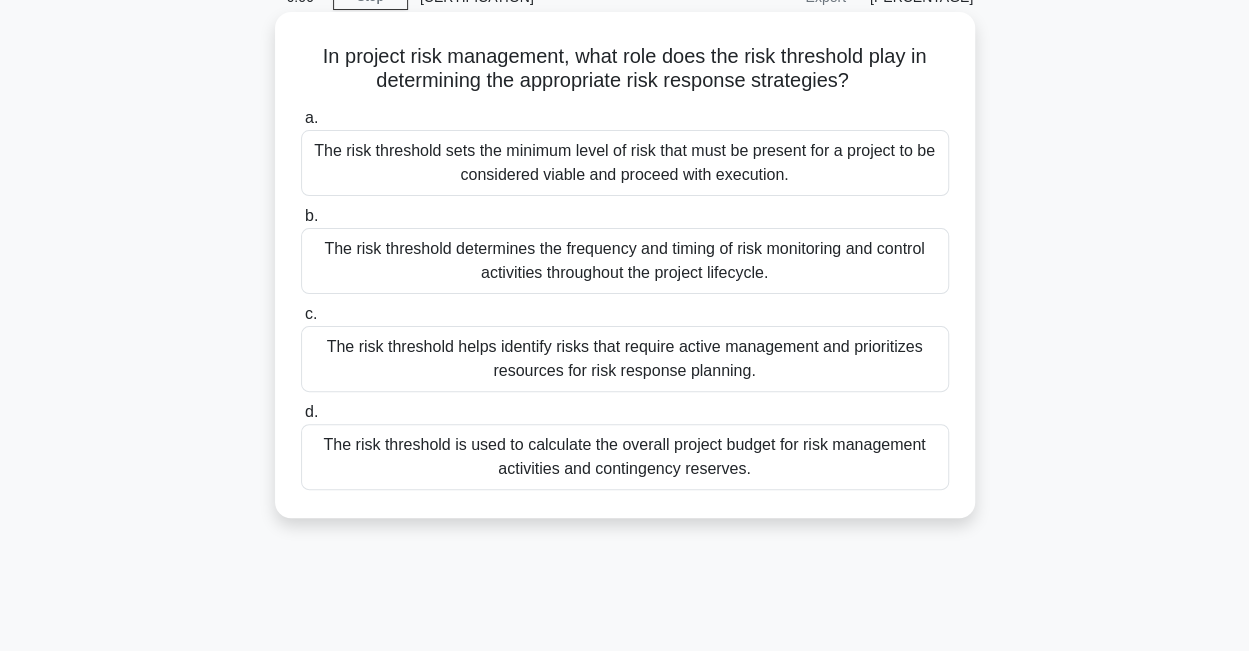click on "The risk threshold helps identify risks that require active management and prioritizes resources for risk response planning." at bounding box center [625, 359] 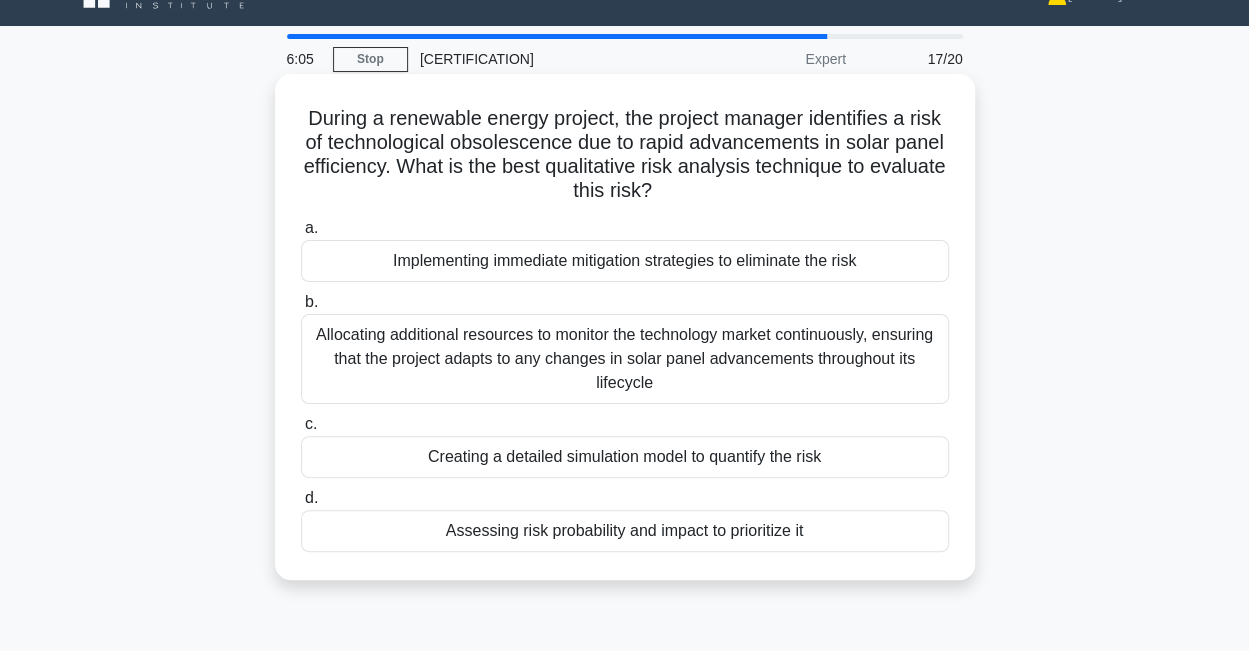 scroll, scrollTop: 0, scrollLeft: 0, axis: both 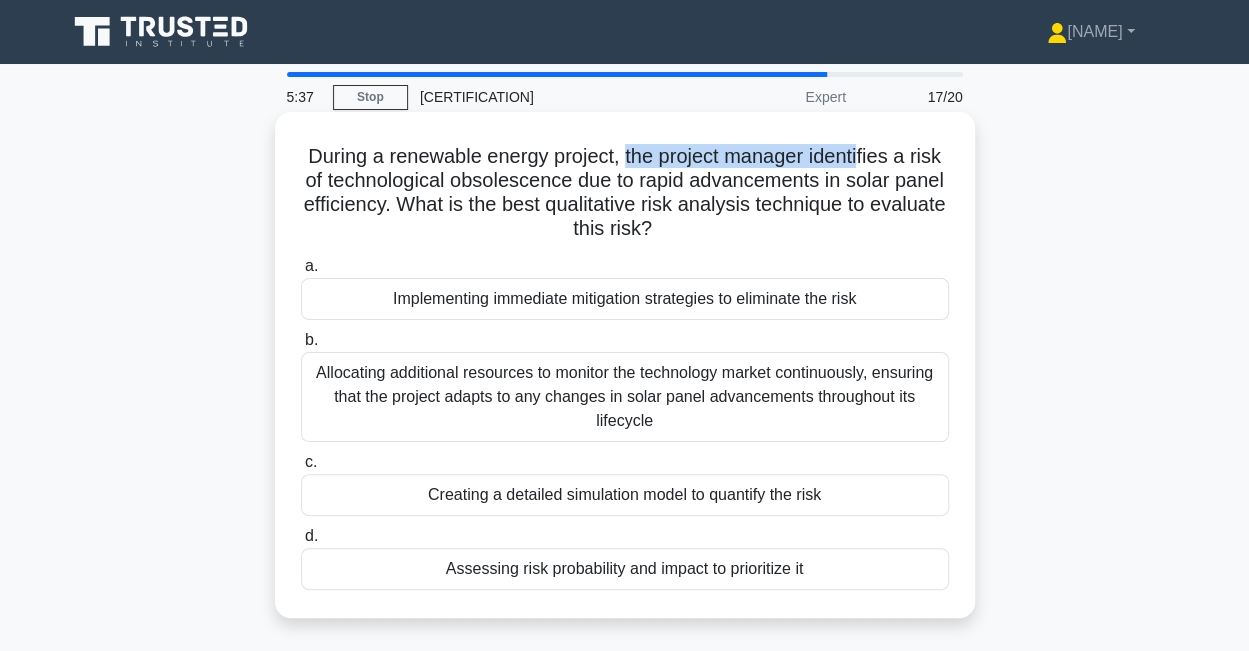 drag, startPoint x: 626, startPoint y: 157, endPoint x: 863, endPoint y: 153, distance: 237.03375 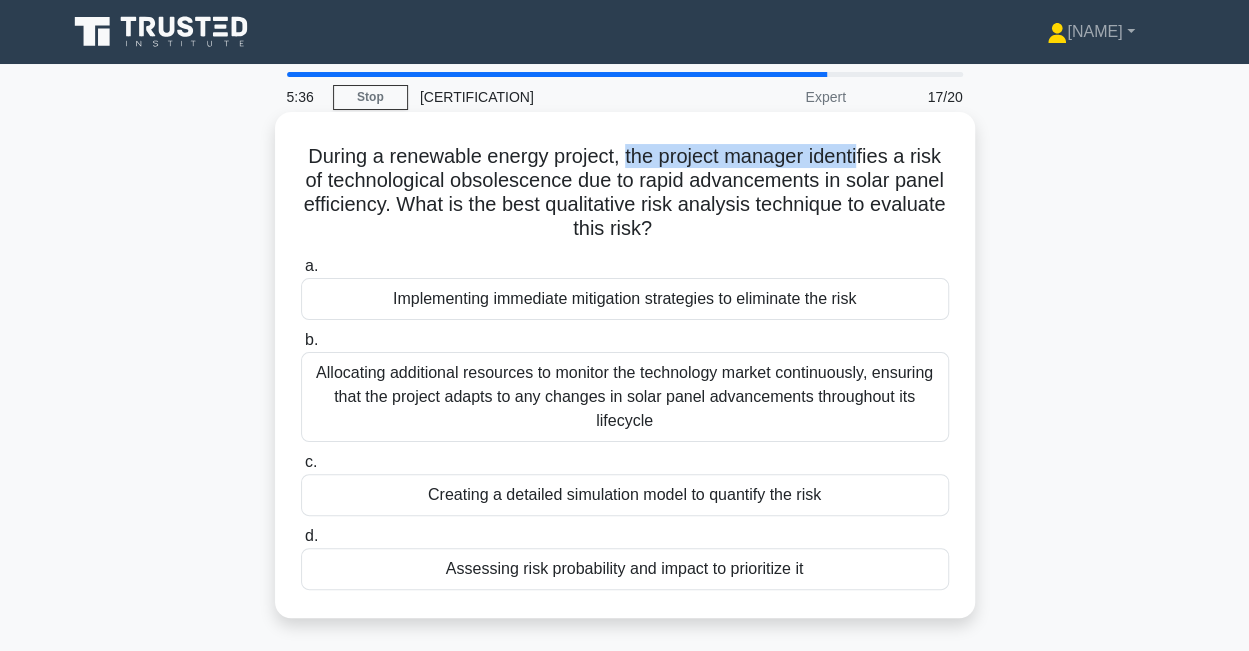 click on "During a renewable energy project, the project manager identifies a risk of technological obsolescence due to rapid advancements in solar panel efficiency. What is the best qualitative risk analysis technique to evaluate this risk?
.spinner_0XTQ{transform-origin:center;animation:spinner_y6GP .75s linear infinite}@keyframes spinner_y6GP{100%{transform:rotate(360deg)}}" at bounding box center [625, 193] 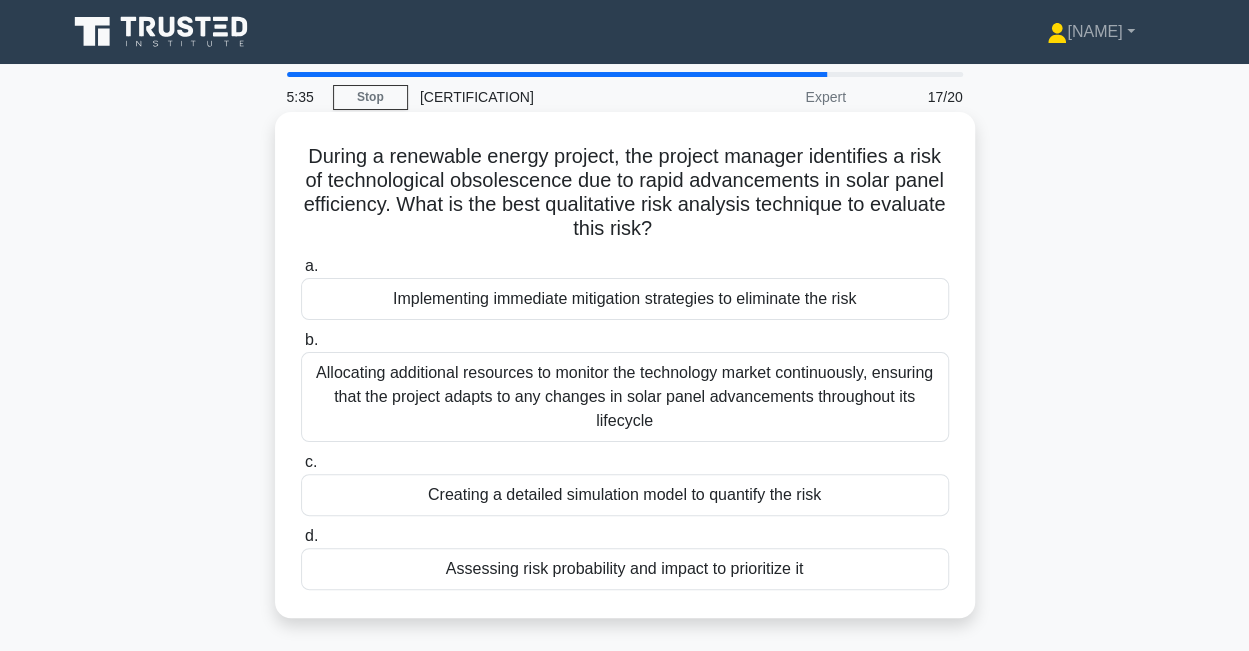 click on "During a renewable energy project, the project manager identifies a risk of technological obsolescence due to rapid advancements in solar panel efficiency. What is the best qualitative risk analysis technique to evaluate this risk?
.spinner_0XTQ{transform-origin:center;animation:spinner_y6GP .75s linear infinite}@keyframes spinner_y6GP{100%{transform:rotate(360deg)}}" at bounding box center (625, 193) 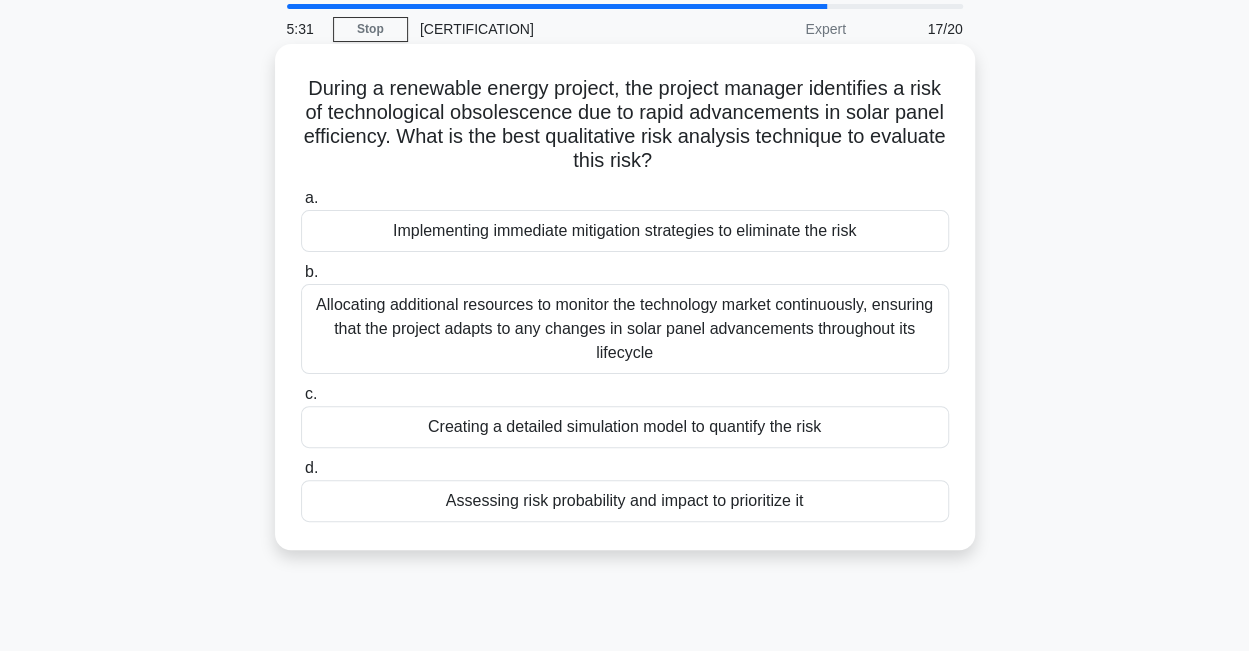 scroll, scrollTop: 100, scrollLeft: 0, axis: vertical 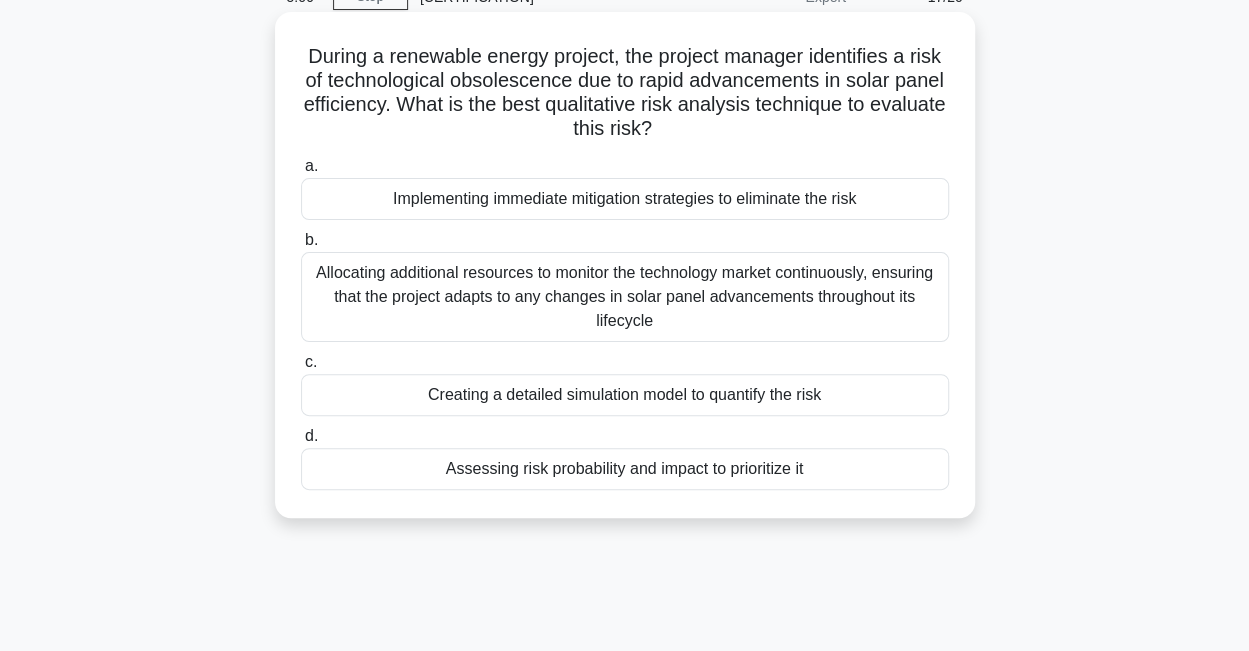 click on "Assessing risk probability and impact to prioritize it" at bounding box center (625, 469) 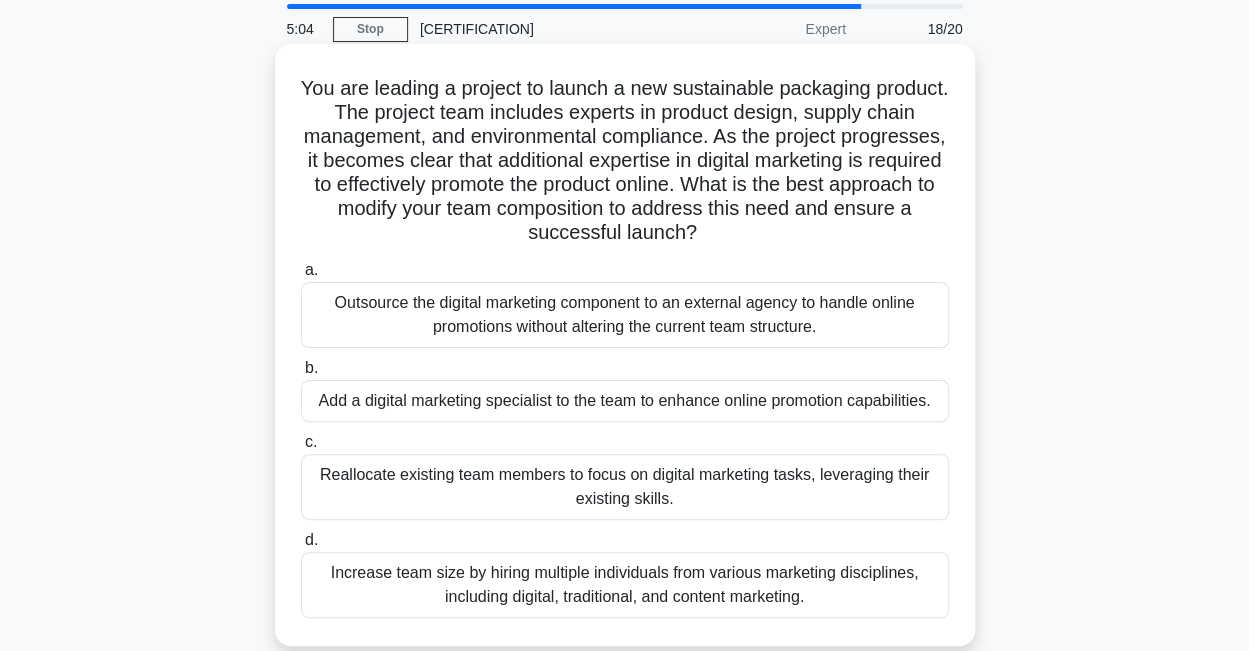 scroll, scrollTop: 100, scrollLeft: 0, axis: vertical 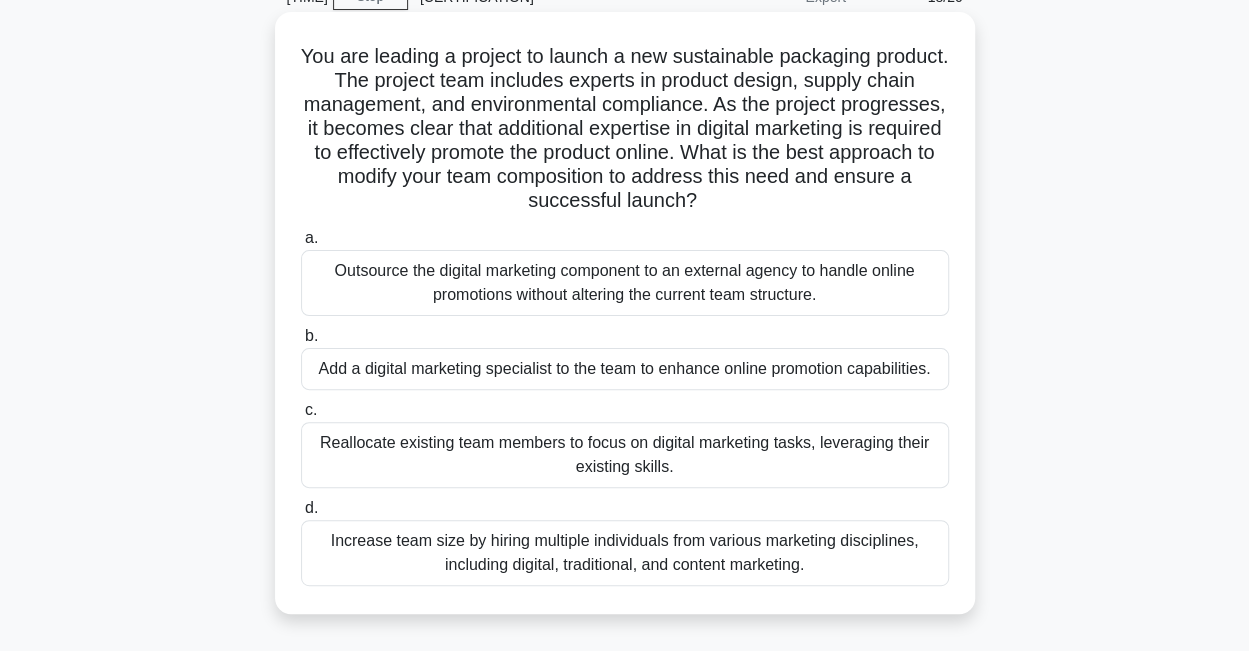 click on "Add a digital marketing specialist to the team to enhance online promotion capabilities." at bounding box center (625, 369) 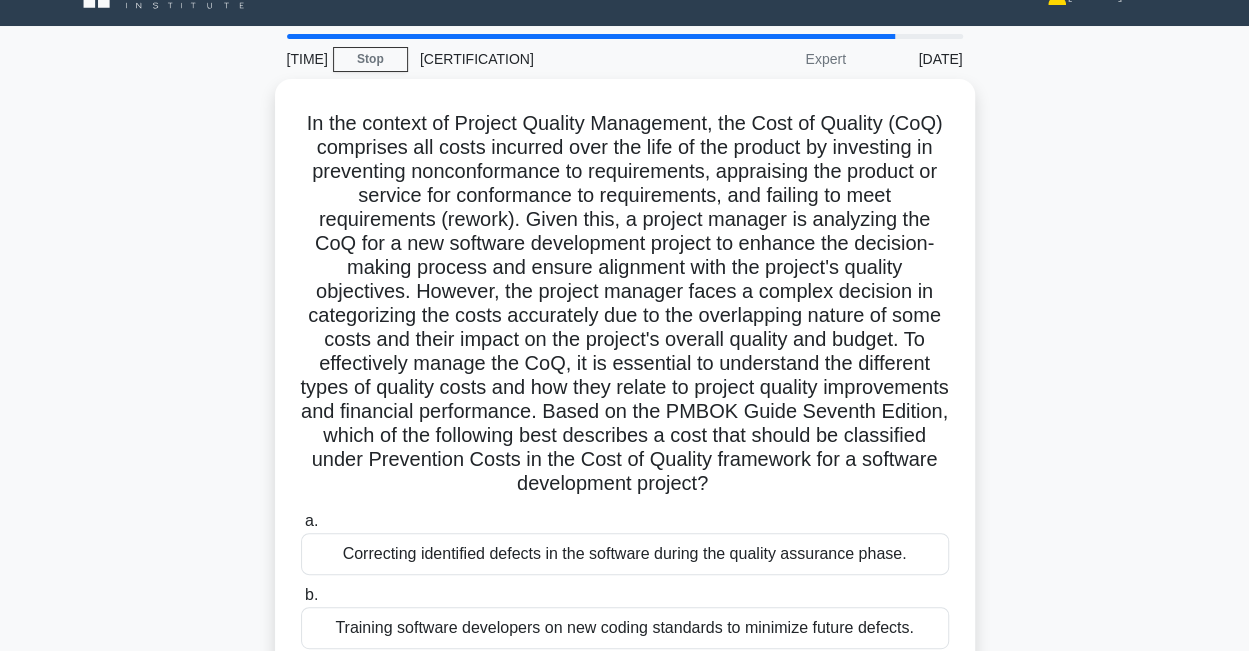 scroll, scrollTop: 0, scrollLeft: 0, axis: both 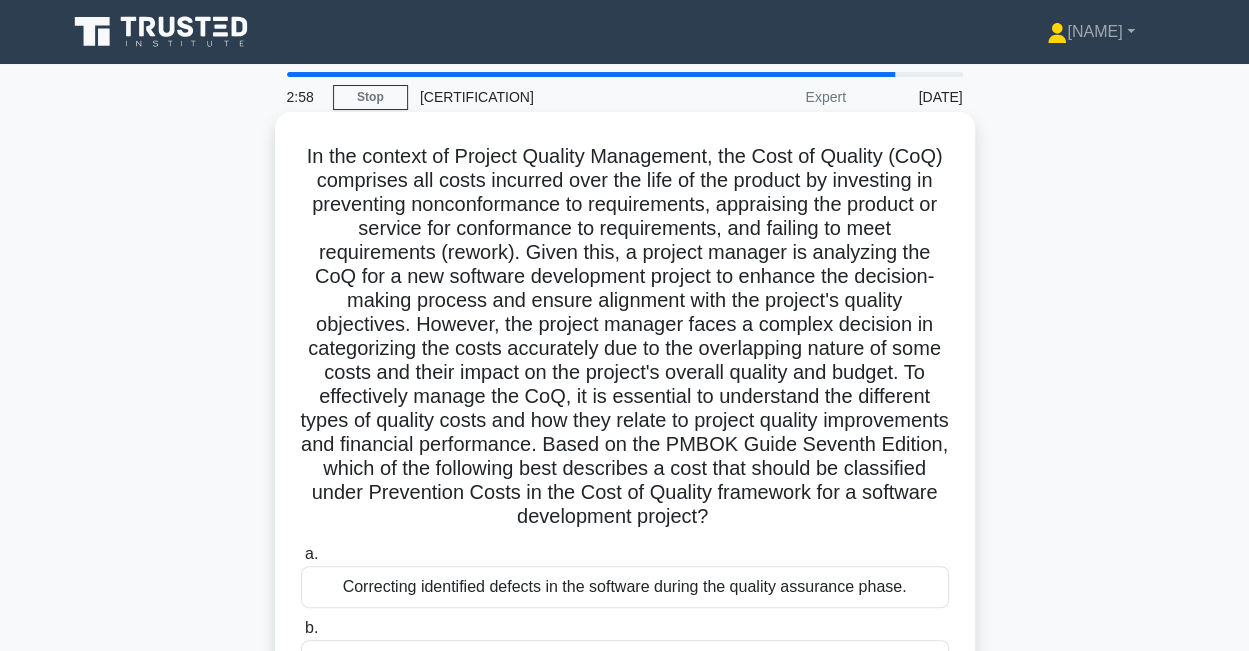 click on ".spinner_0XTQ{transform-origin:center;animation:spinner_y6GP .75s linear infinite}@keyframes spinner_y6GP{100%{transform:rotate(360deg)}}" at bounding box center (625, 337) 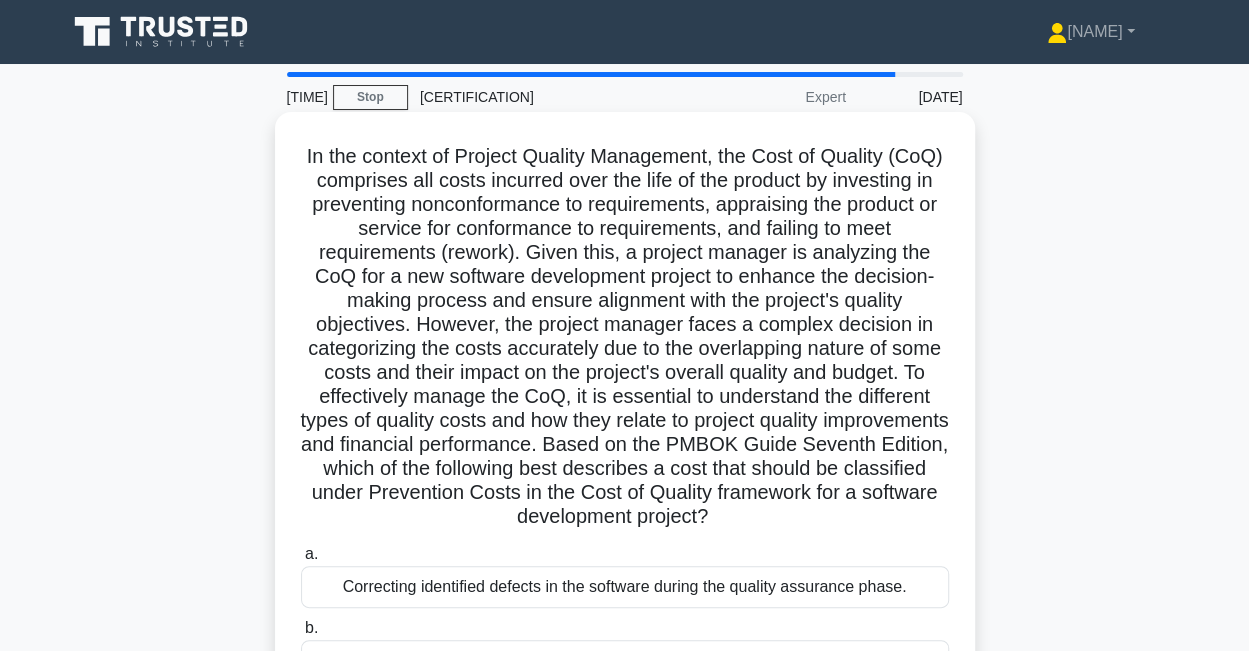 click on ".spinner_0XTQ{transform-origin:center;animation:spinner_y6GP .75s linear infinite}@keyframes spinner_y6GP{100%{transform:rotate(360deg)}}" at bounding box center (625, 337) 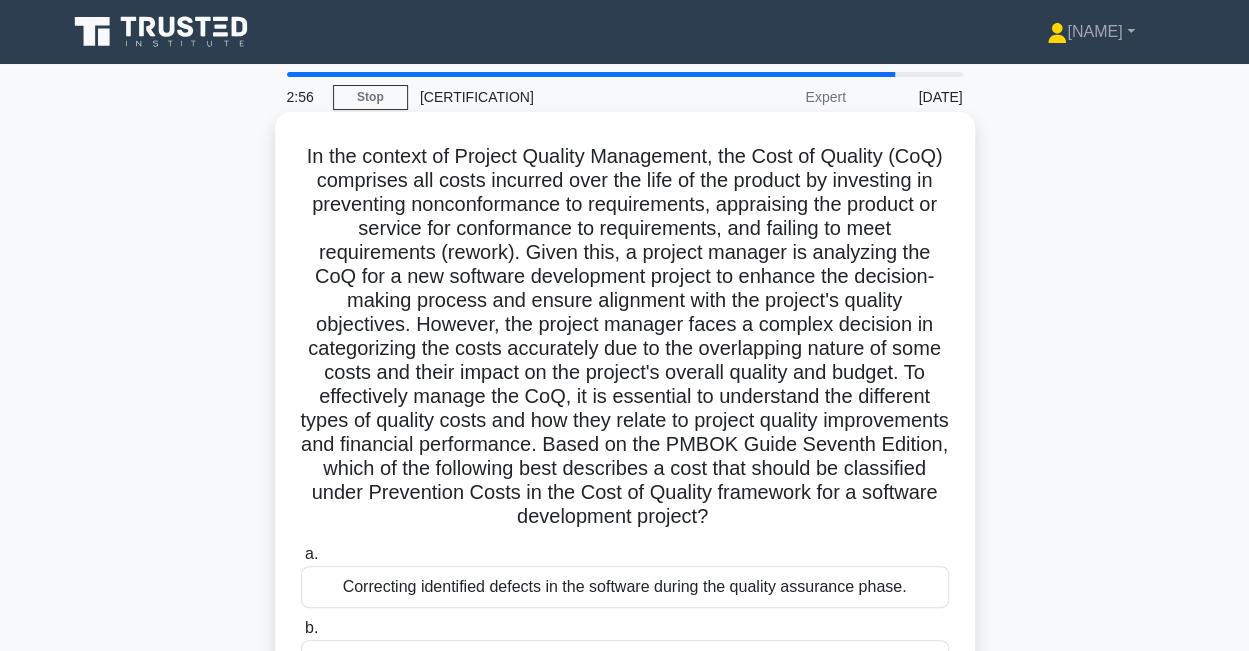 click on ".spinner_0XTQ{transform-origin:center;animation:spinner_y6GP .75s linear infinite}@keyframes spinner_y6GP{100%{transform:rotate(360deg)}}" at bounding box center (625, 337) 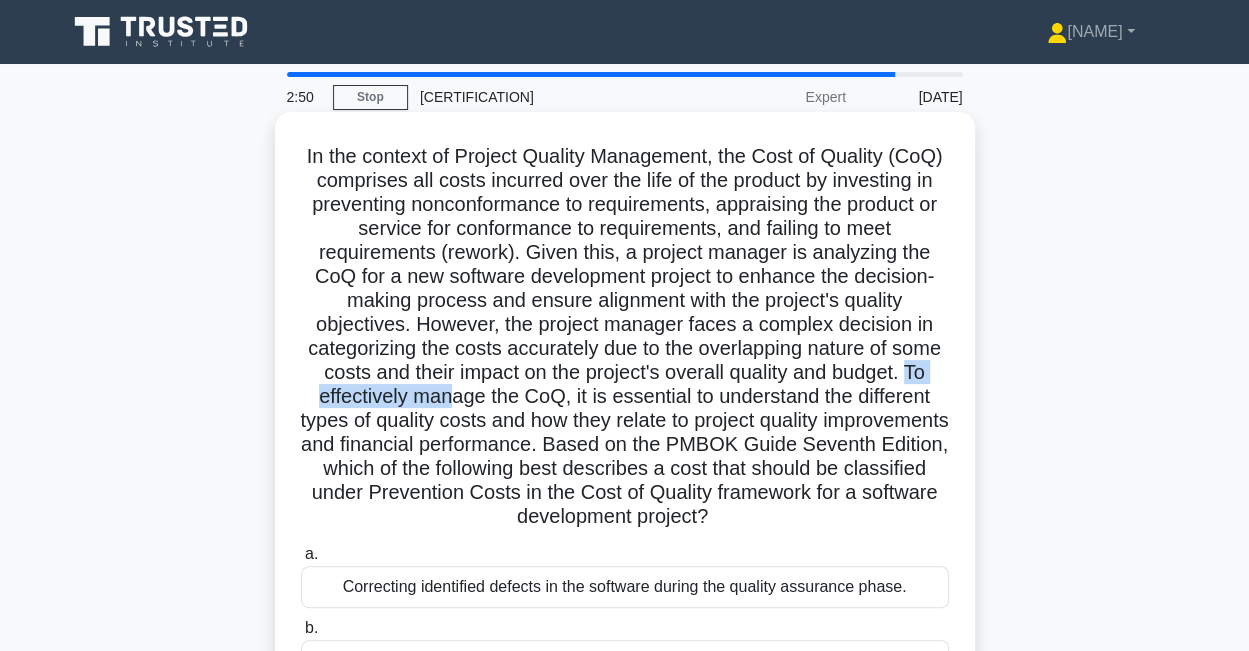 drag, startPoint x: 472, startPoint y: 395, endPoint x: 636, endPoint y: 395, distance: 164 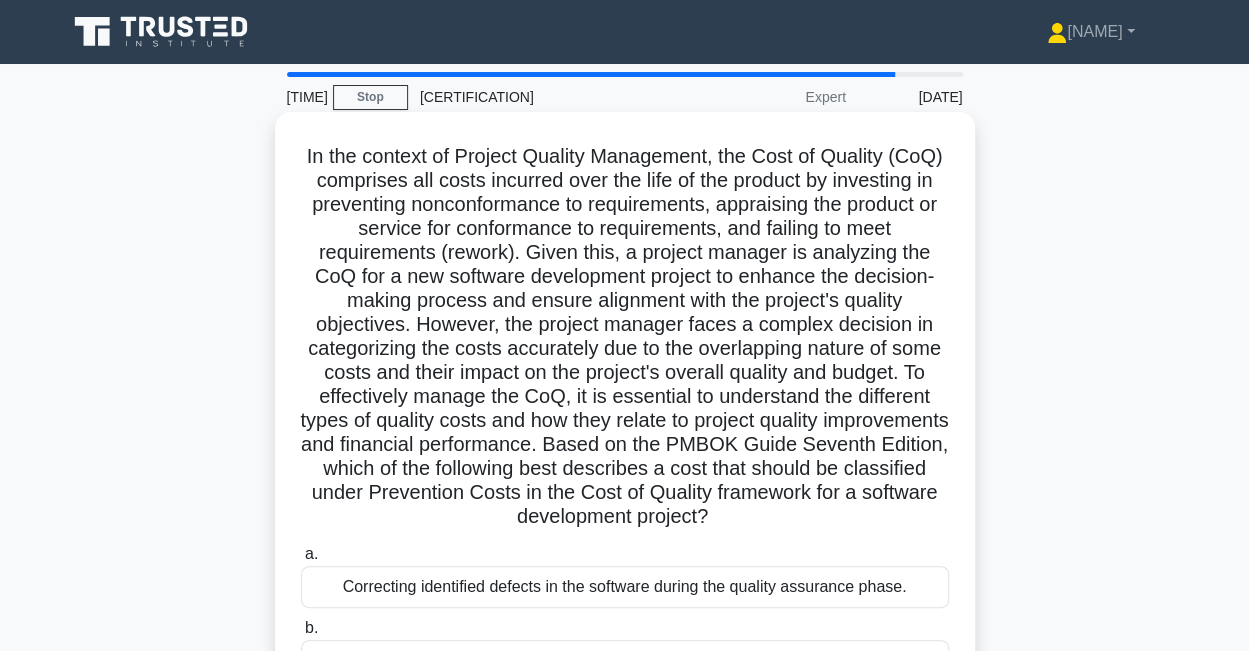 click on ".spinner_0XTQ{transform-origin:center;animation:spinner_y6GP .75s linear infinite}@keyframes spinner_y6GP{100%{transform:rotate(360deg)}}" at bounding box center [625, 337] 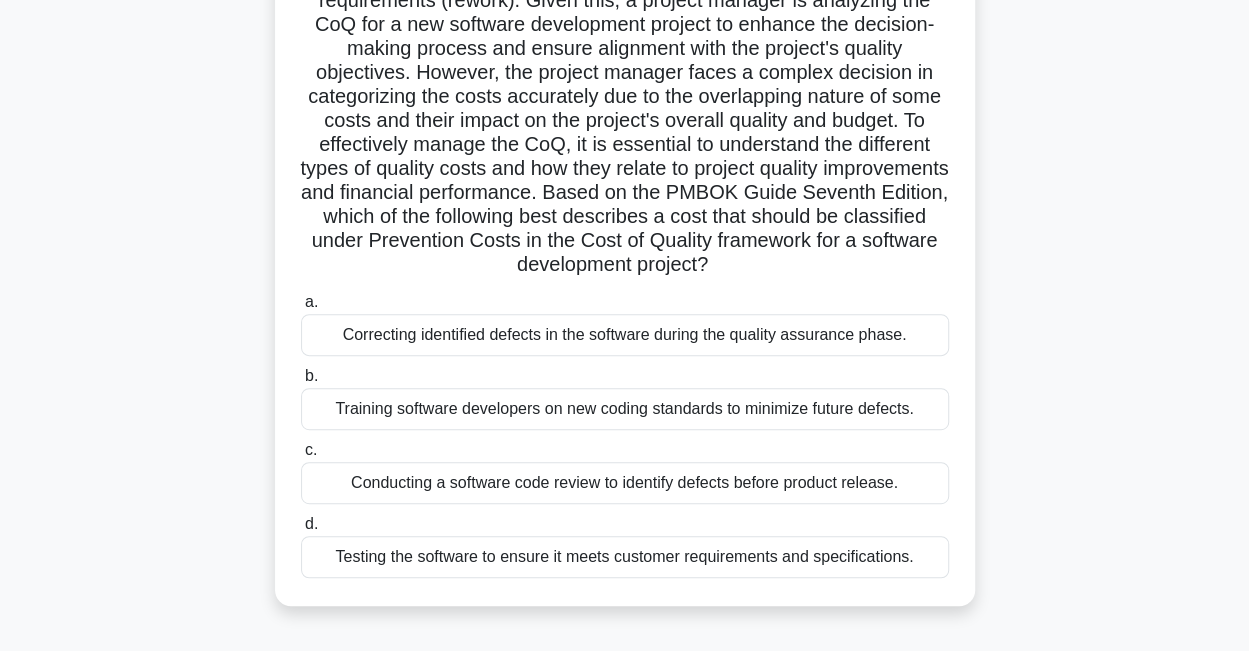 scroll, scrollTop: 300, scrollLeft: 0, axis: vertical 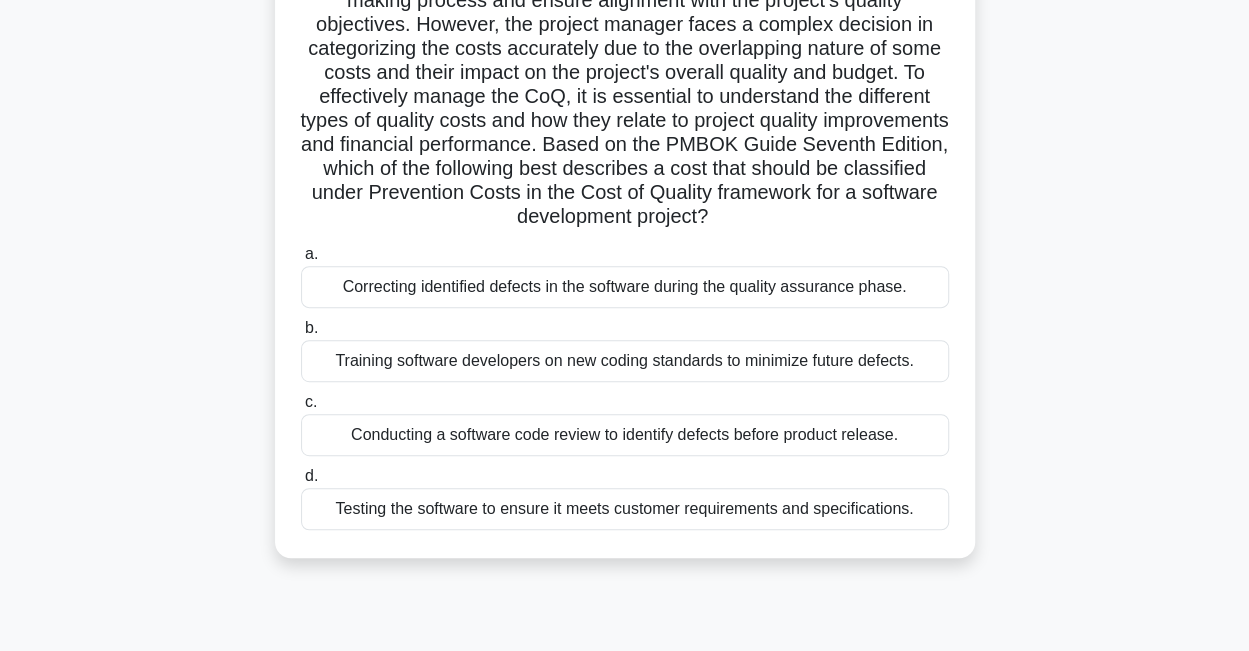 click on "Training software developers on new coding standards to minimize future defects." at bounding box center (625, 361) 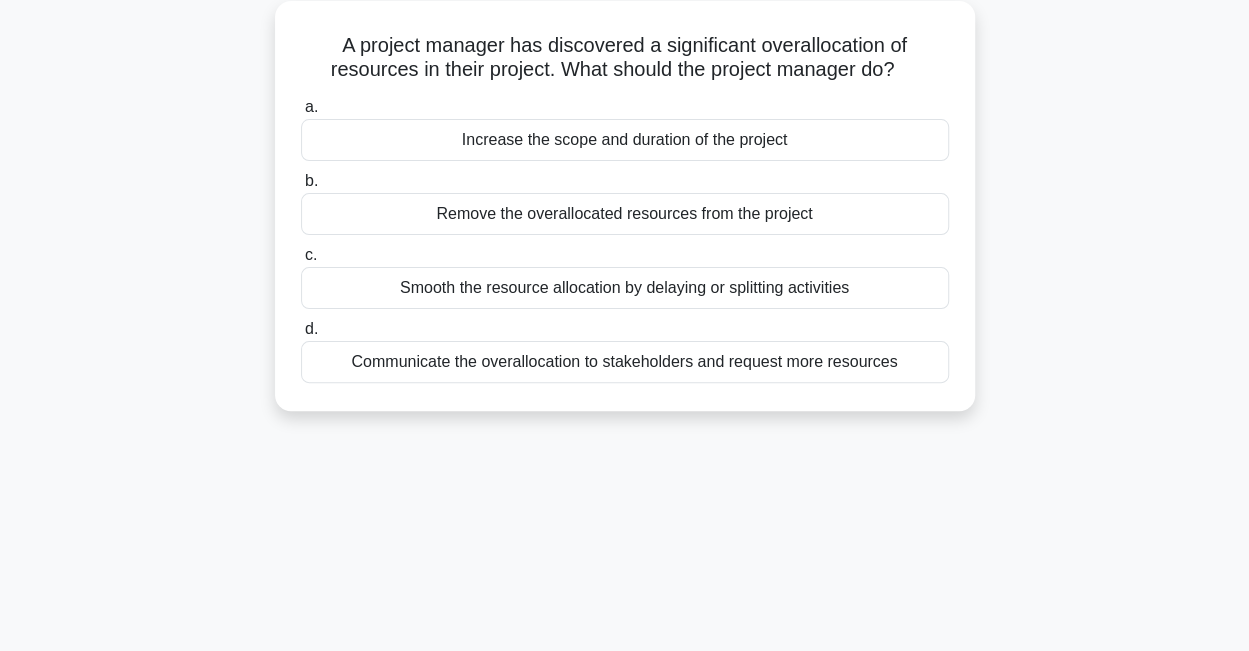 scroll, scrollTop: 0, scrollLeft: 0, axis: both 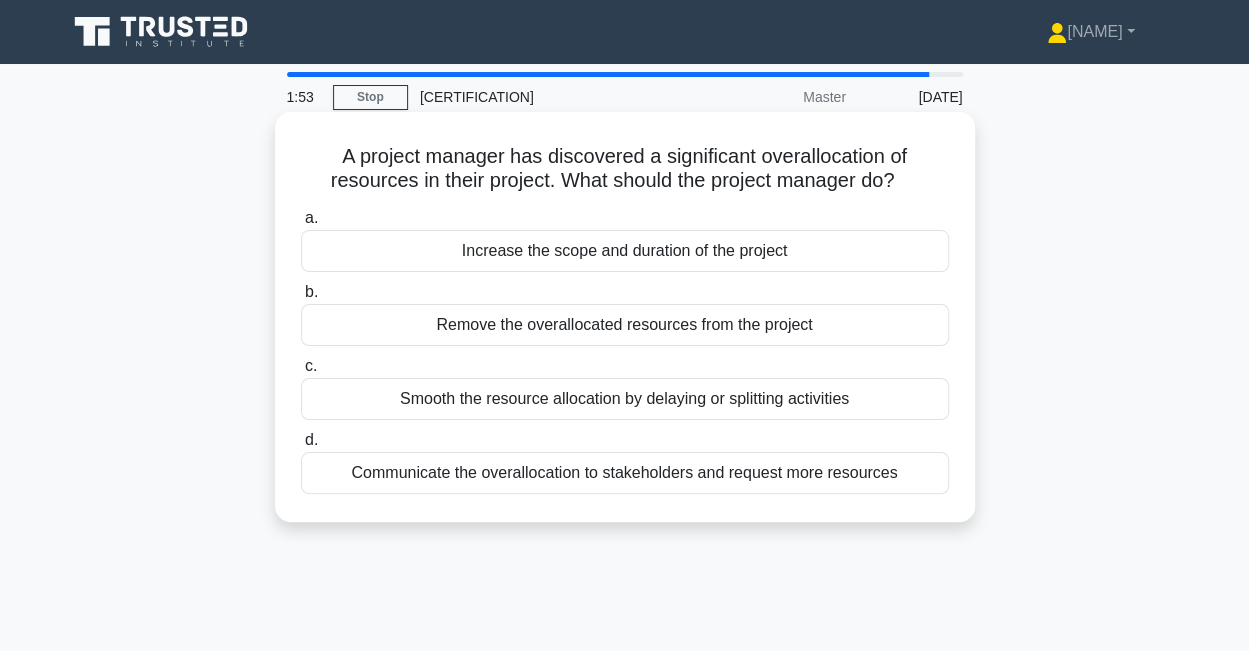 click on "Remove the overallocated resources from the project" at bounding box center [625, 325] 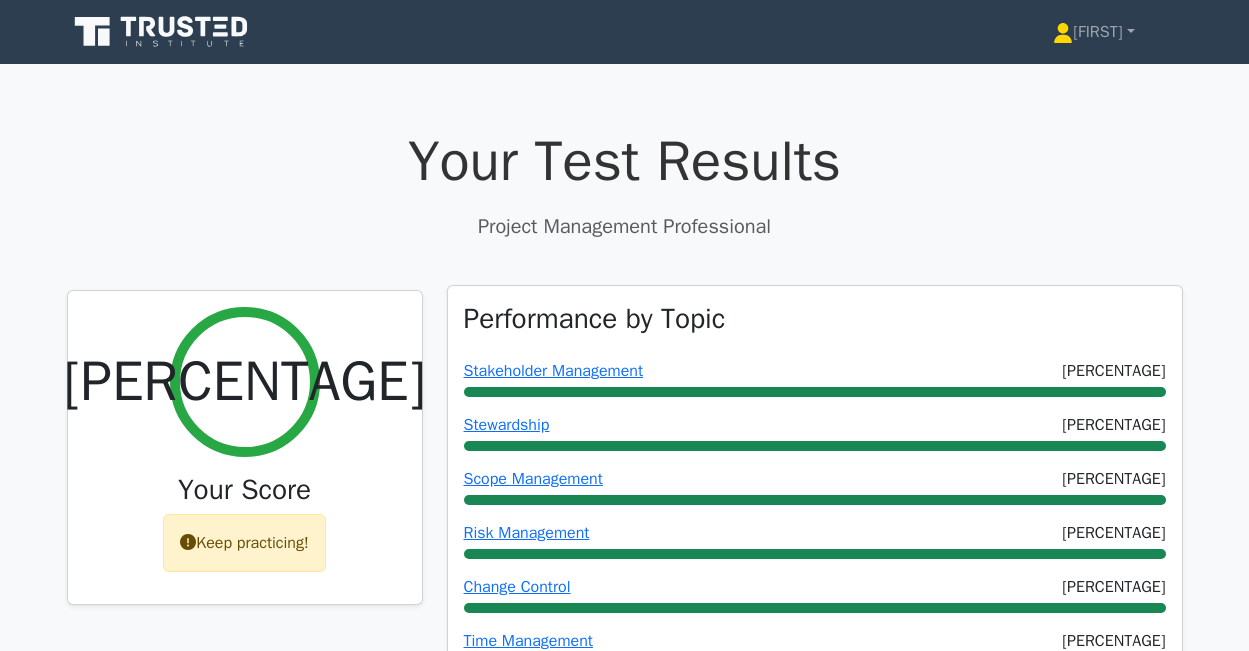 scroll, scrollTop: 0, scrollLeft: 0, axis: both 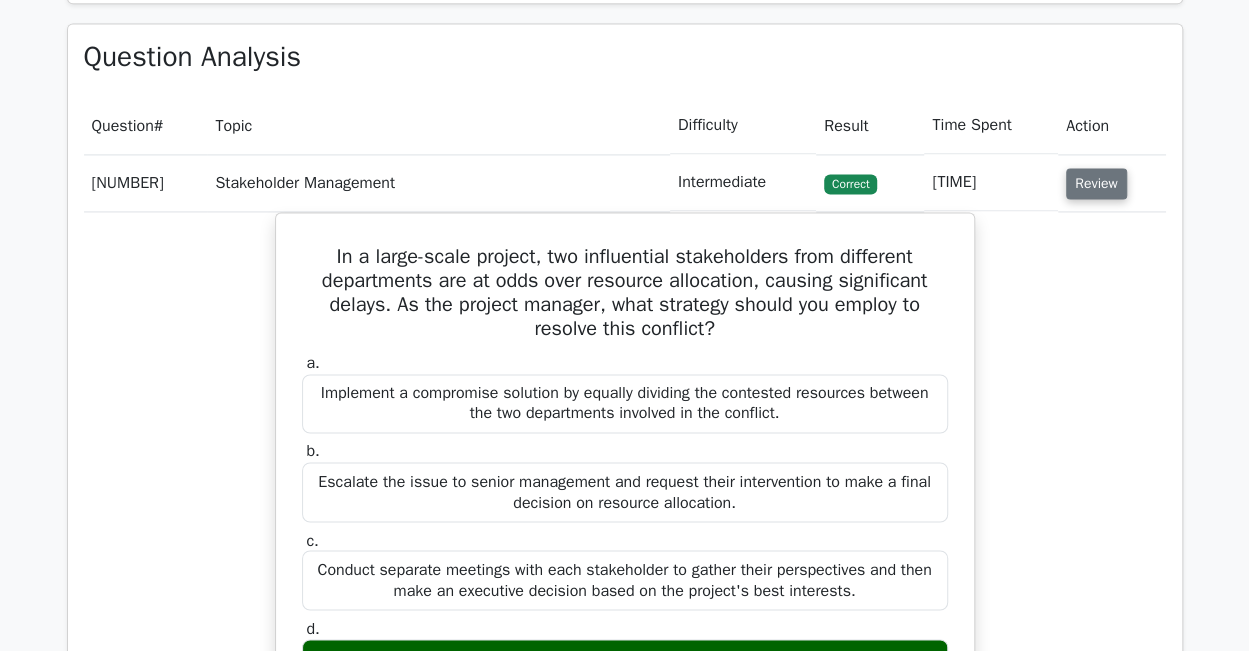 click on "Review" at bounding box center [1096, 183] 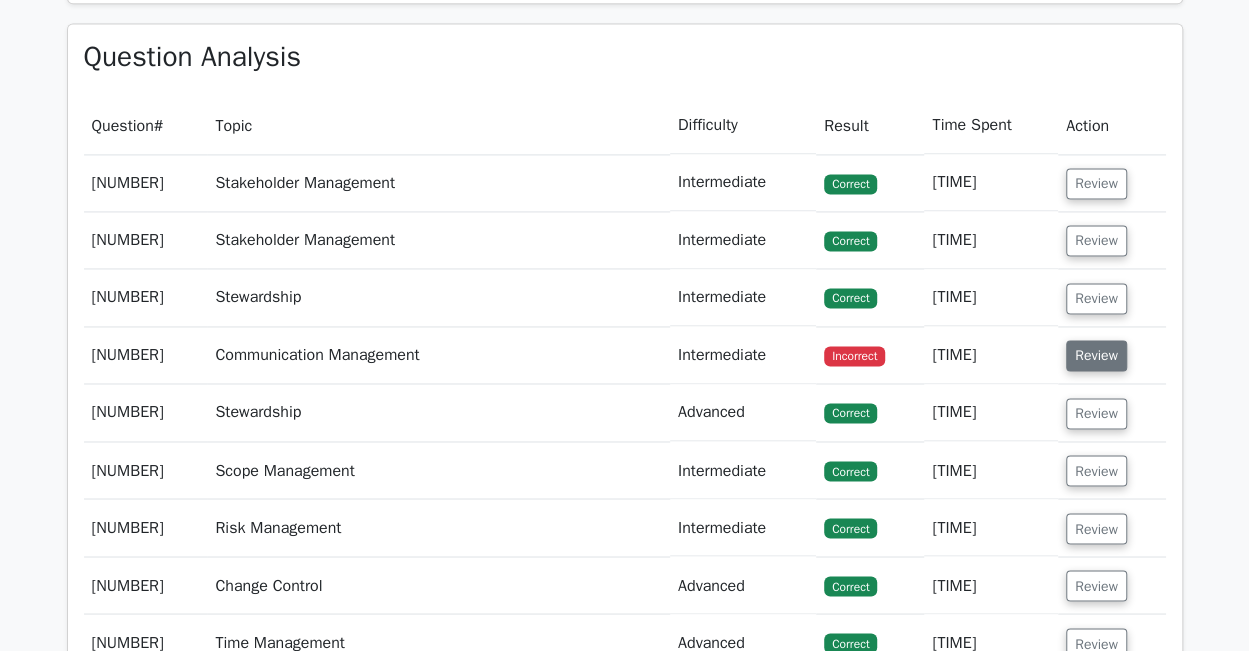 click on "Review" at bounding box center [1096, 355] 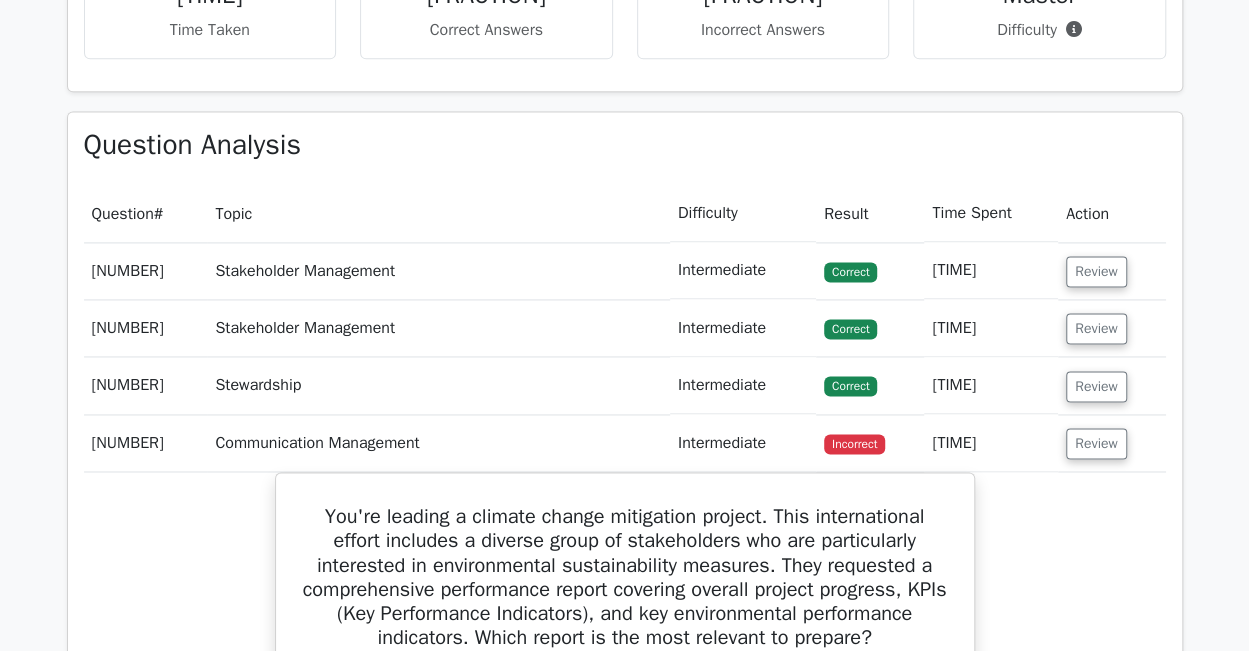 scroll, scrollTop: 1300, scrollLeft: 0, axis: vertical 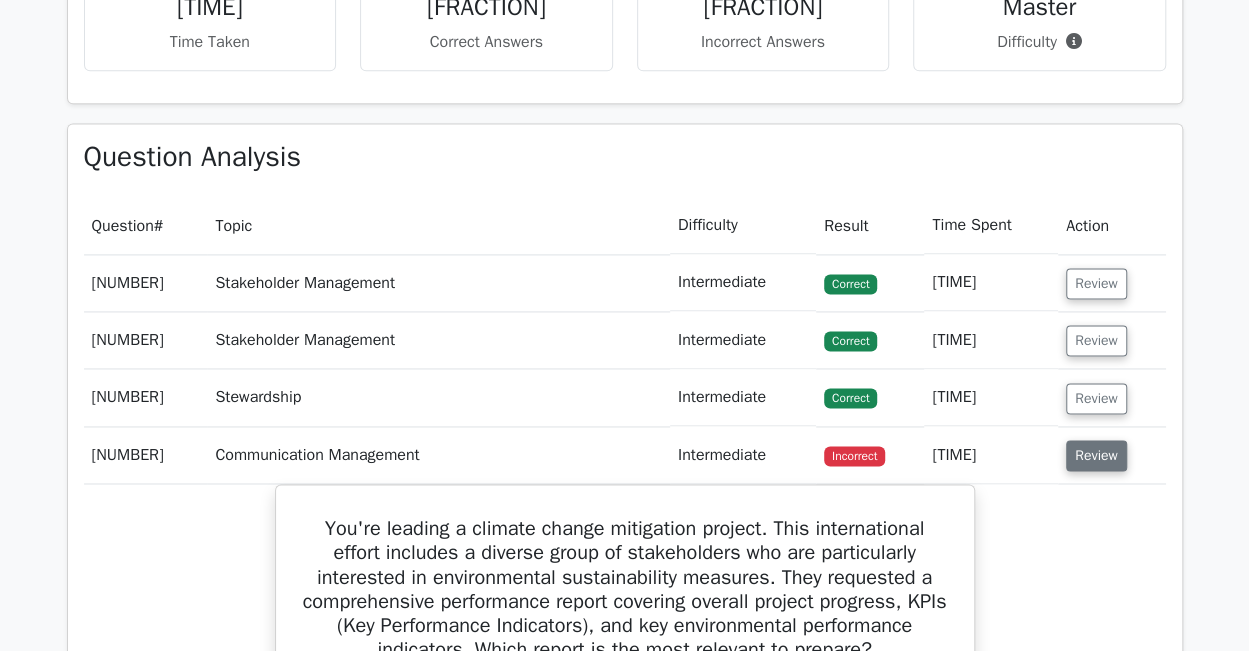 click on "Review" at bounding box center [1096, 455] 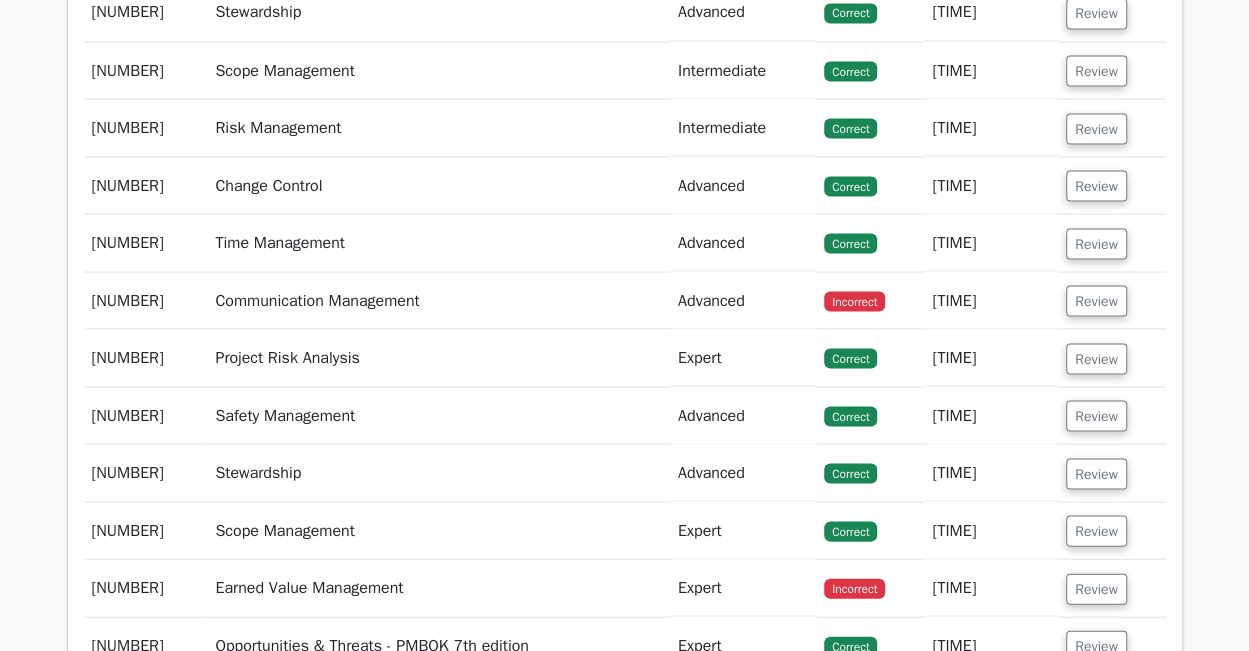 scroll, scrollTop: 1700, scrollLeft: 0, axis: vertical 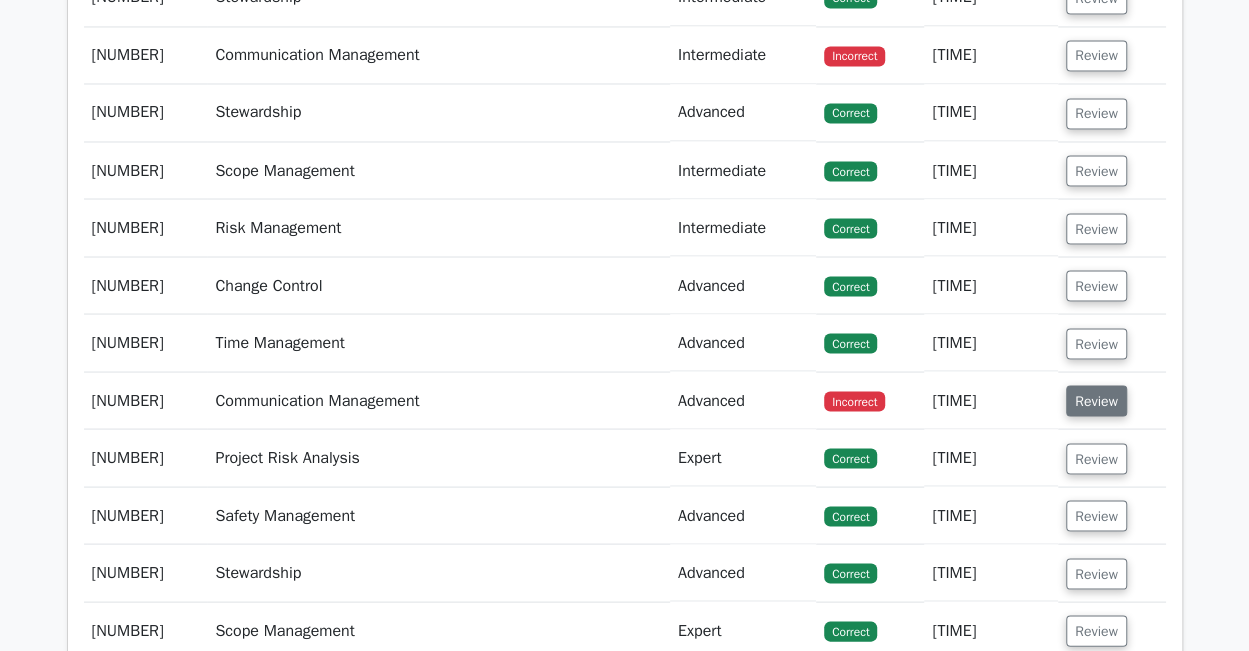 click on "Review" at bounding box center (1096, 400) 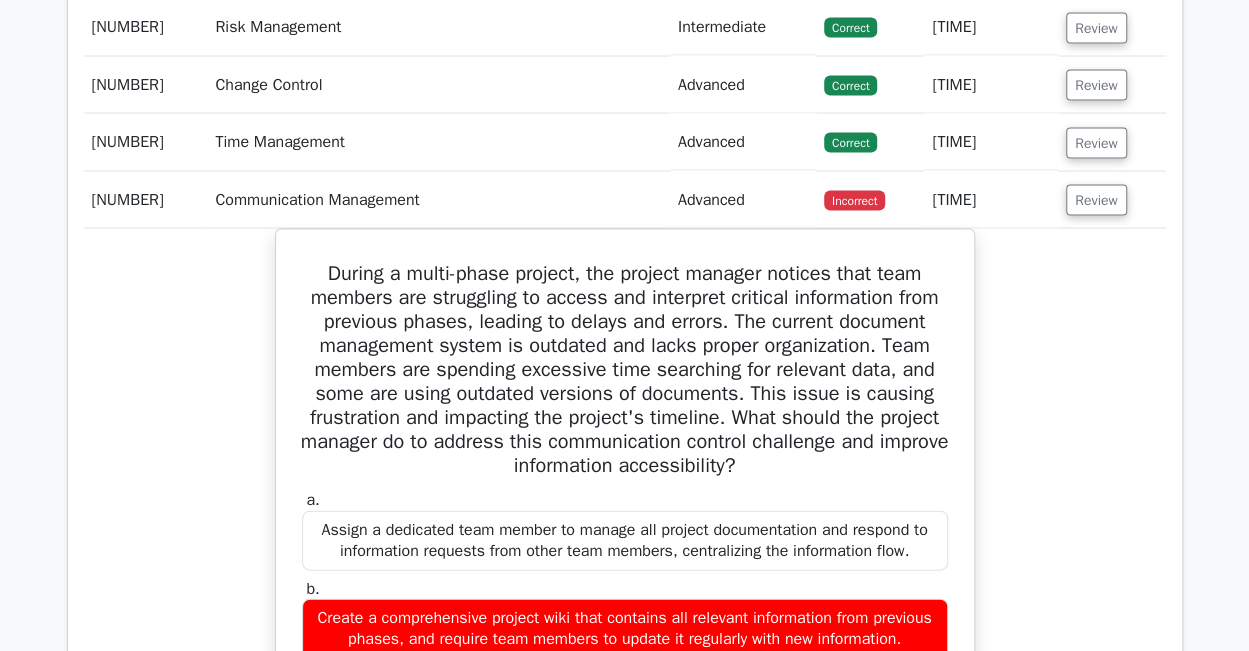 scroll, scrollTop: 1800, scrollLeft: 0, axis: vertical 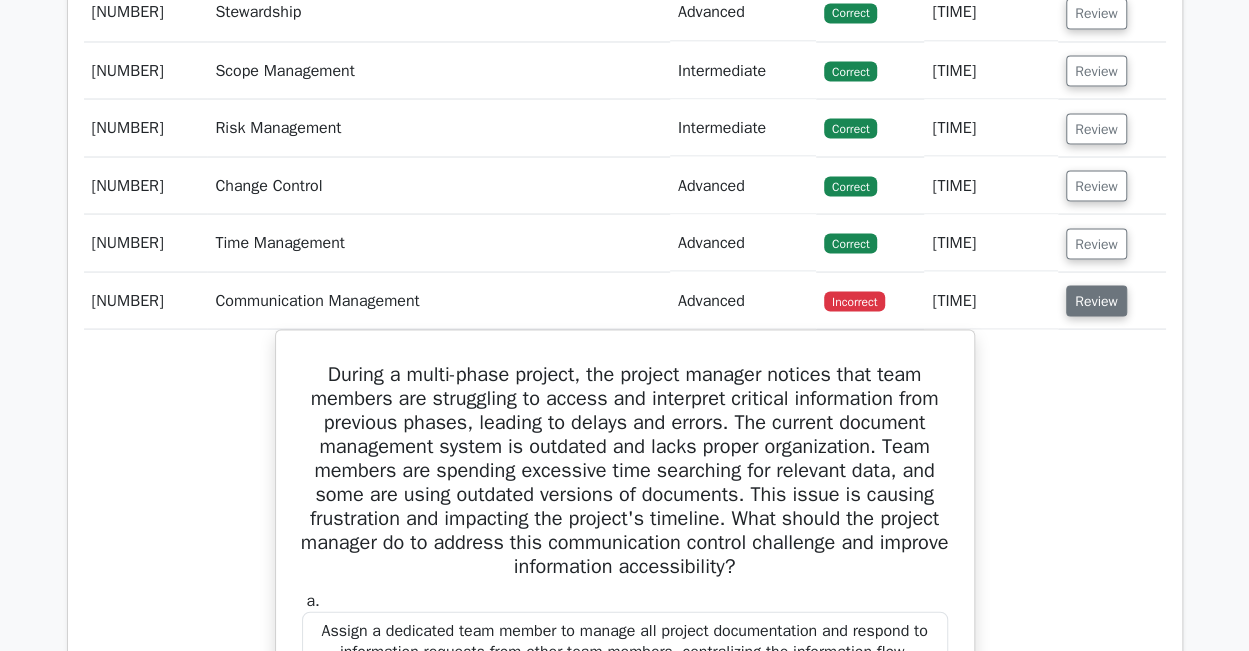 click on "Review" at bounding box center (1096, 300) 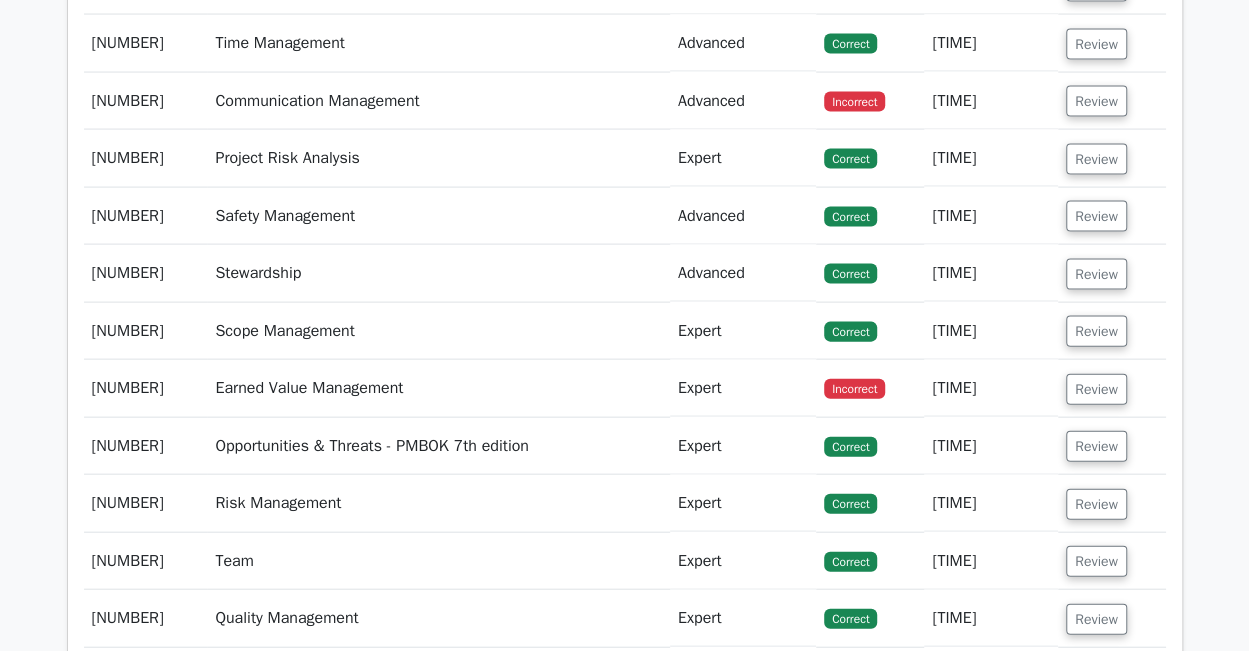 scroll, scrollTop: 2000, scrollLeft: 0, axis: vertical 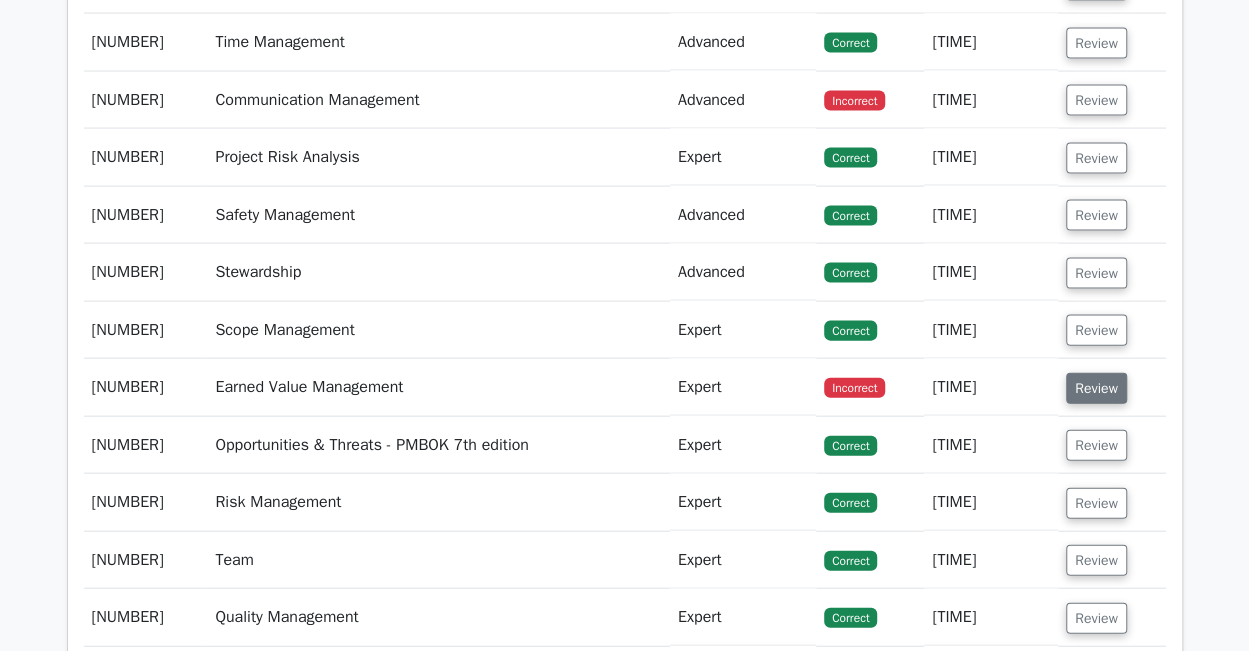 click on "Review" at bounding box center (1096, 388) 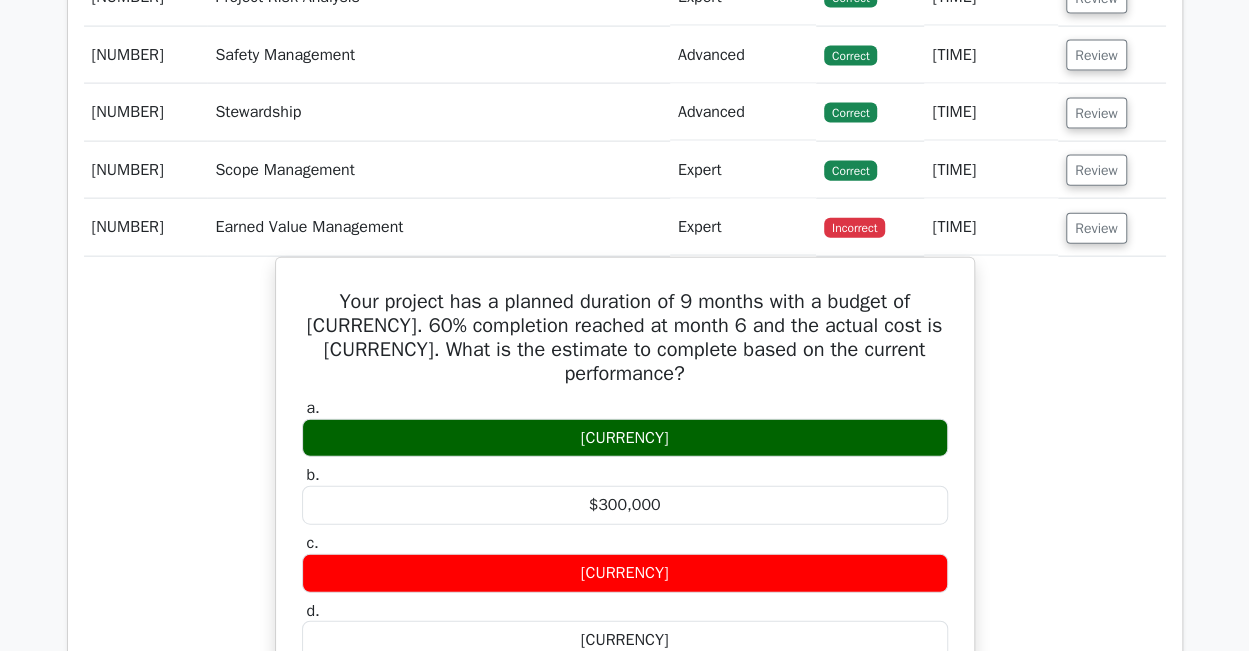 scroll, scrollTop: 2100, scrollLeft: 0, axis: vertical 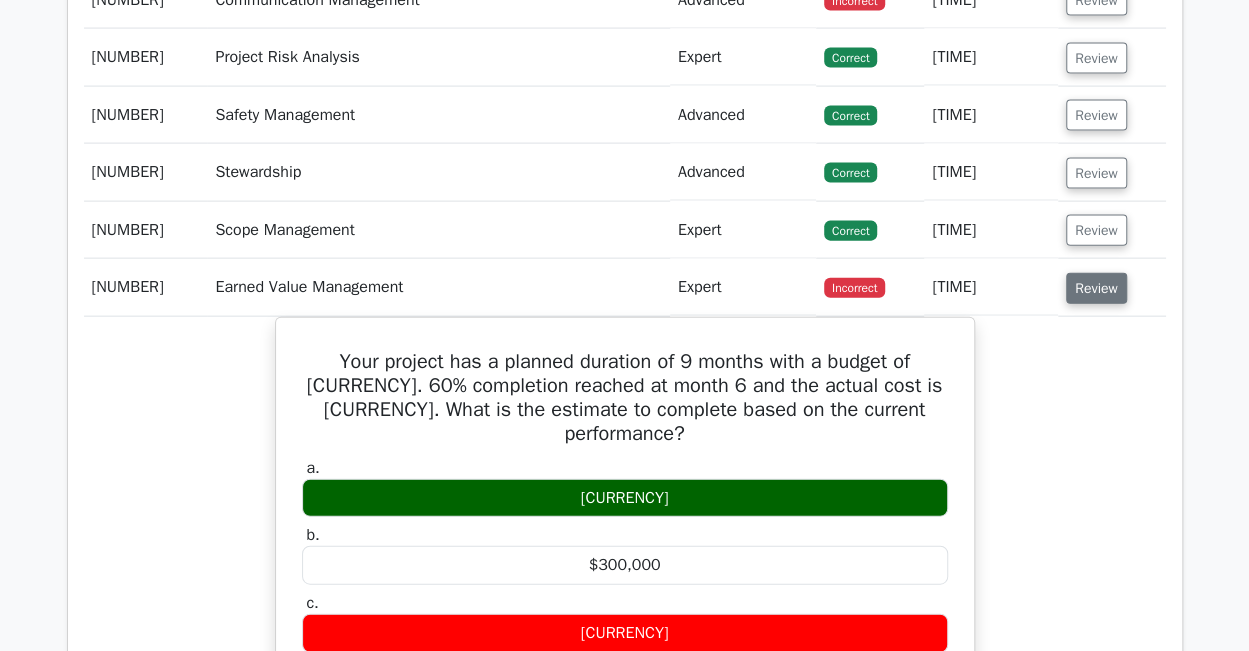 click on "Review" at bounding box center (1096, 288) 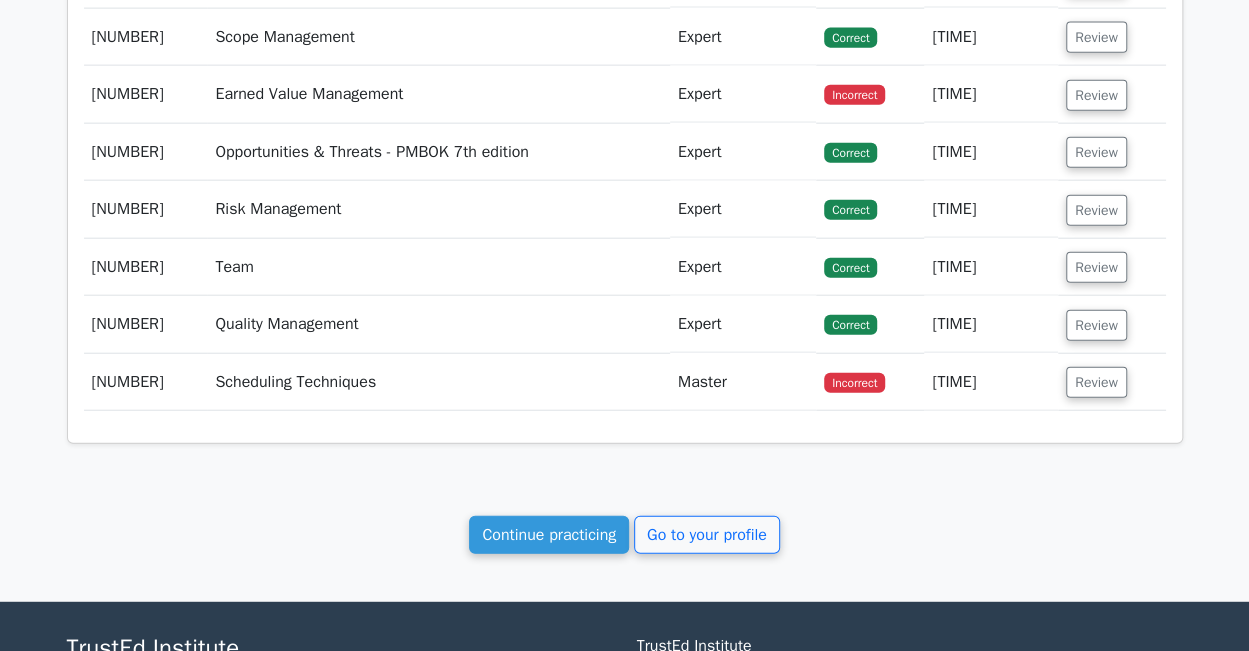 scroll, scrollTop: 2300, scrollLeft: 0, axis: vertical 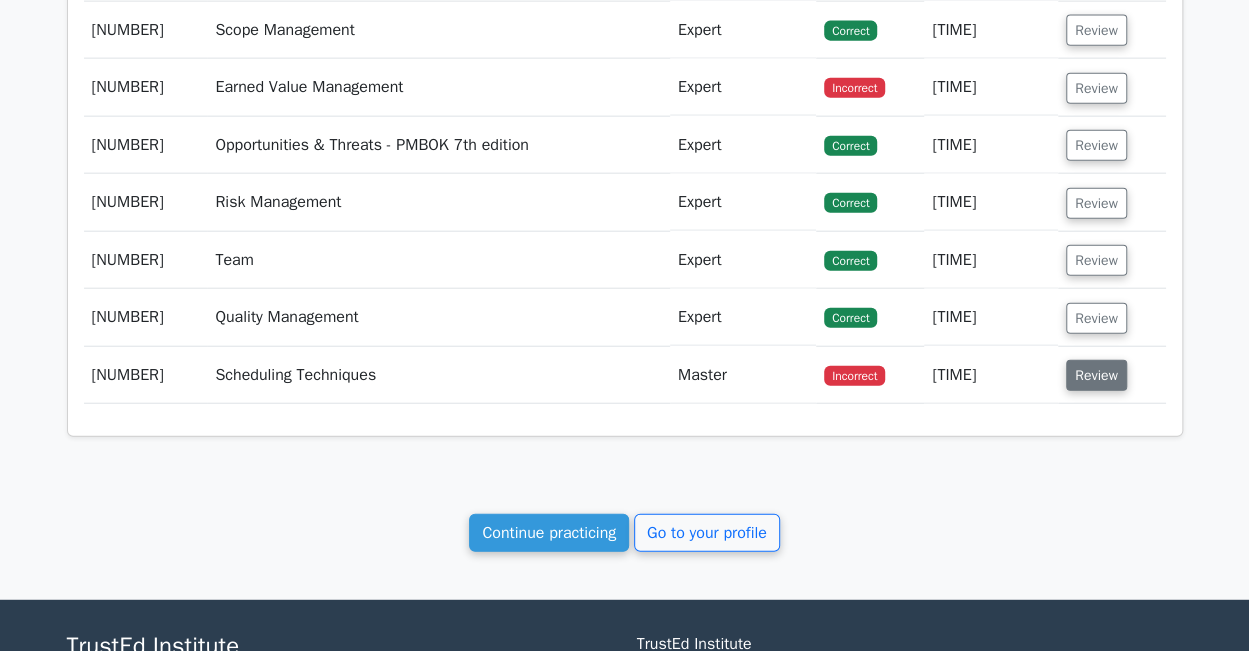 click on "Review" at bounding box center [1096, 375] 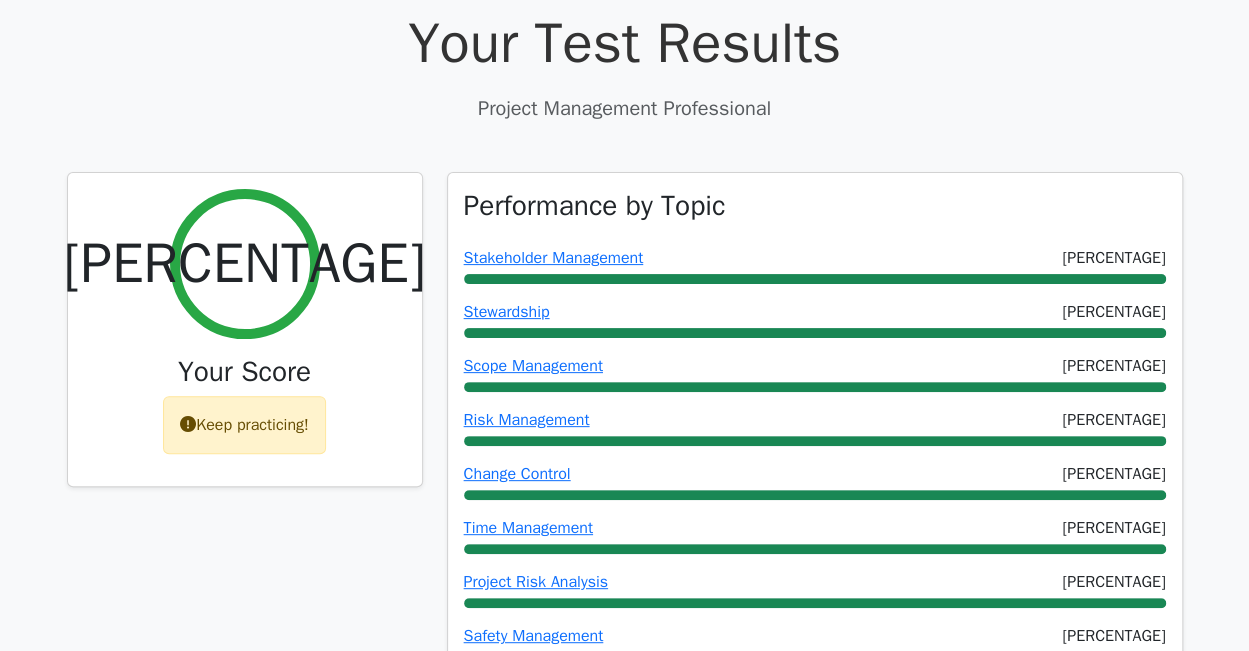 scroll, scrollTop: 0, scrollLeft: 0, axis: both 